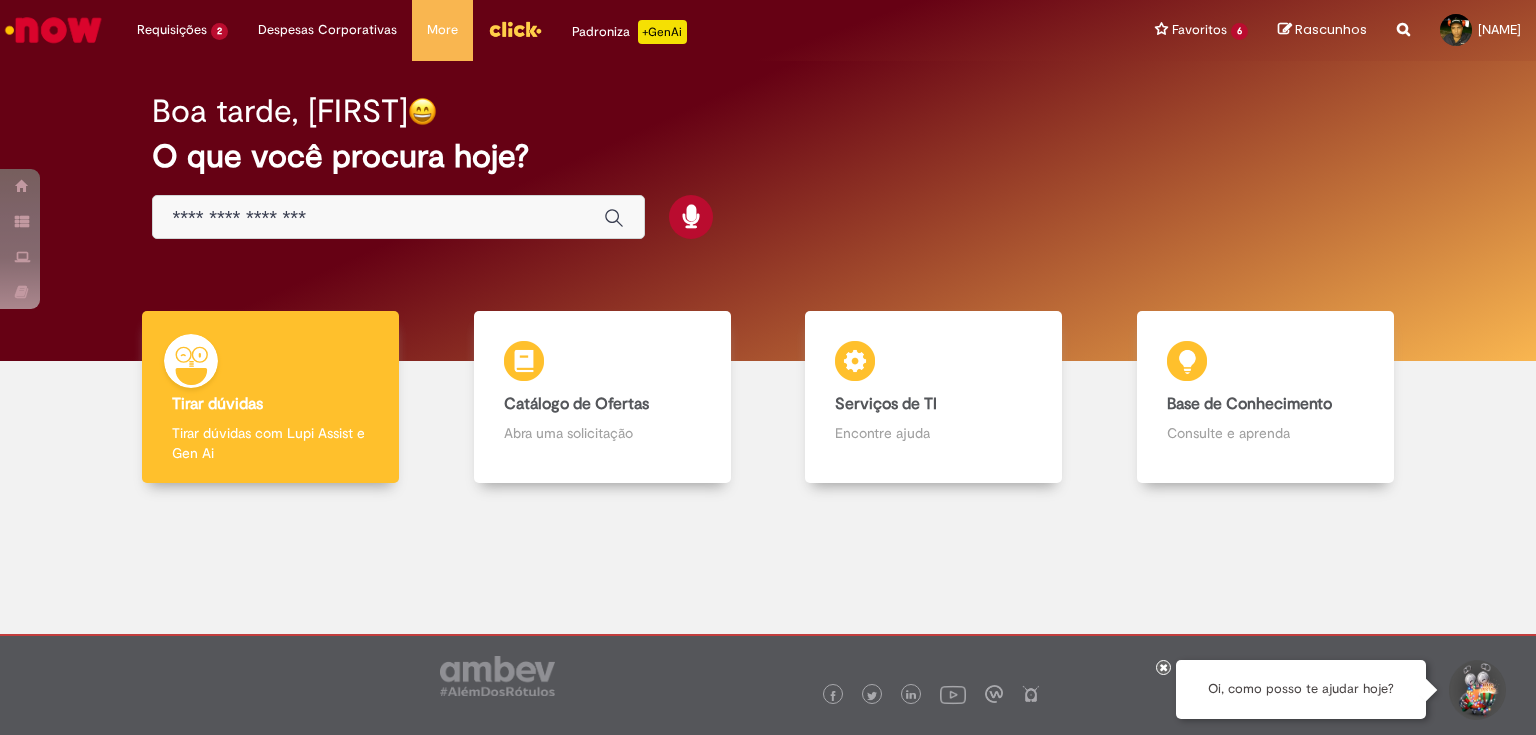 scroll, scrollTop: 0, scrollLeft: 0, axis: both 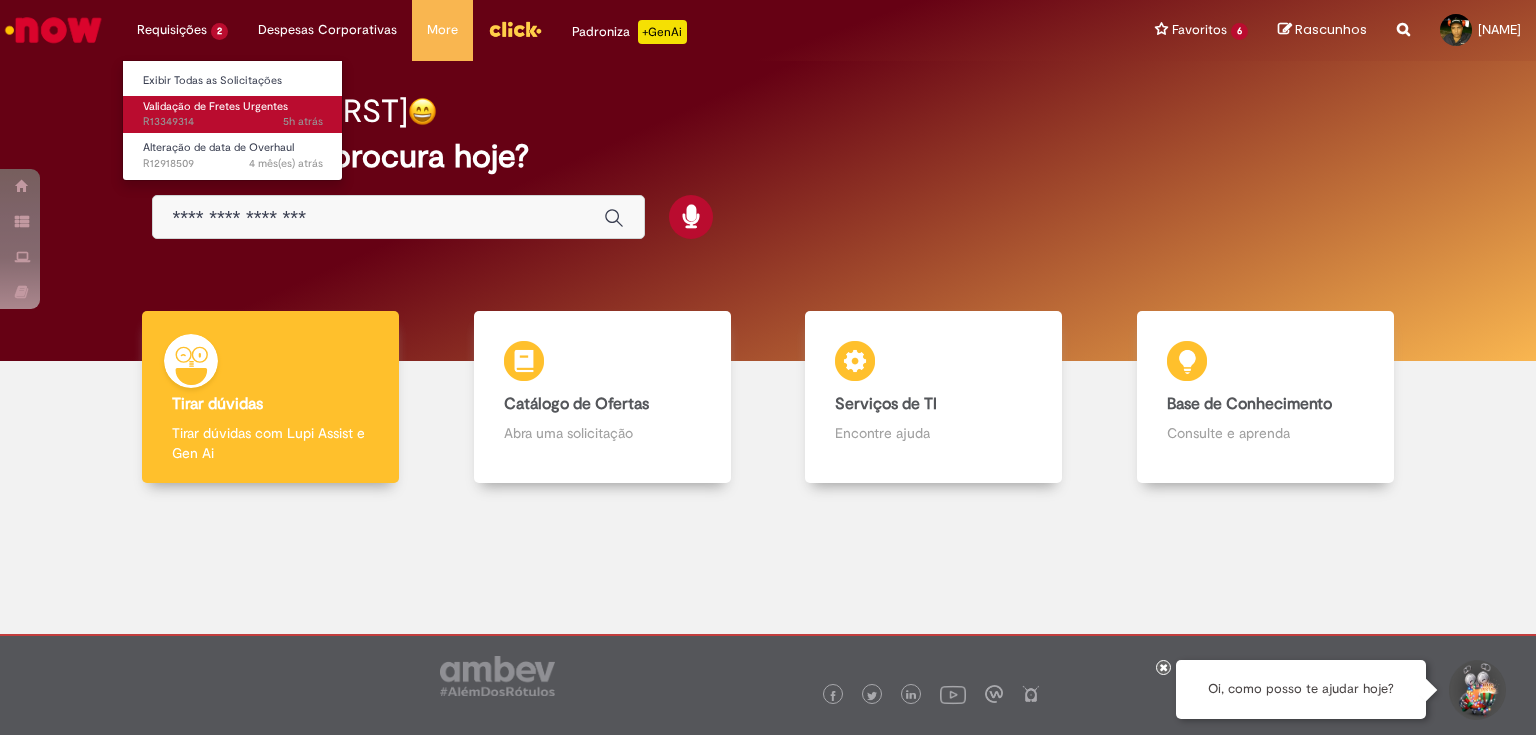click on "Validação de Fretes Urgentes" at bounding box center (215, 106) 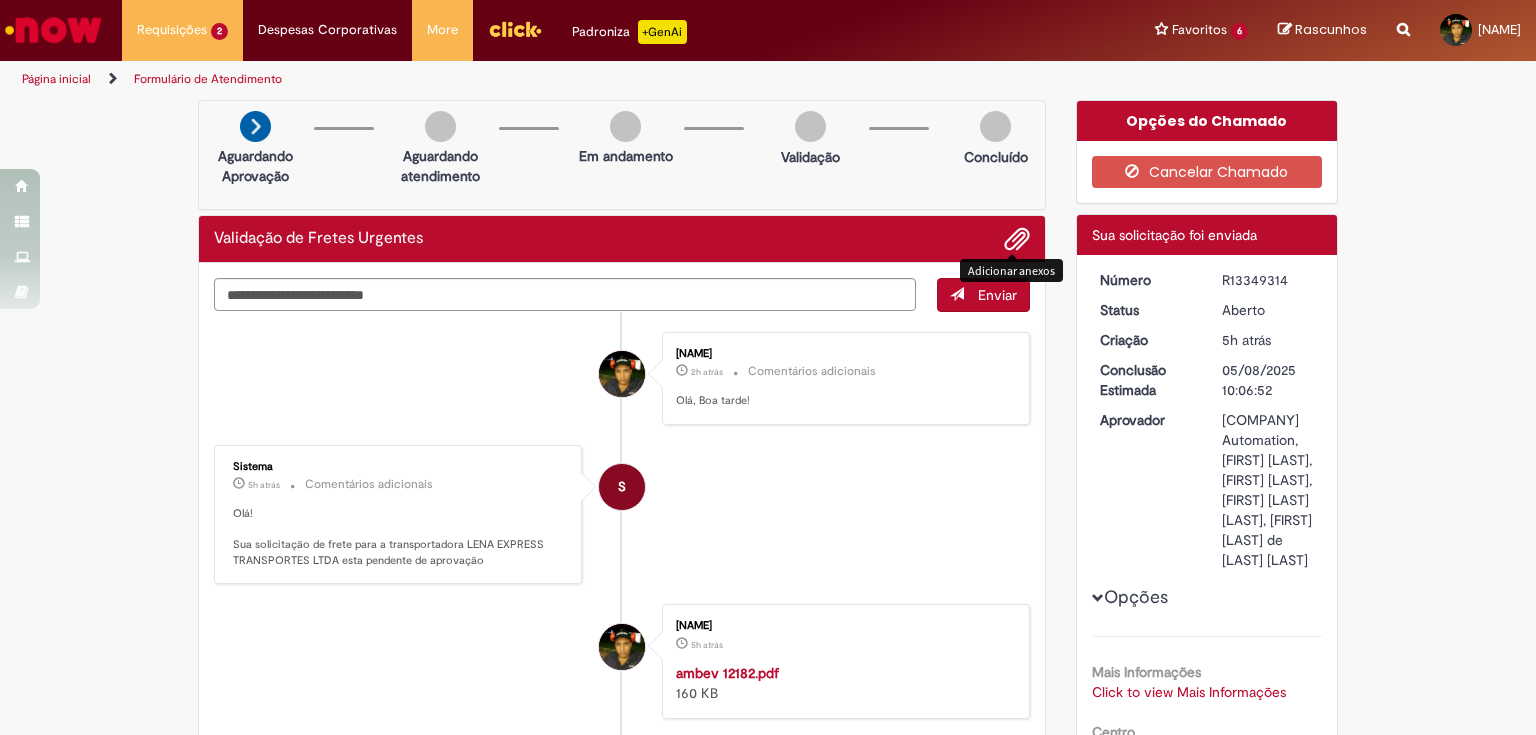 click at bounding box center (1017, 240) 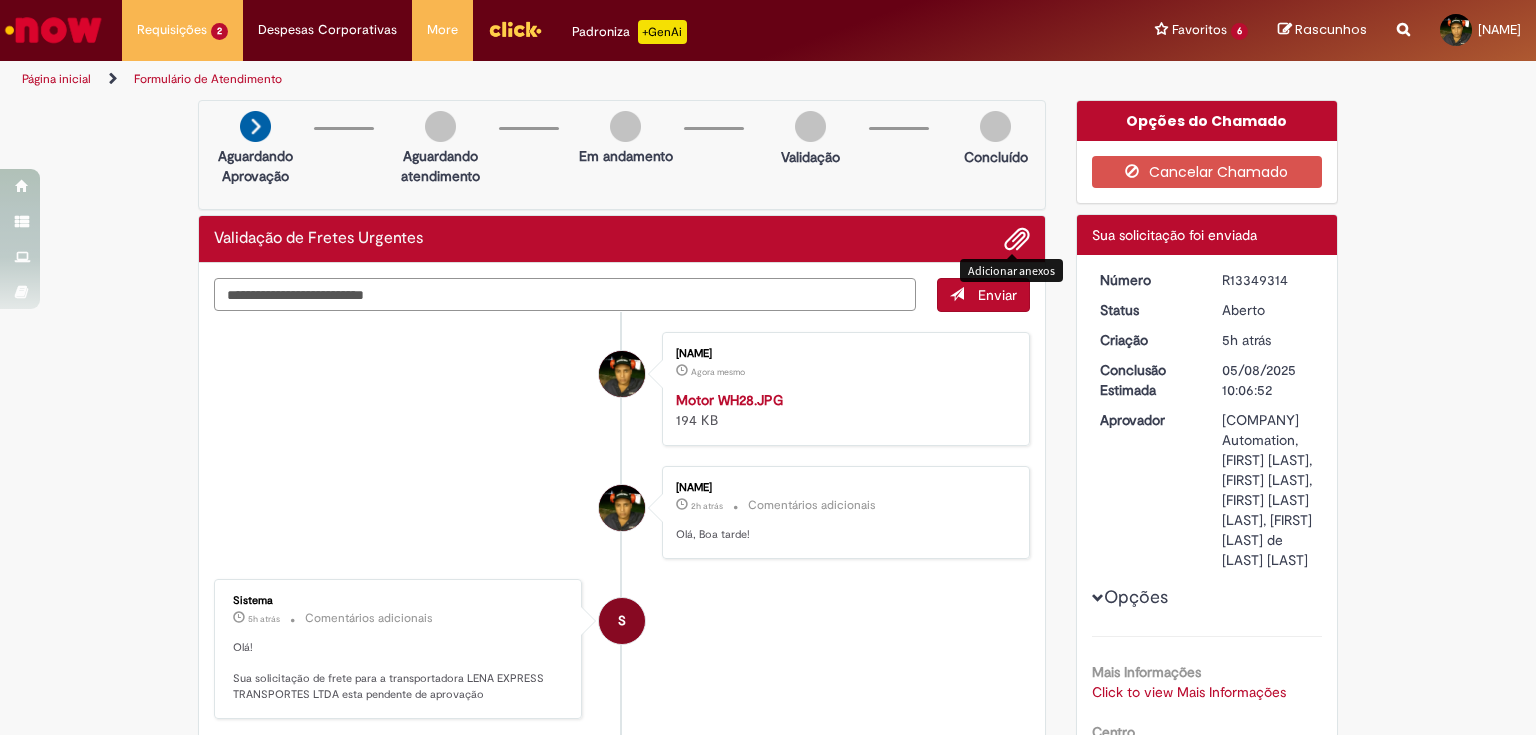 click at bounding box center (565, 295) 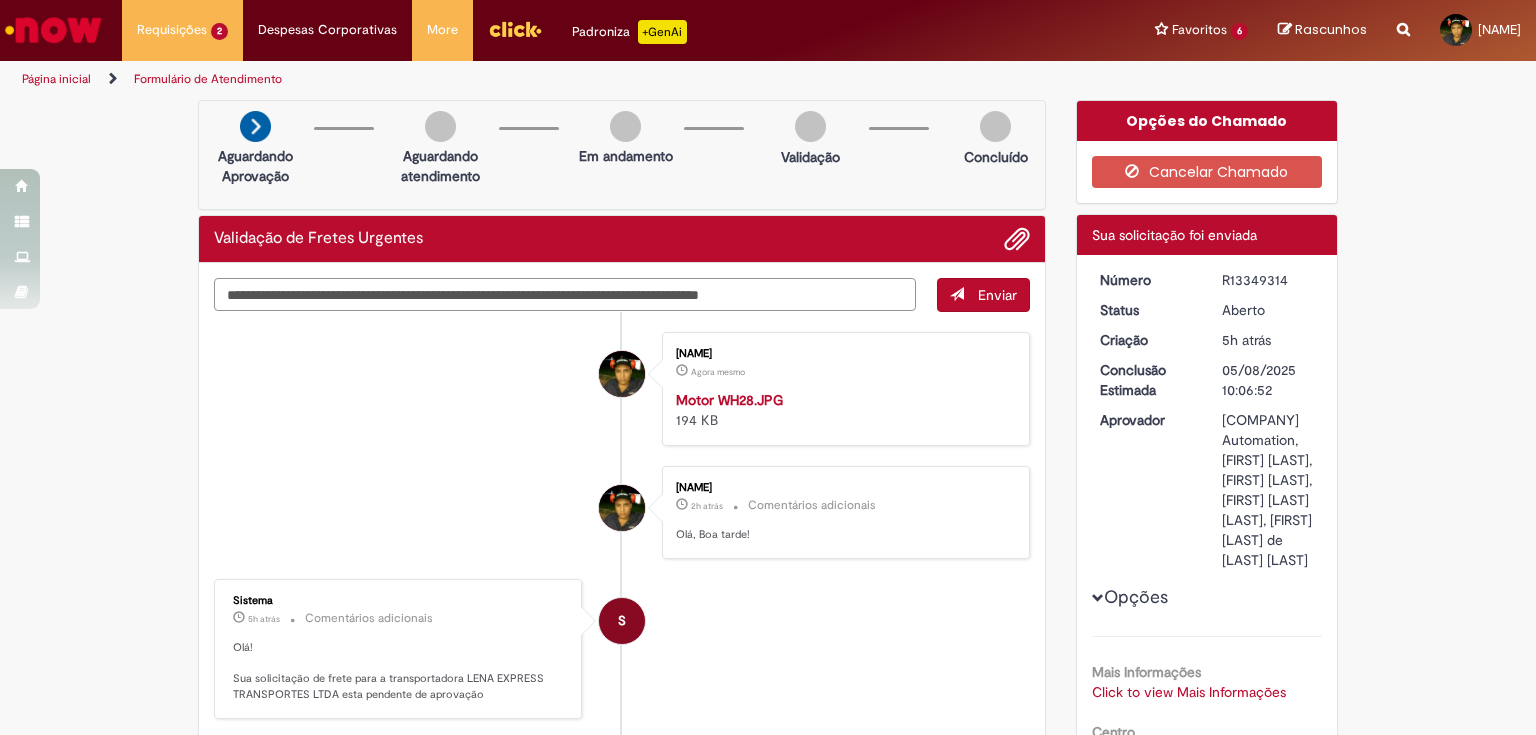 click on "**********" at bounding box center (565, 295) 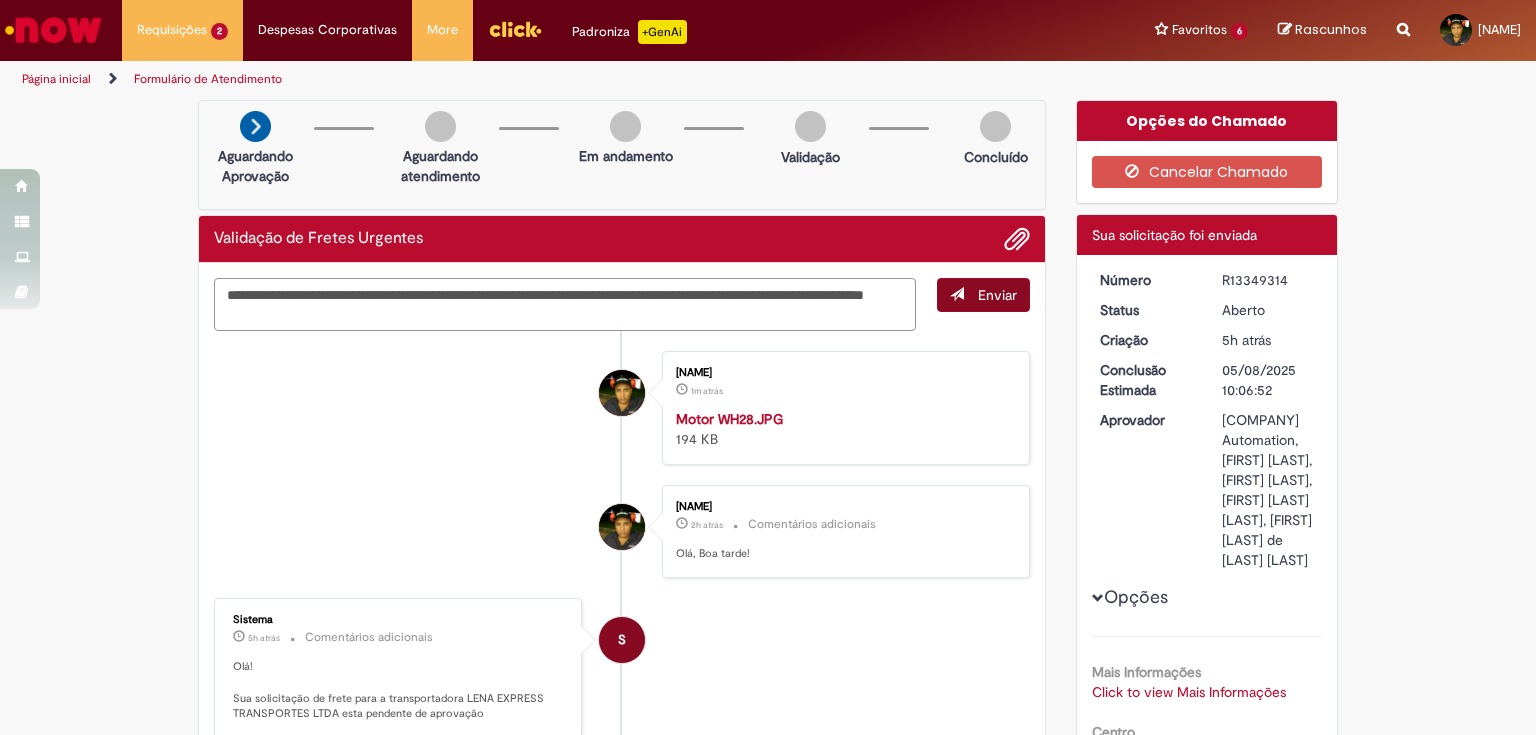 type on "**********" 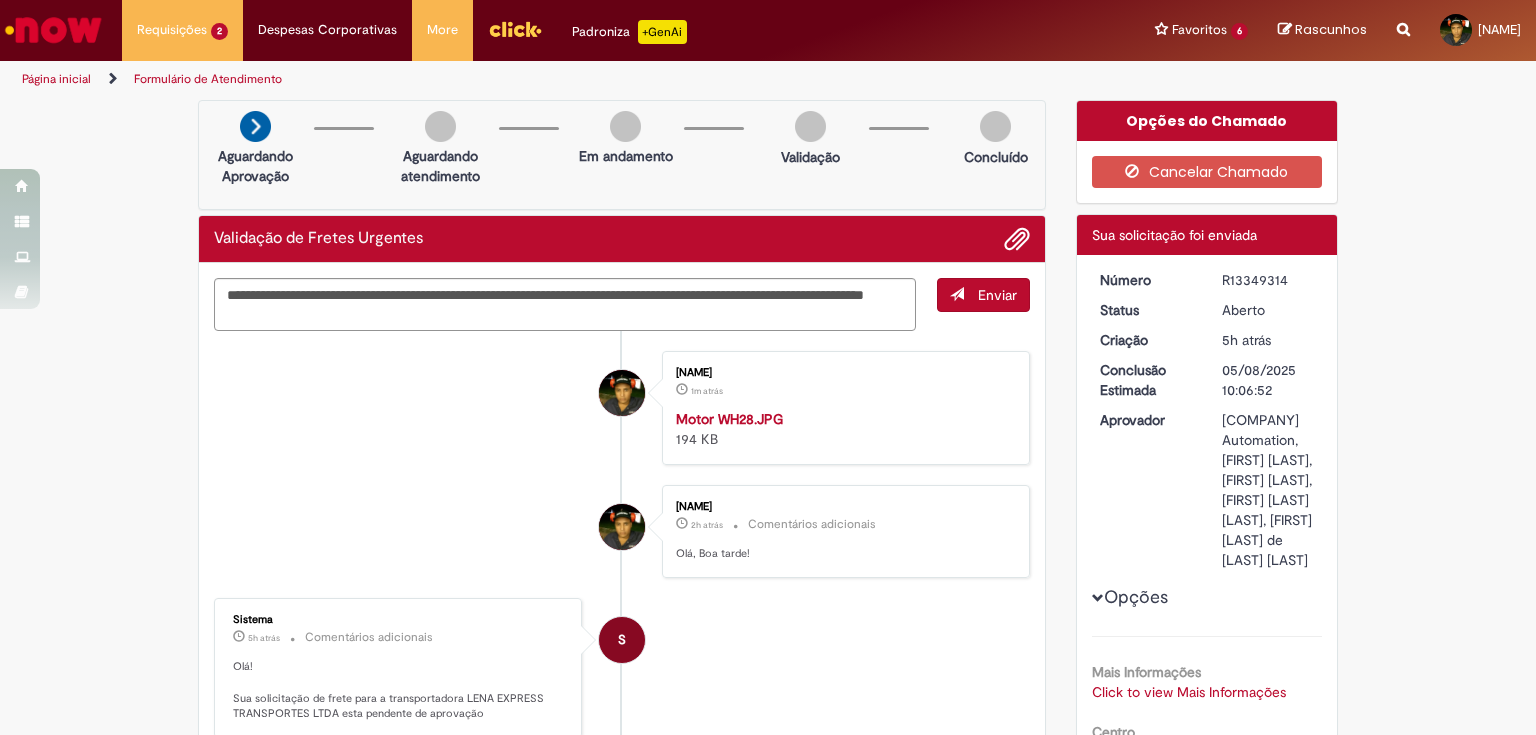 click on "Enviar" at bounding box center (997, 295) 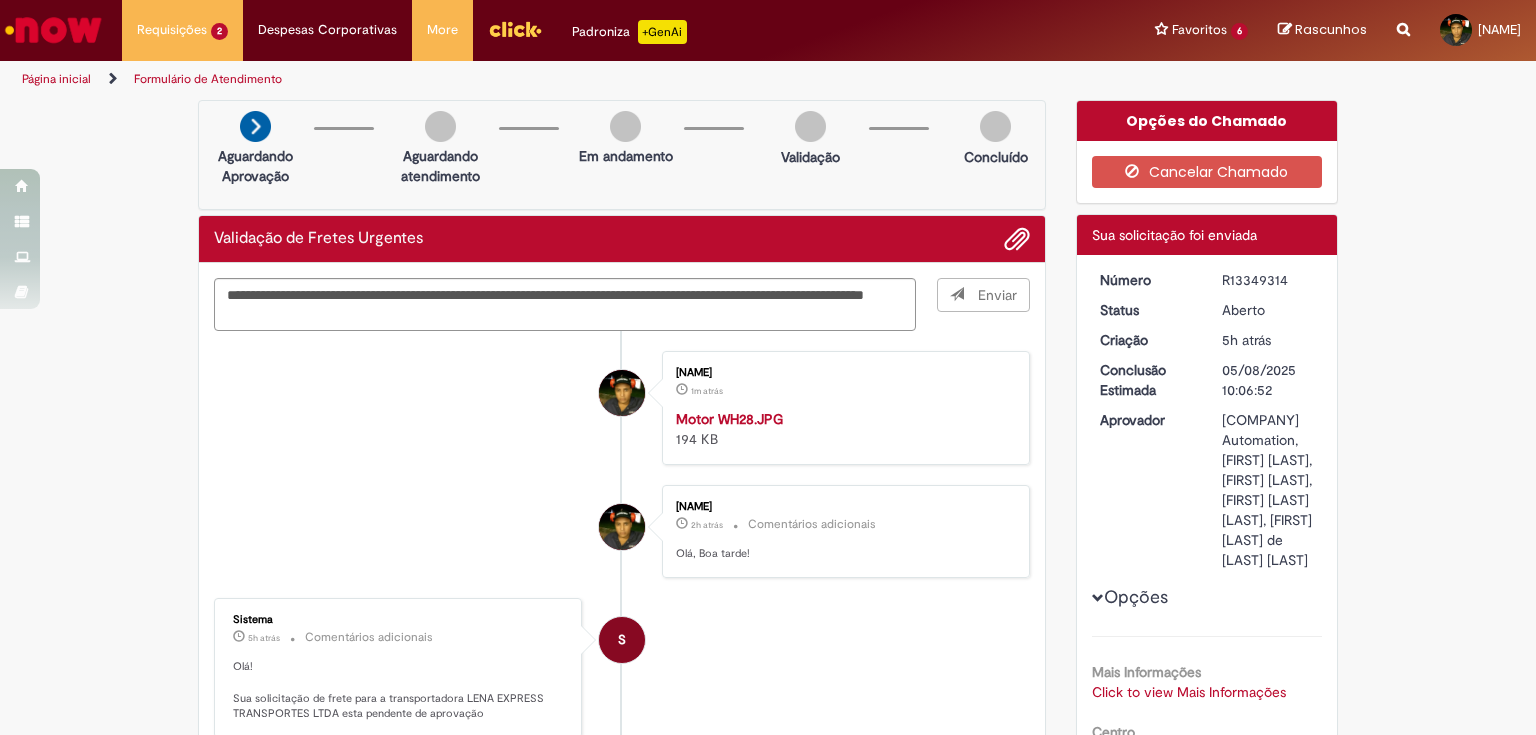 type 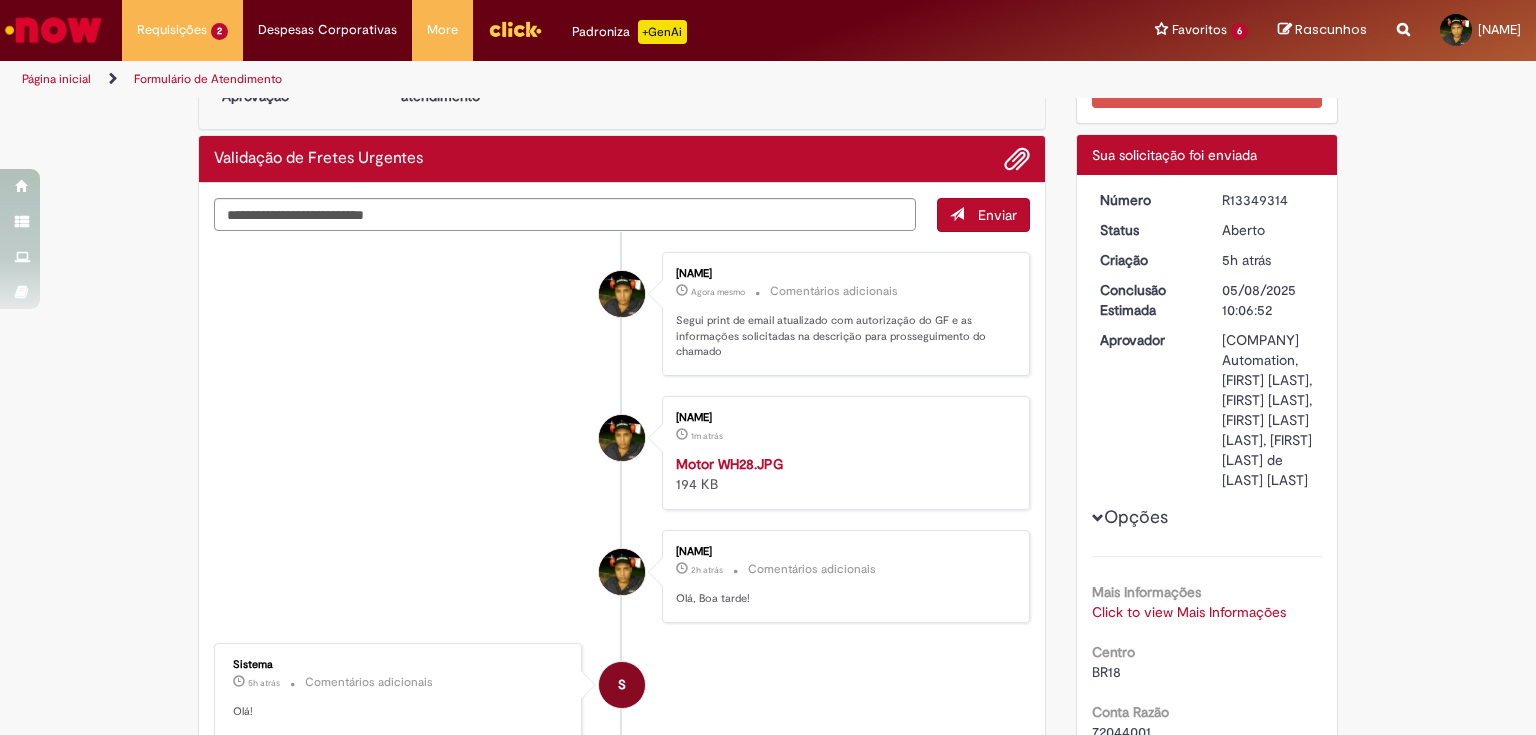 scroll, scrollTop: 0, scrollLeft: 0, axis: both 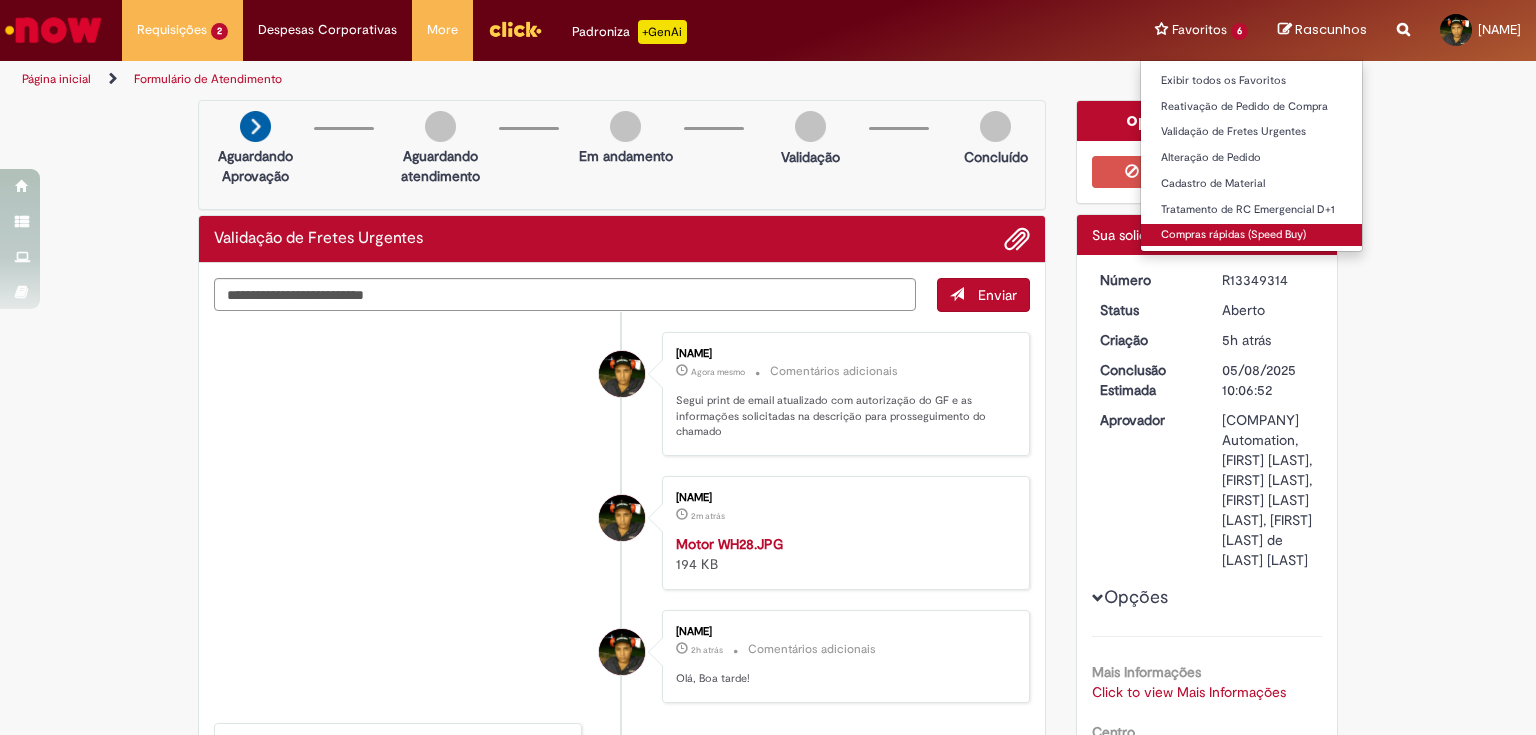 click on "Compras rápidas (Speed Buy)" at bounding box center (1251, 235) 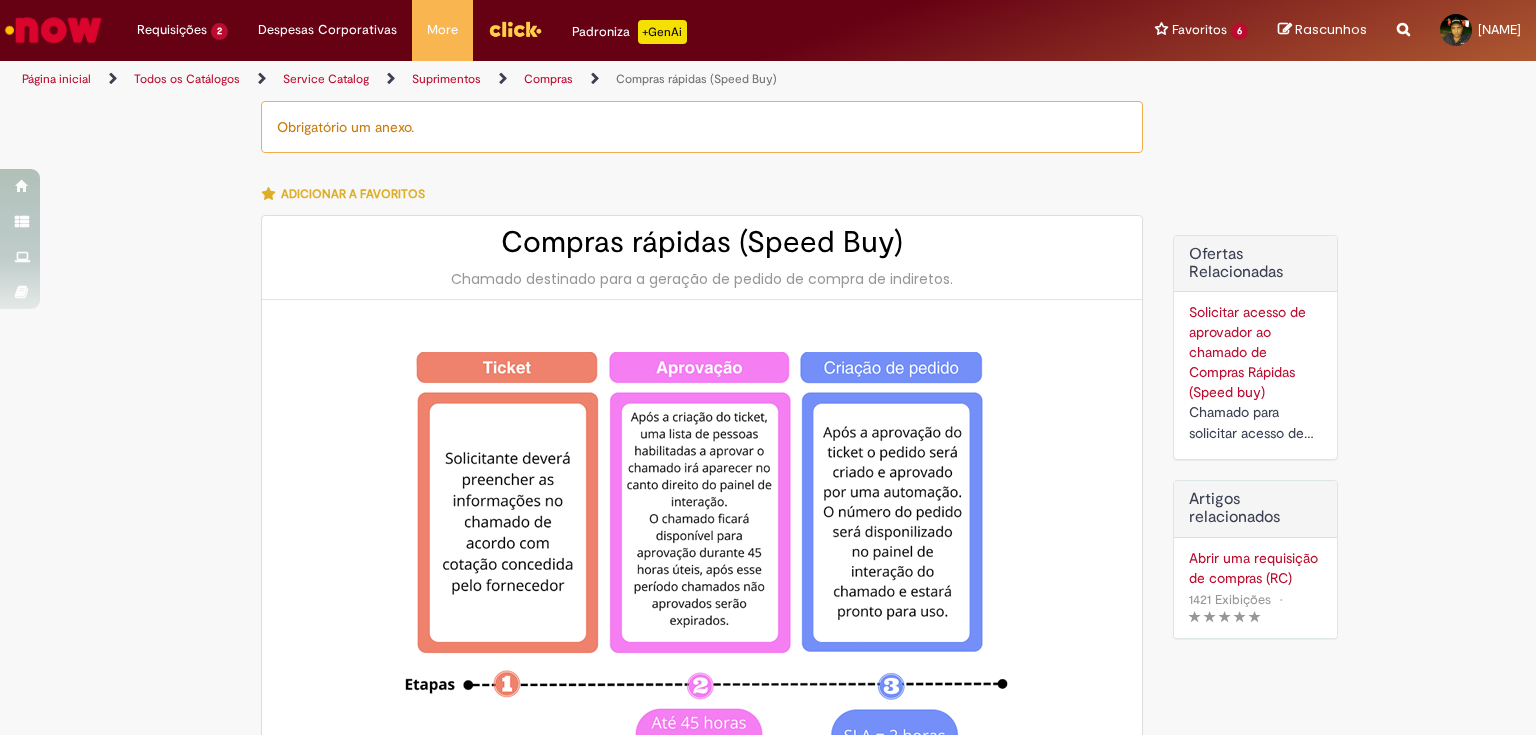 type on "********" 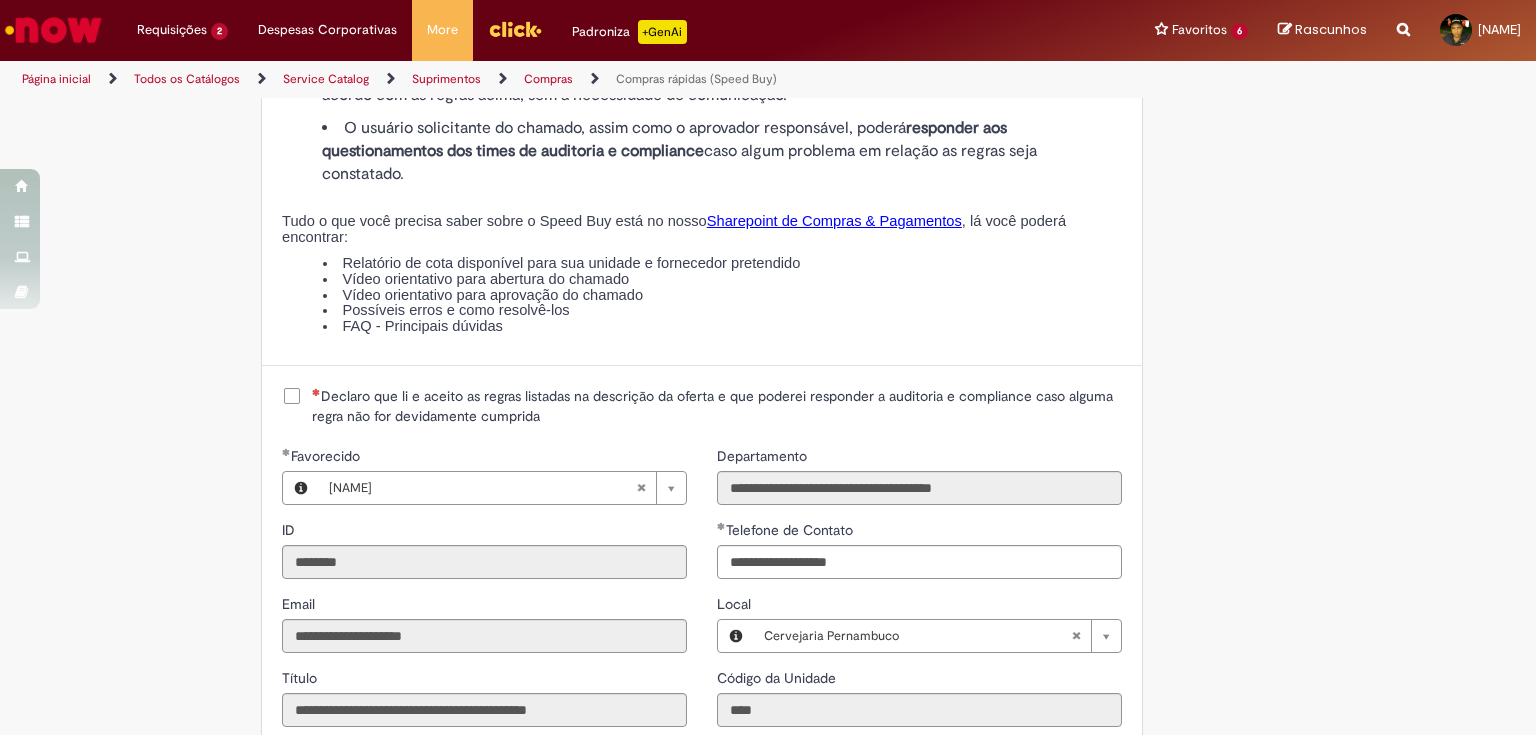 scroll, scrollTop: 2320, scrollLeft: 0, axis: vertical 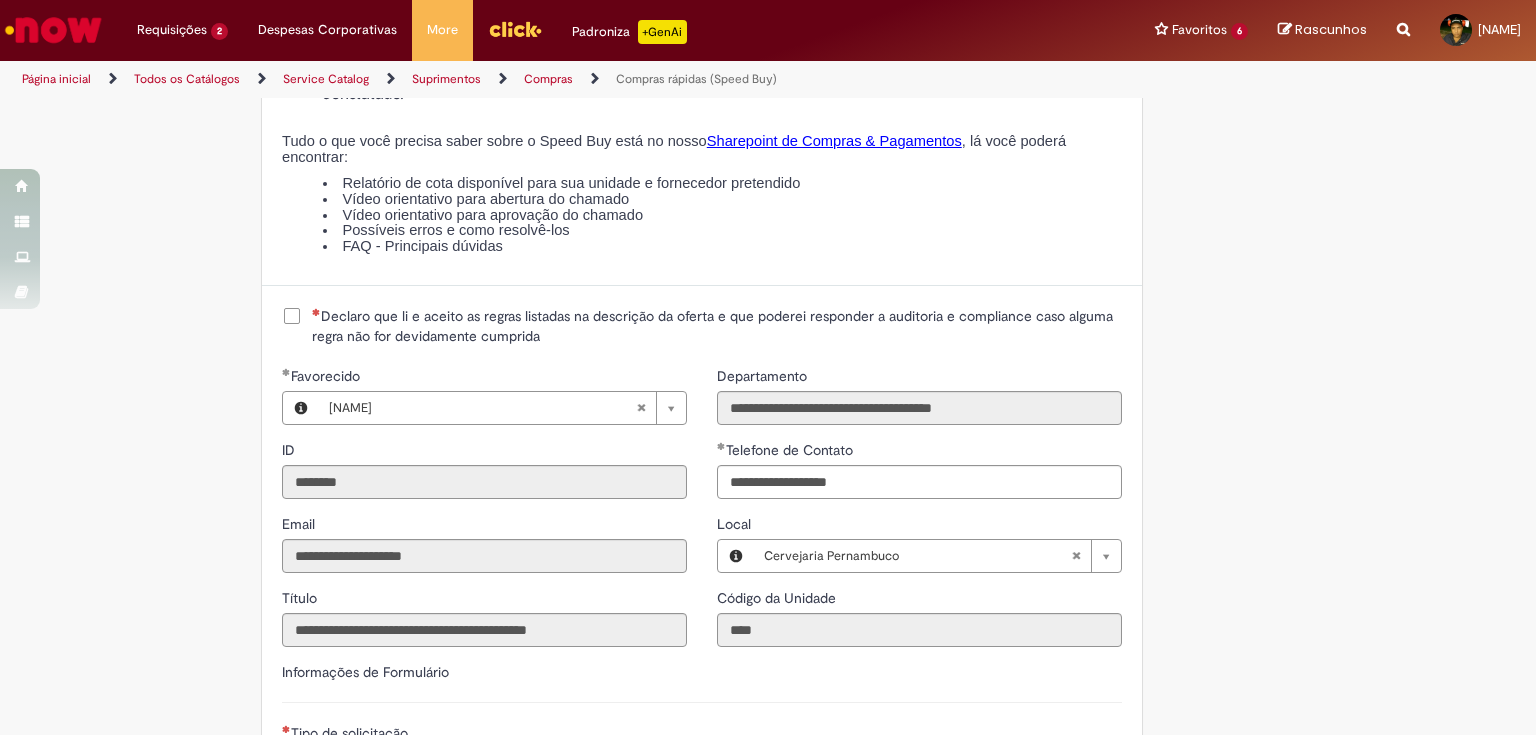 click on "Declaro que li e aceito as regras listadas na descrição da oferta e que poderei responder a auditoria e compliance caso alguma regra não for devidamente cumprida" at bounding box center (717, 326) 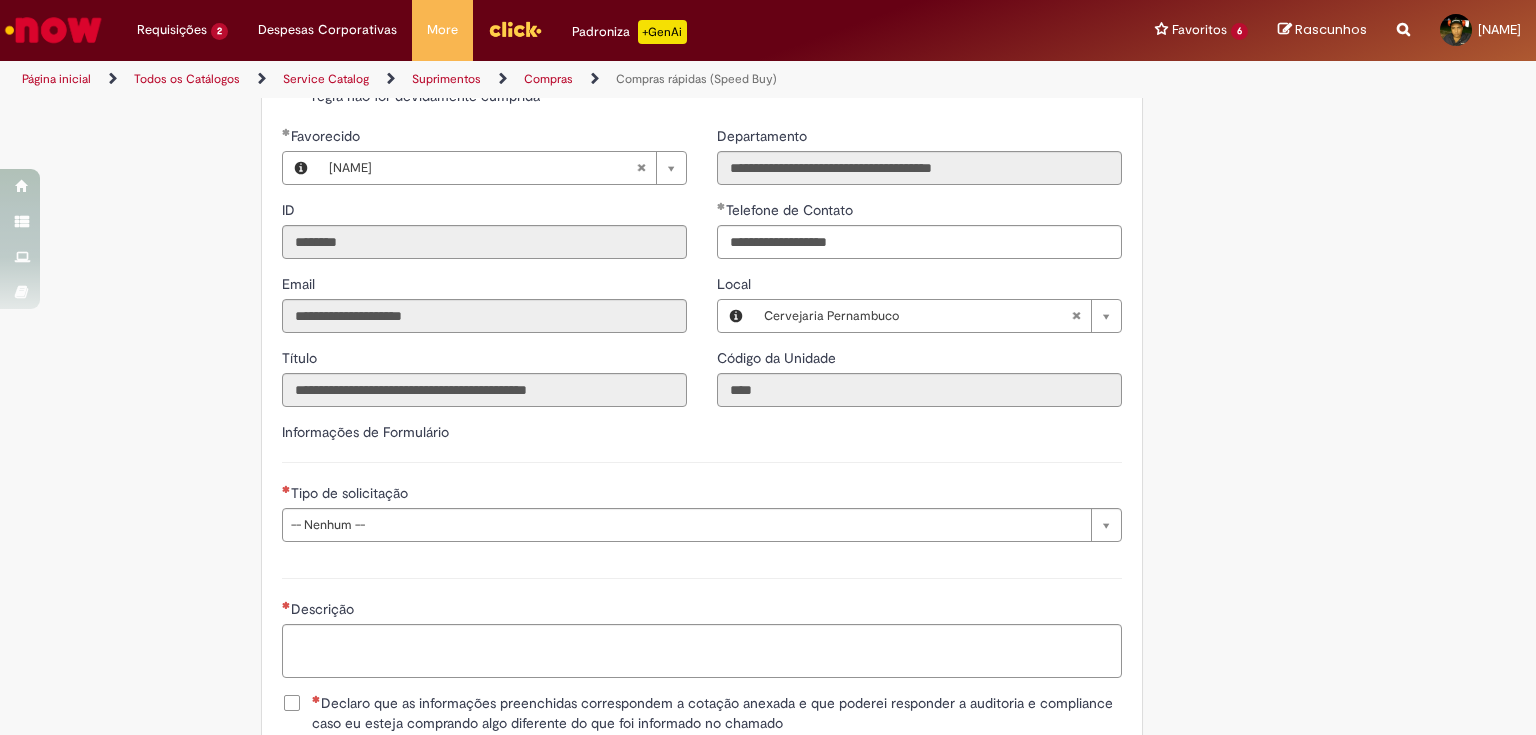 scroll, scrollTop: 2640, scrollLeft: 0, axis: vertical 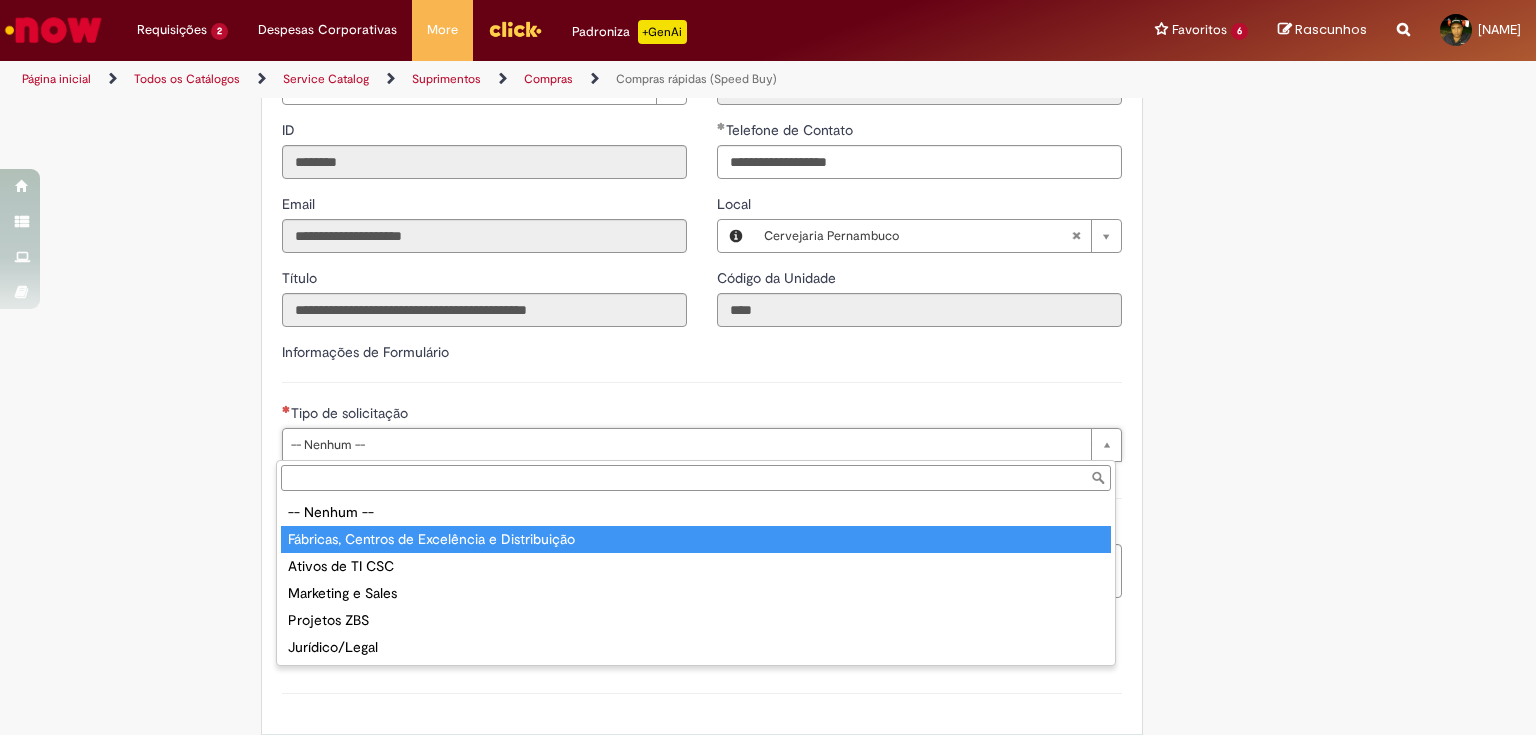 type on "**********" 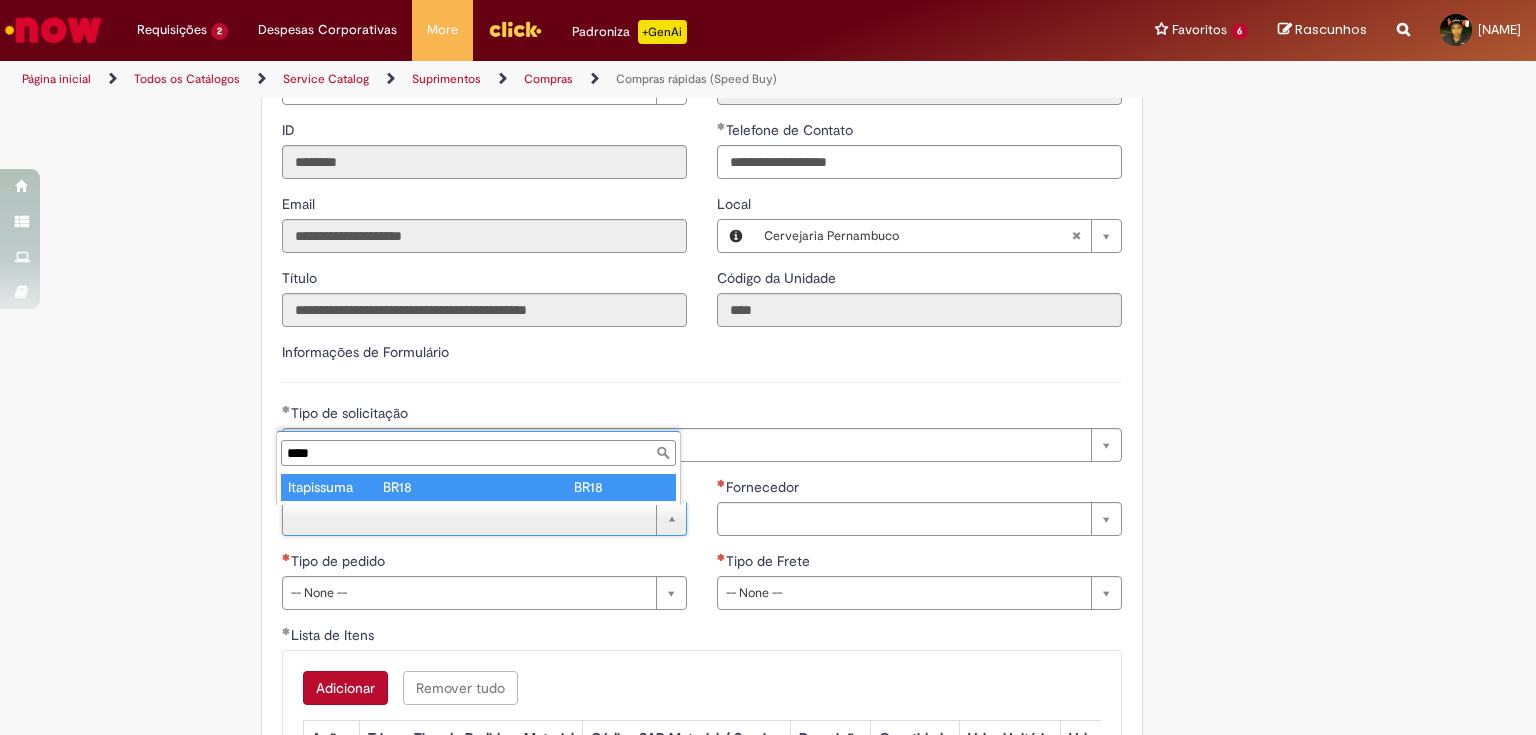type on "****" 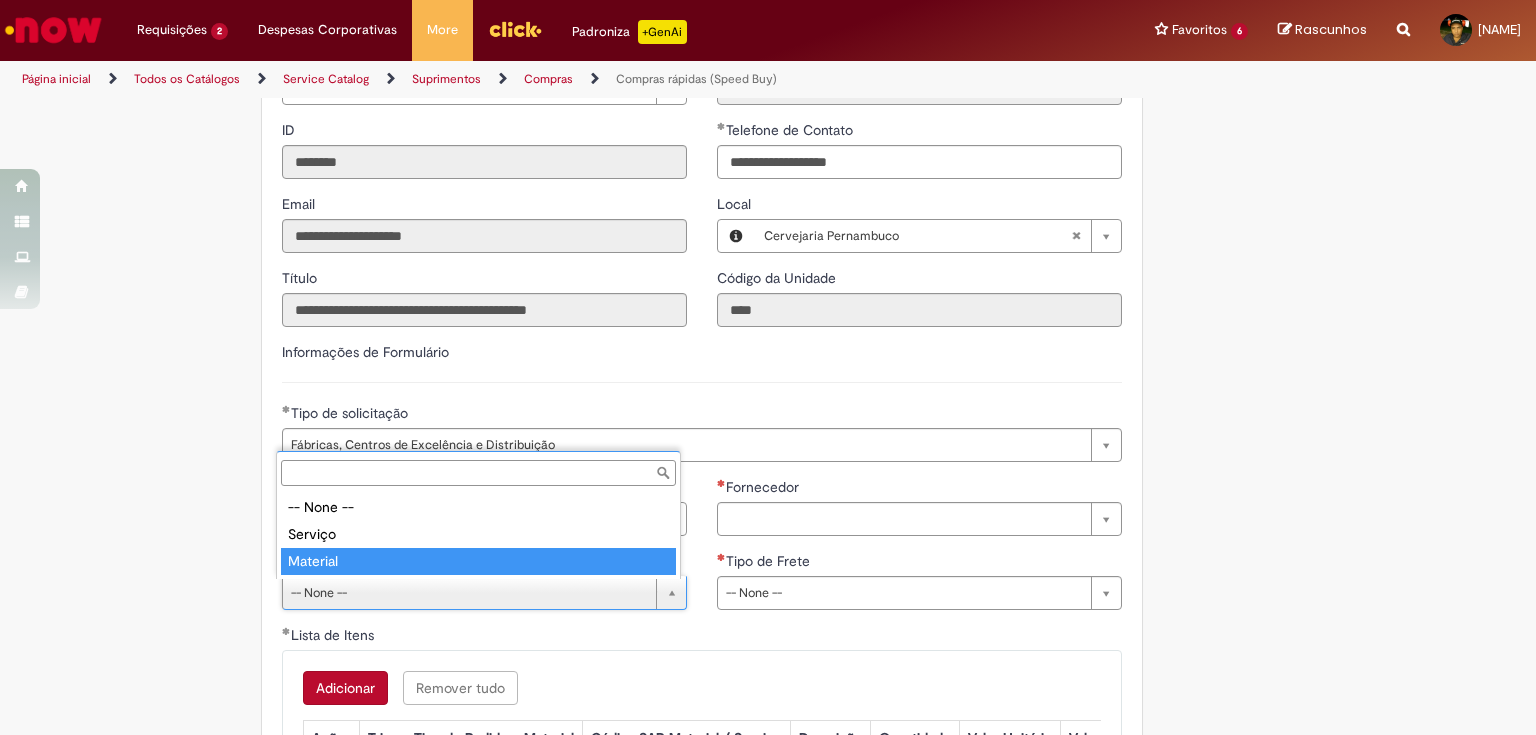 type on "********" 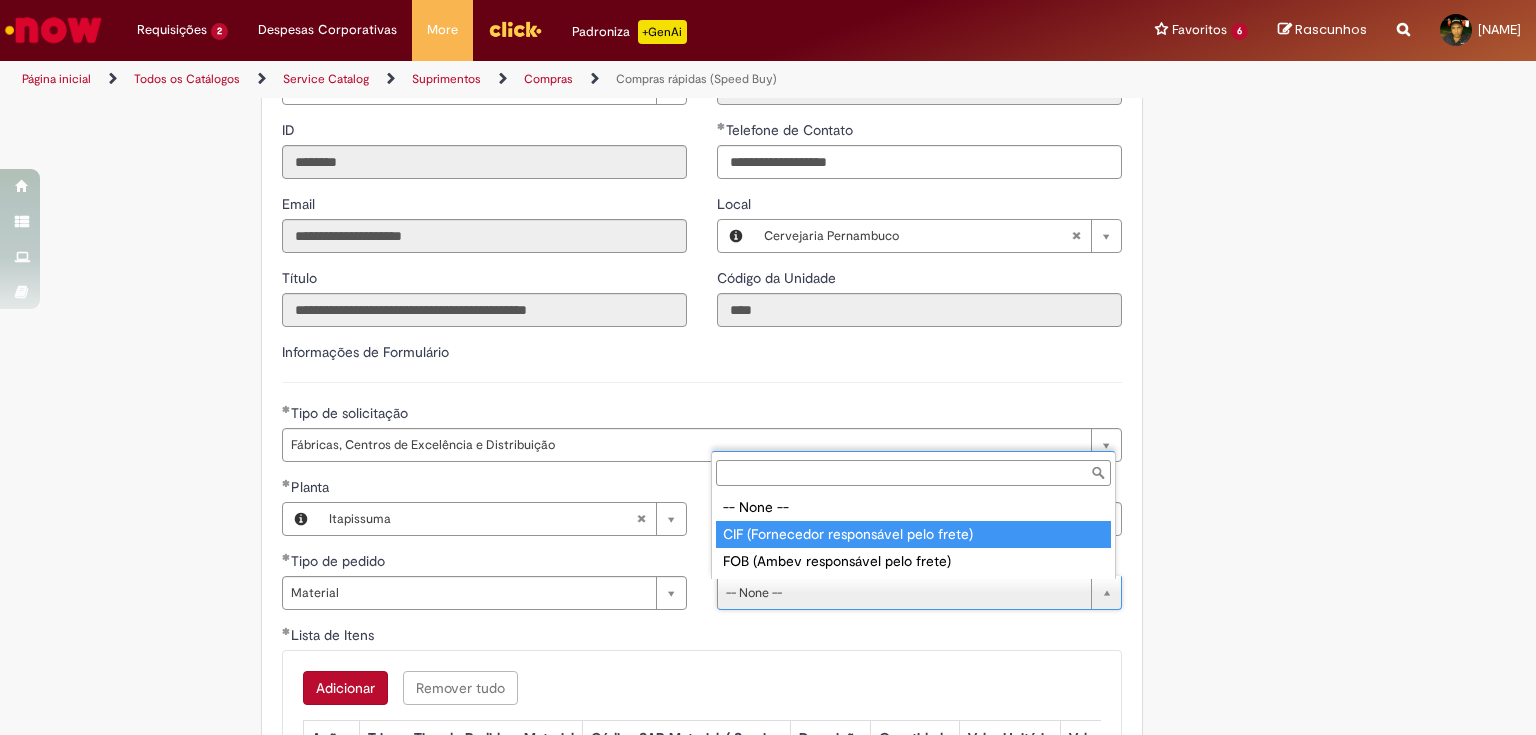 type on "**********" 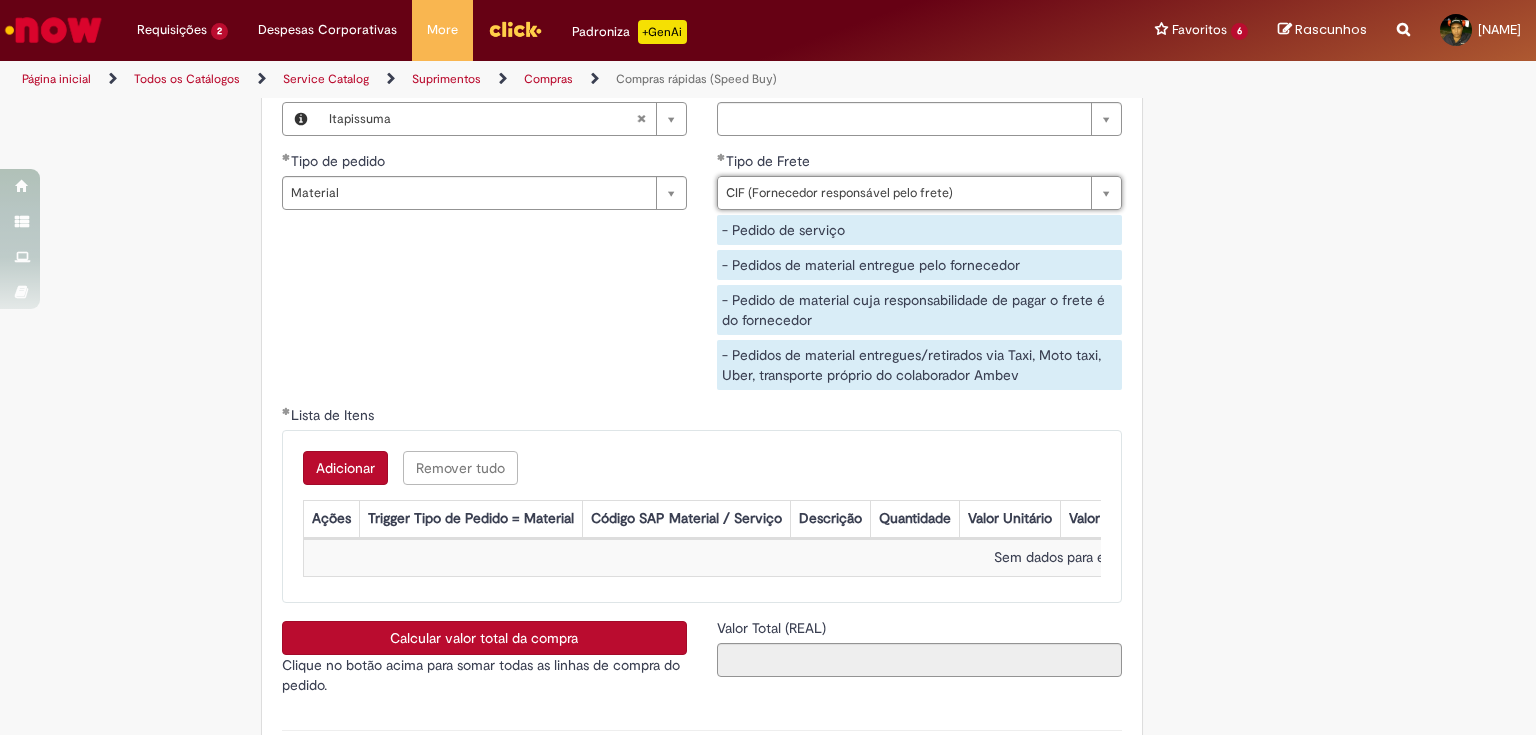 scroll, scrollTop: 3120, scrollLeft: 0, axis: vertical 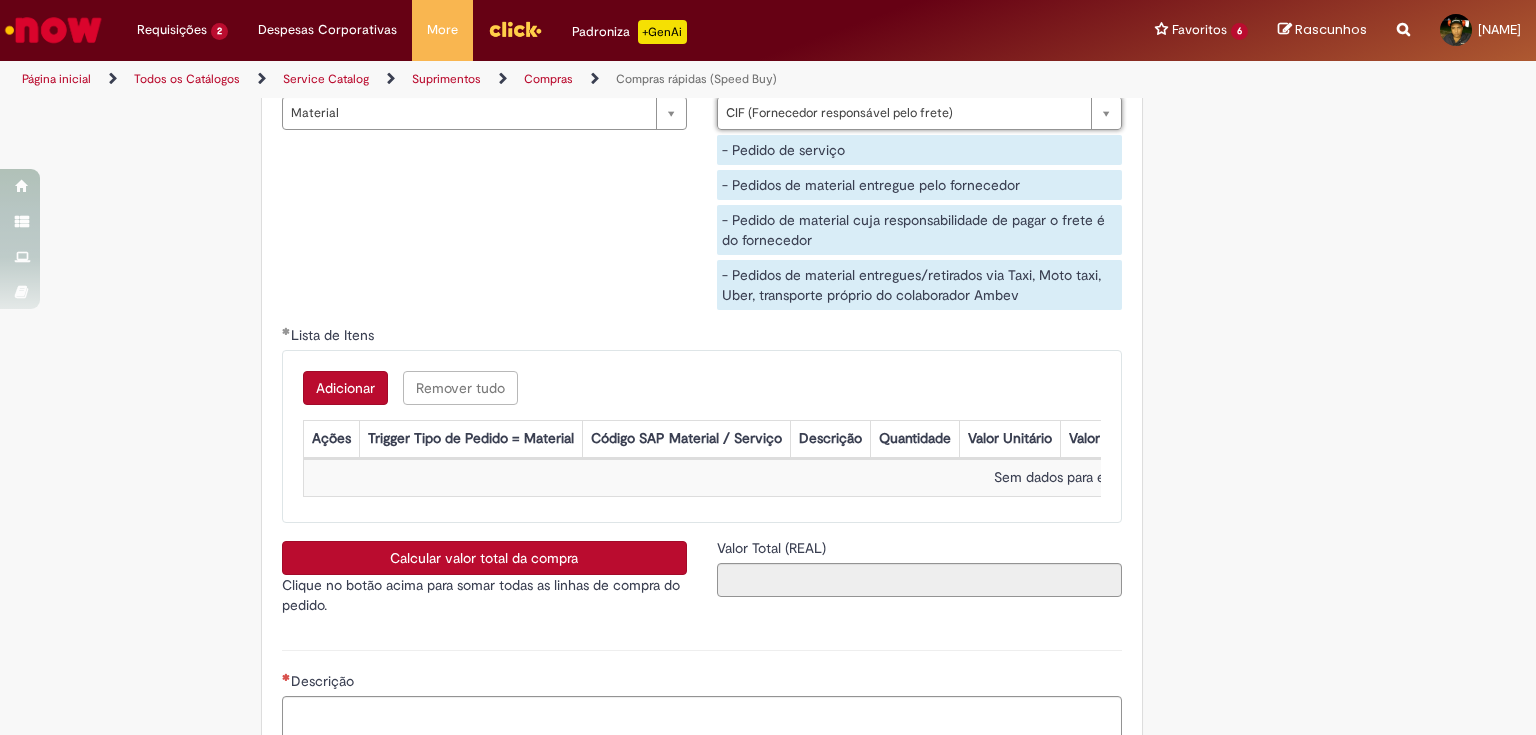 click on "Adicionar" at bounding box center [345, 388] 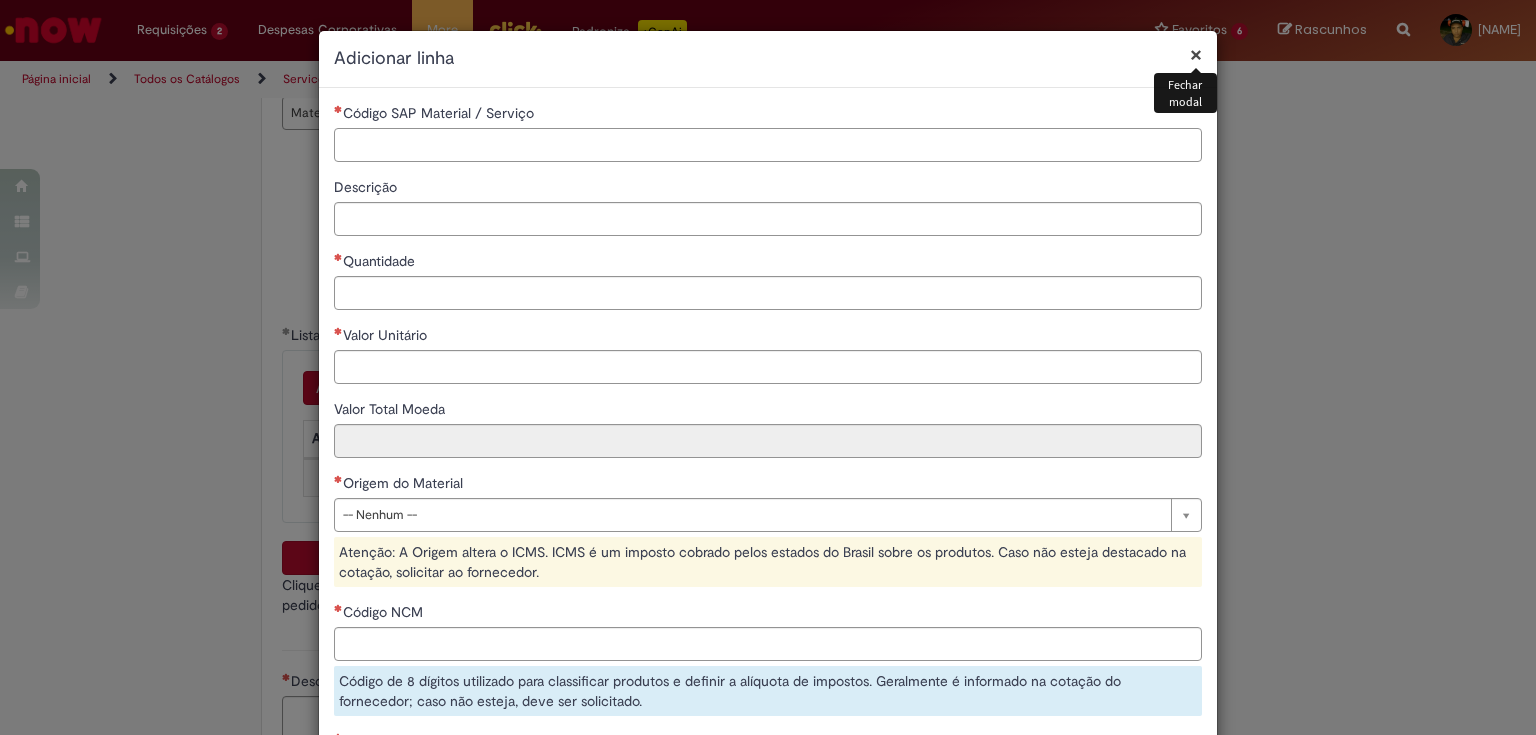 click on "Código SAP Material / Serviço" at bounding box center (768, 145) 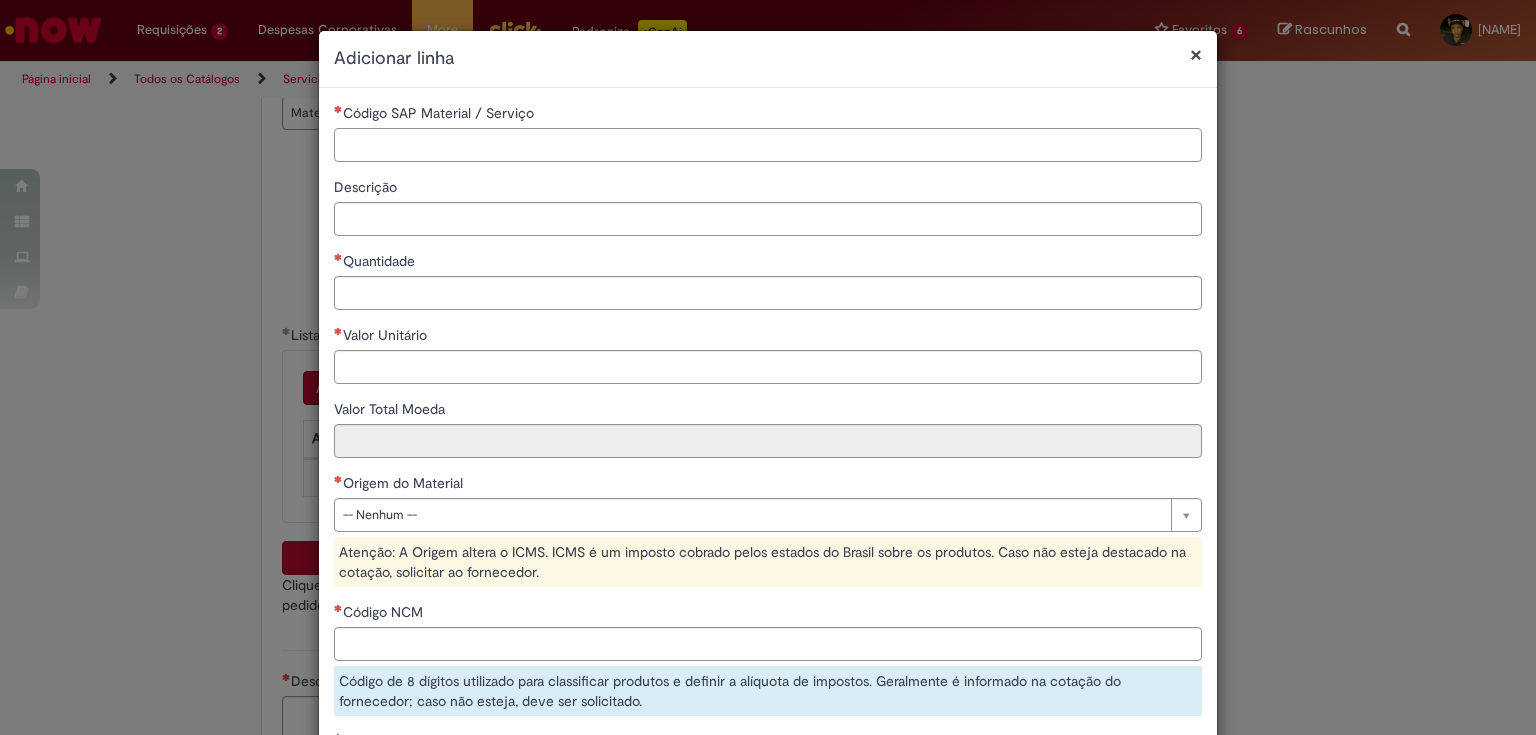paste on "********" 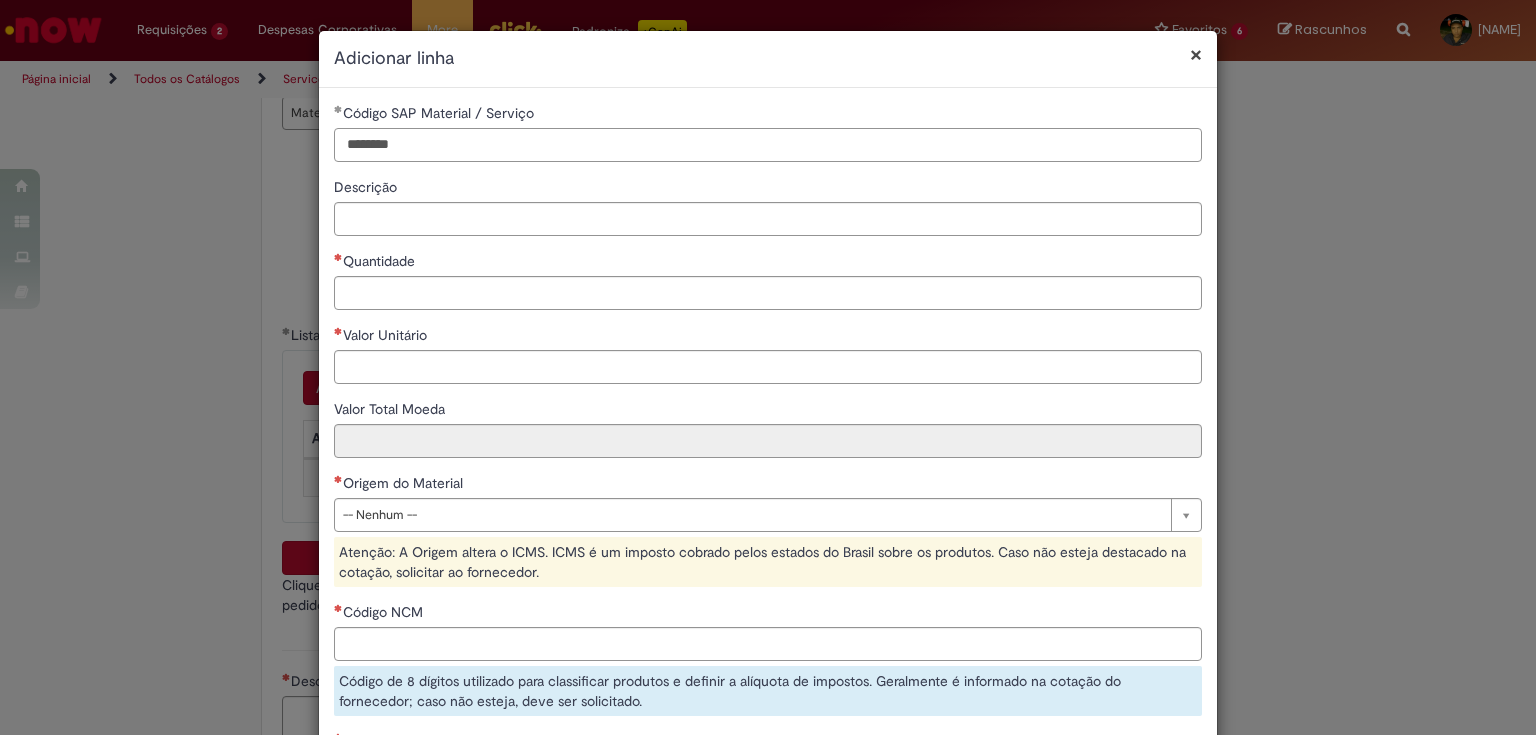 type on "********" 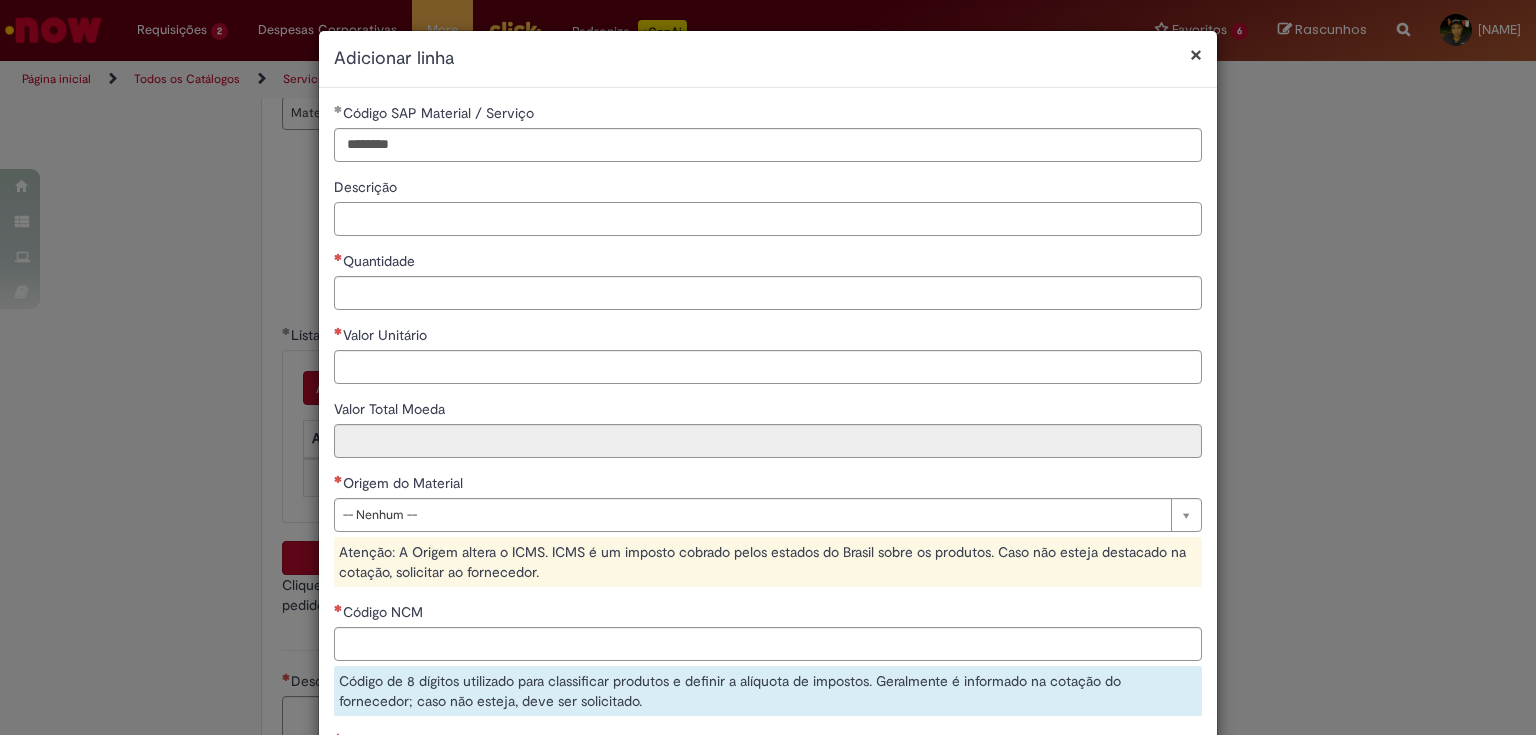 click on "Descrição" at bounding box center [768, 219] 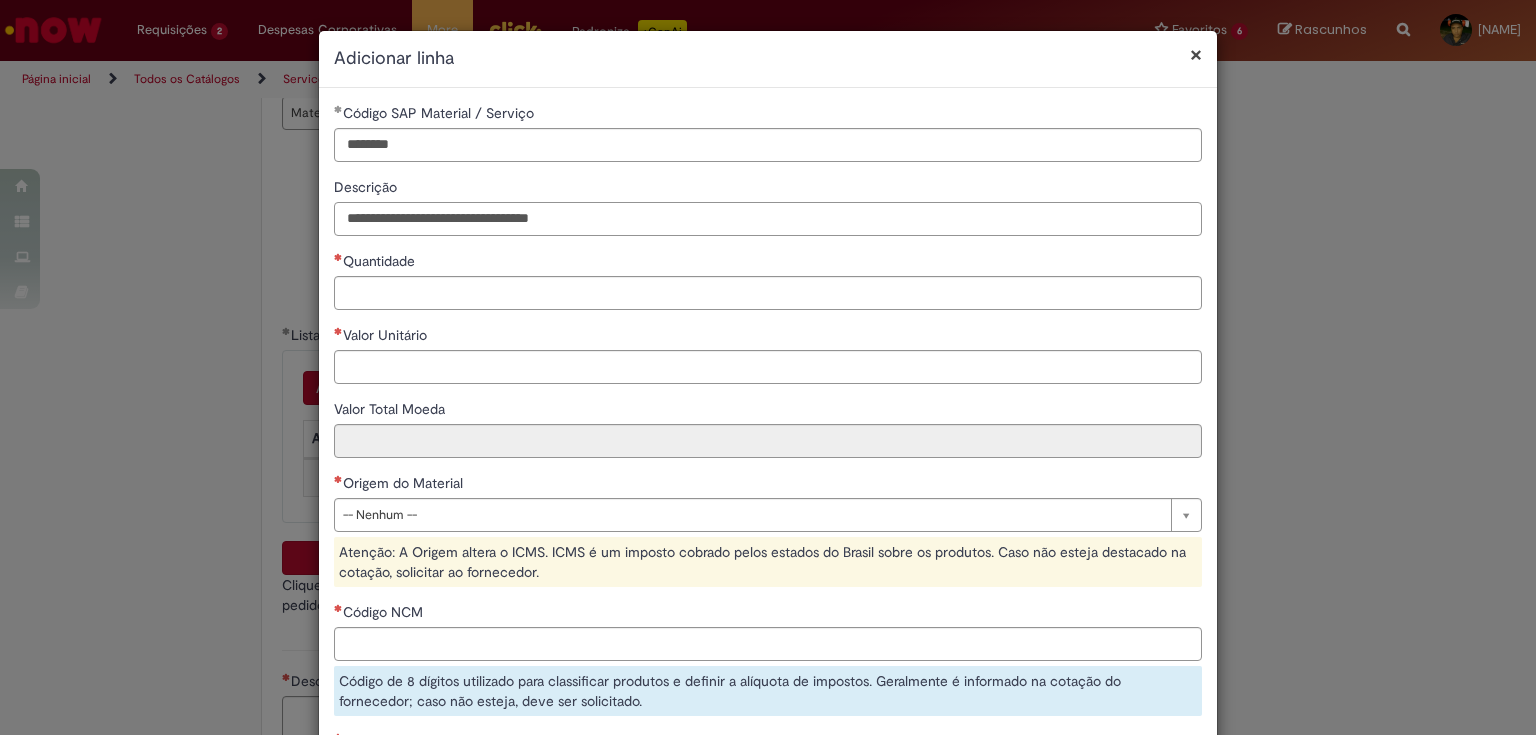 paste on "*****" 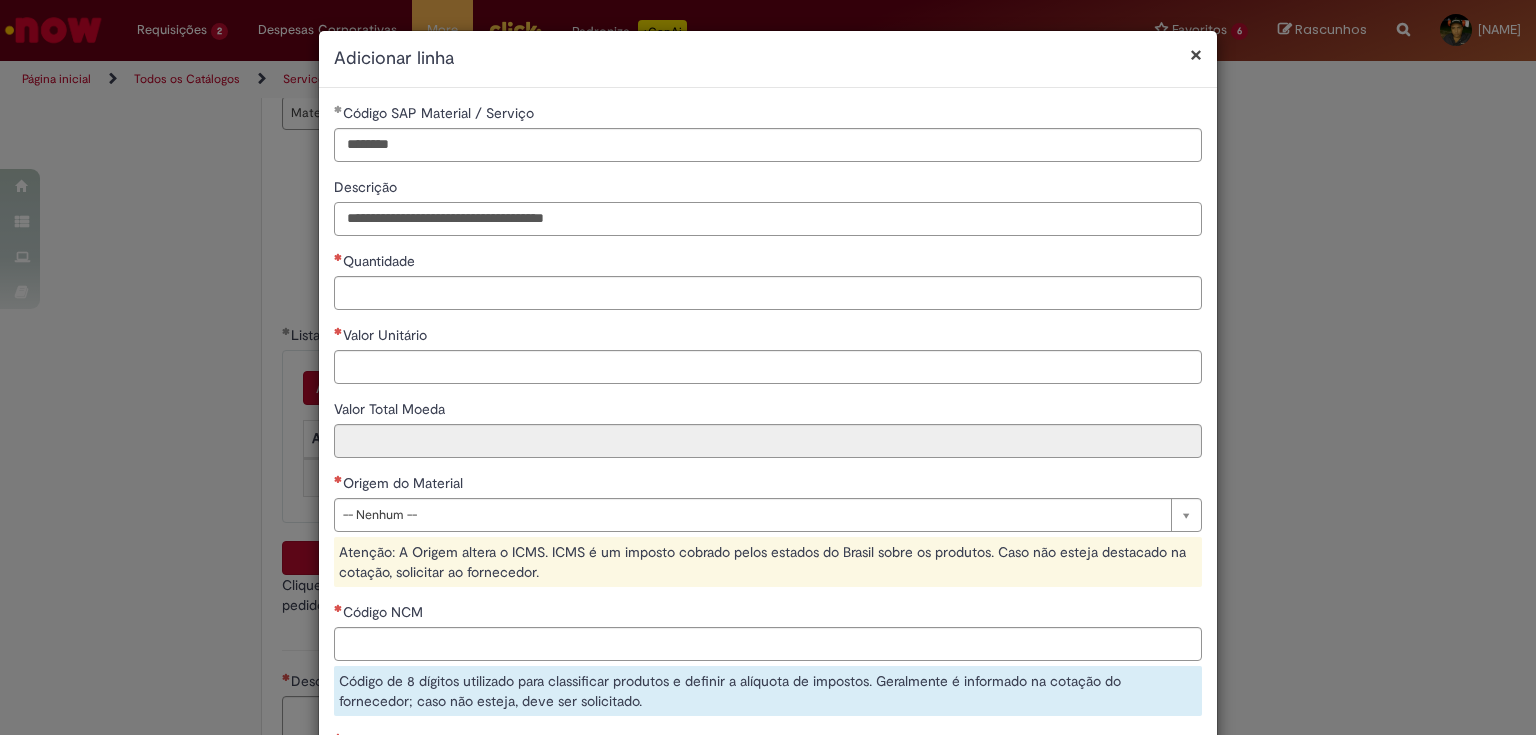 type on "**********" 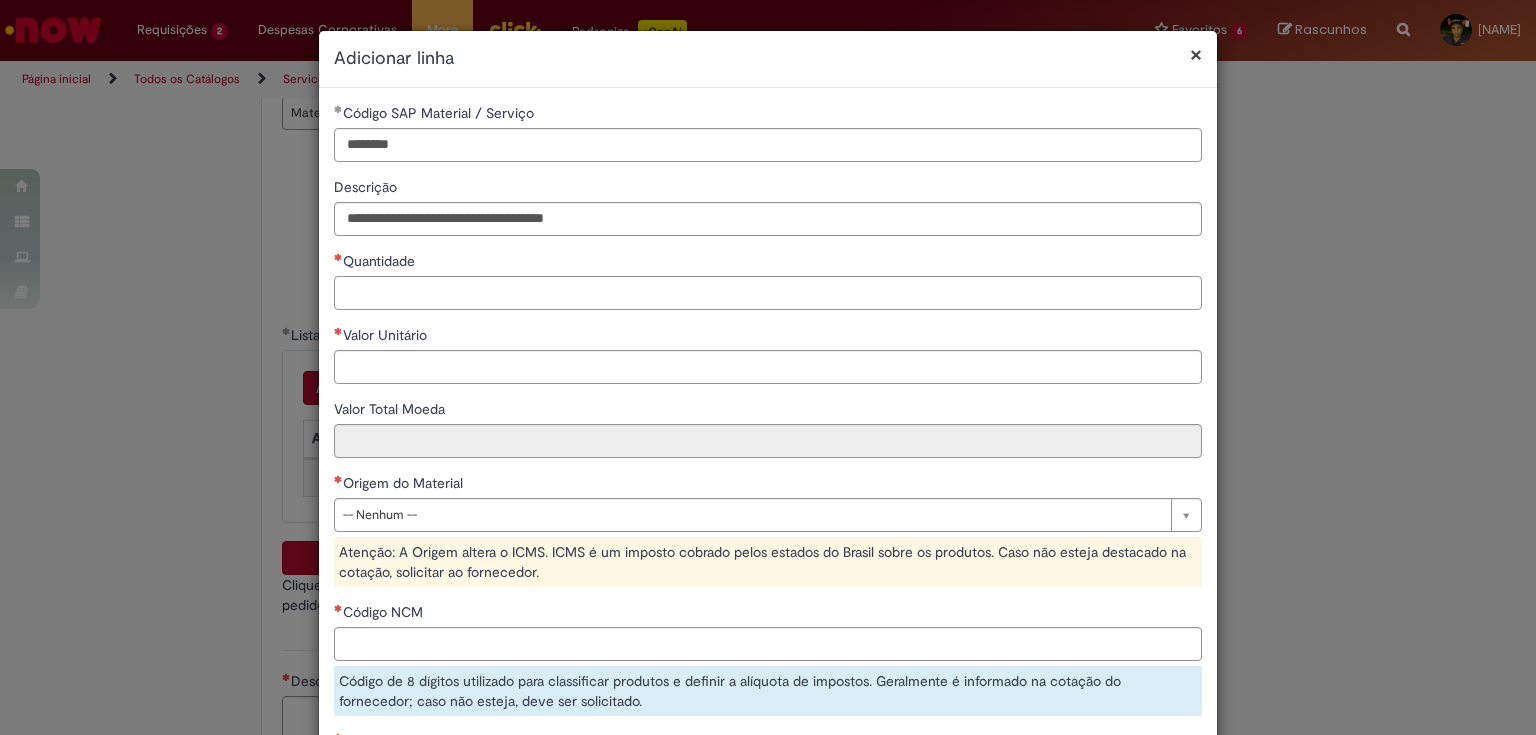 click on "Quantidade" at bounding box center [768, 293] 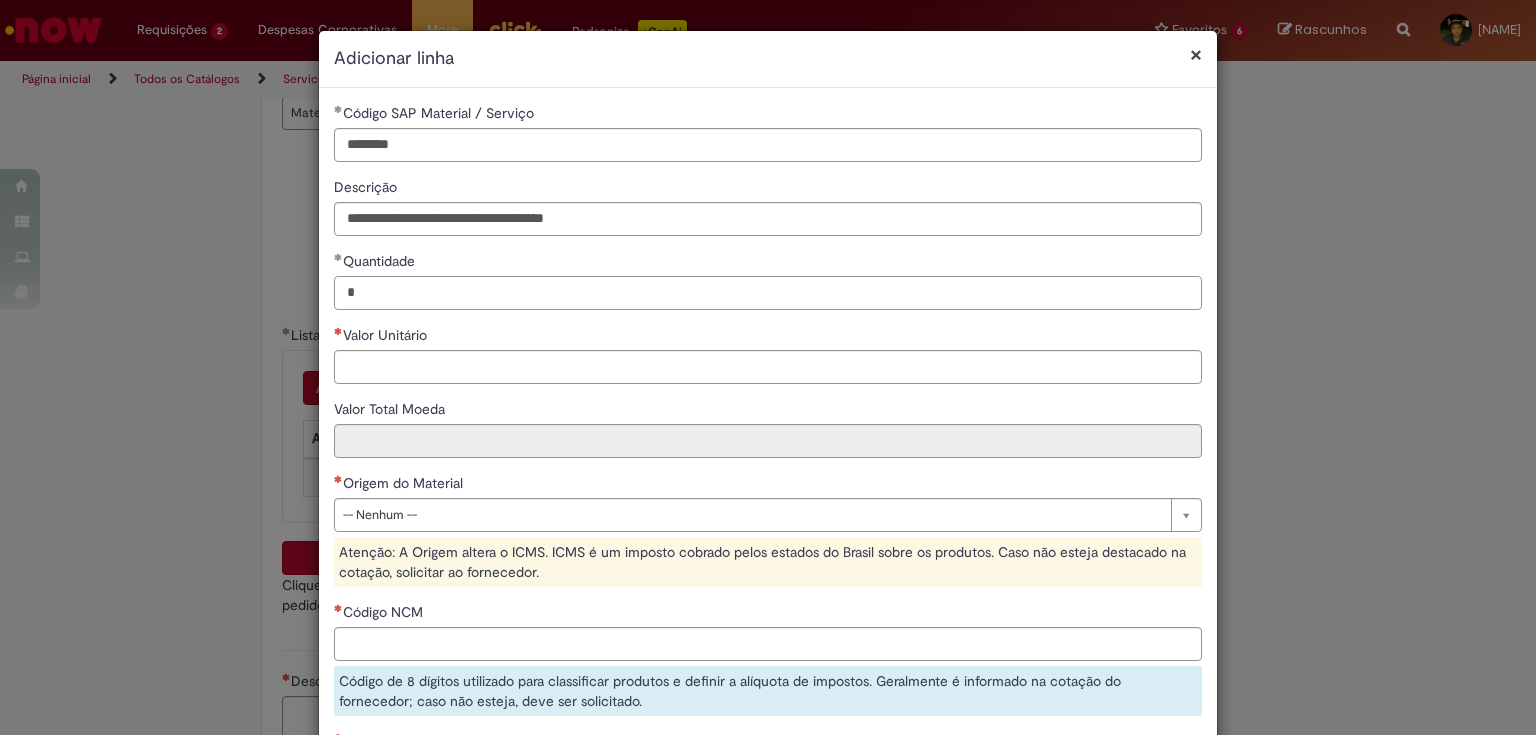 type on "*" 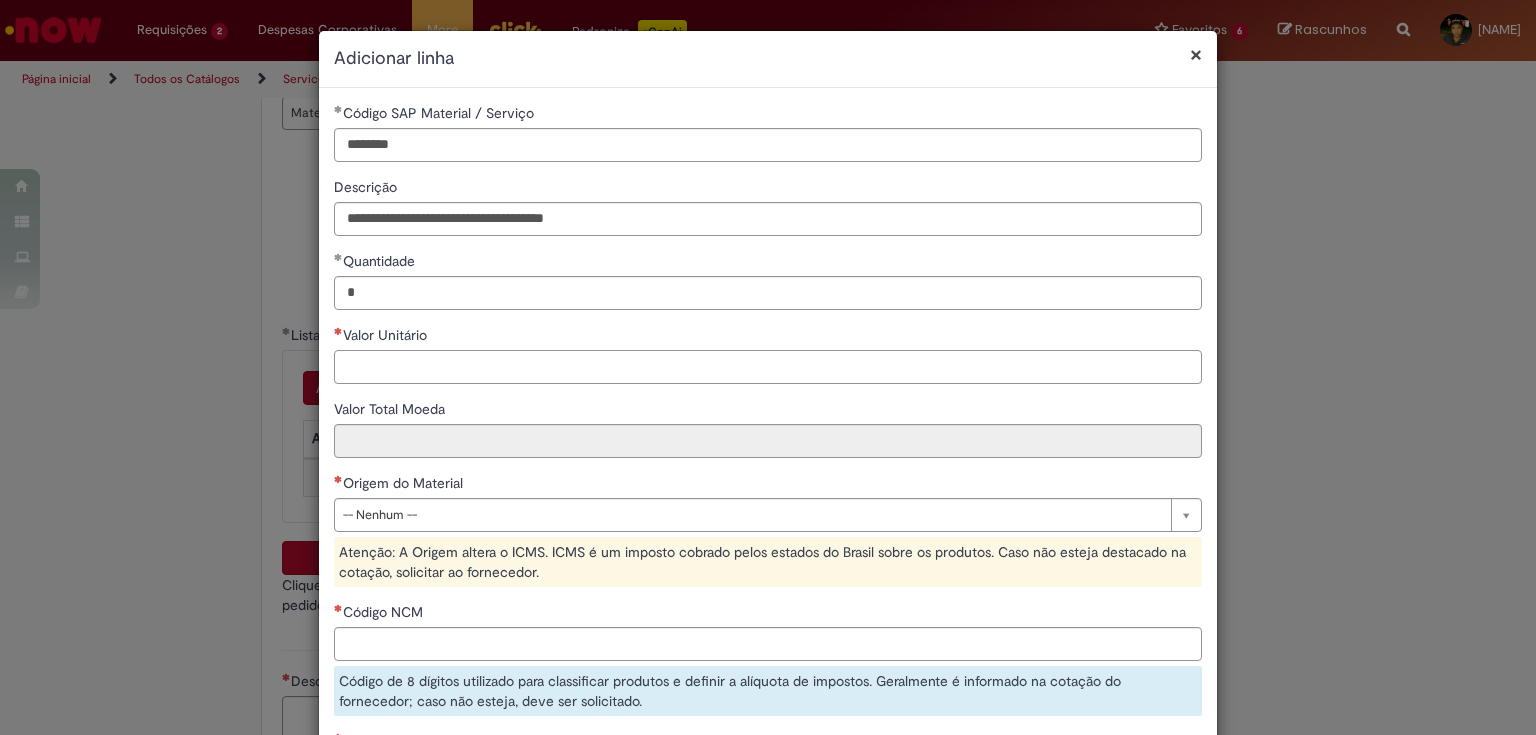 click on "Valor Unitário" at bounding box center (768, 367) 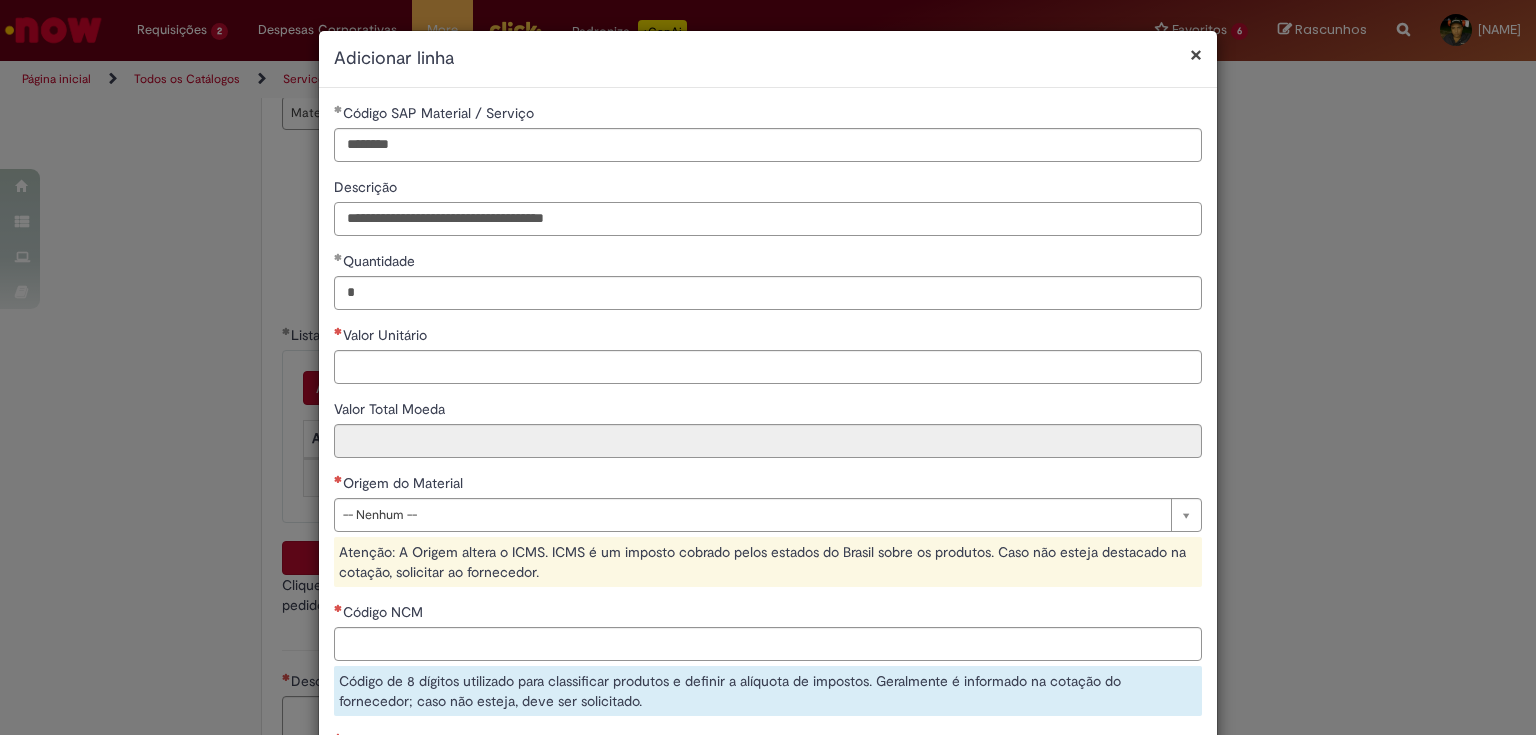 drag, startPoint x: 584, startPoint y: 220, endPoint x: 615, endPoint y: 216, distance: 31.257 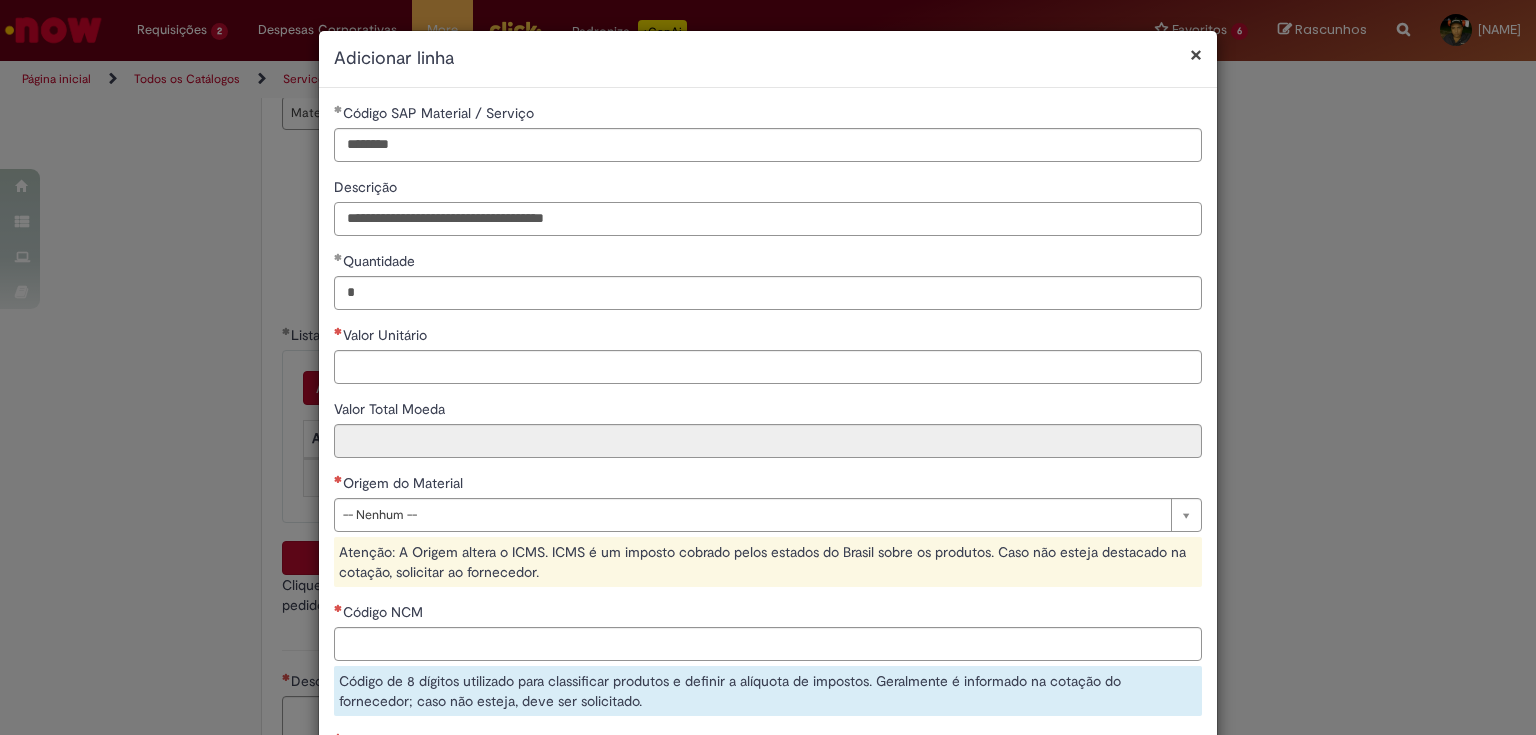 type on "**********" 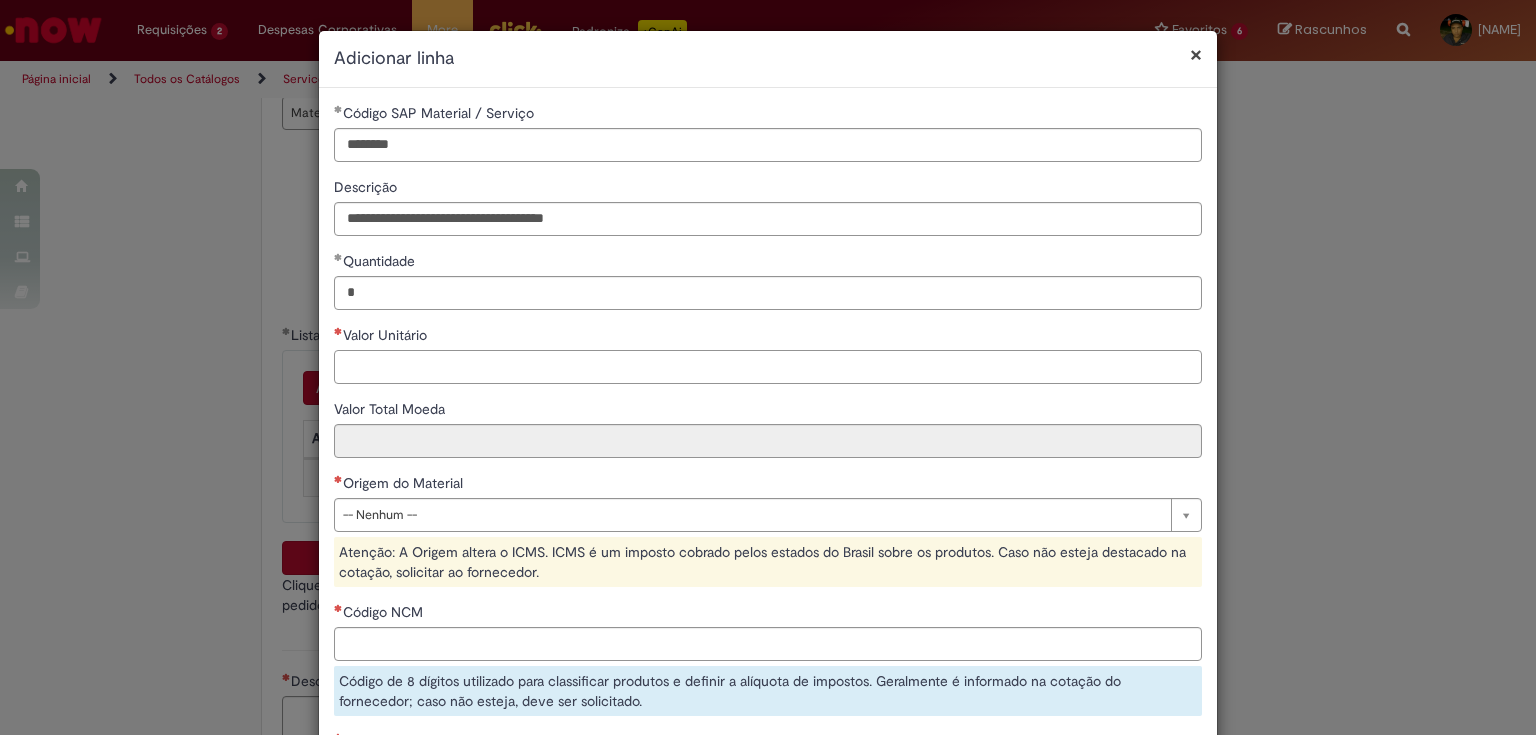 click on "Valor Unitário" at bounding box center [768, 367] 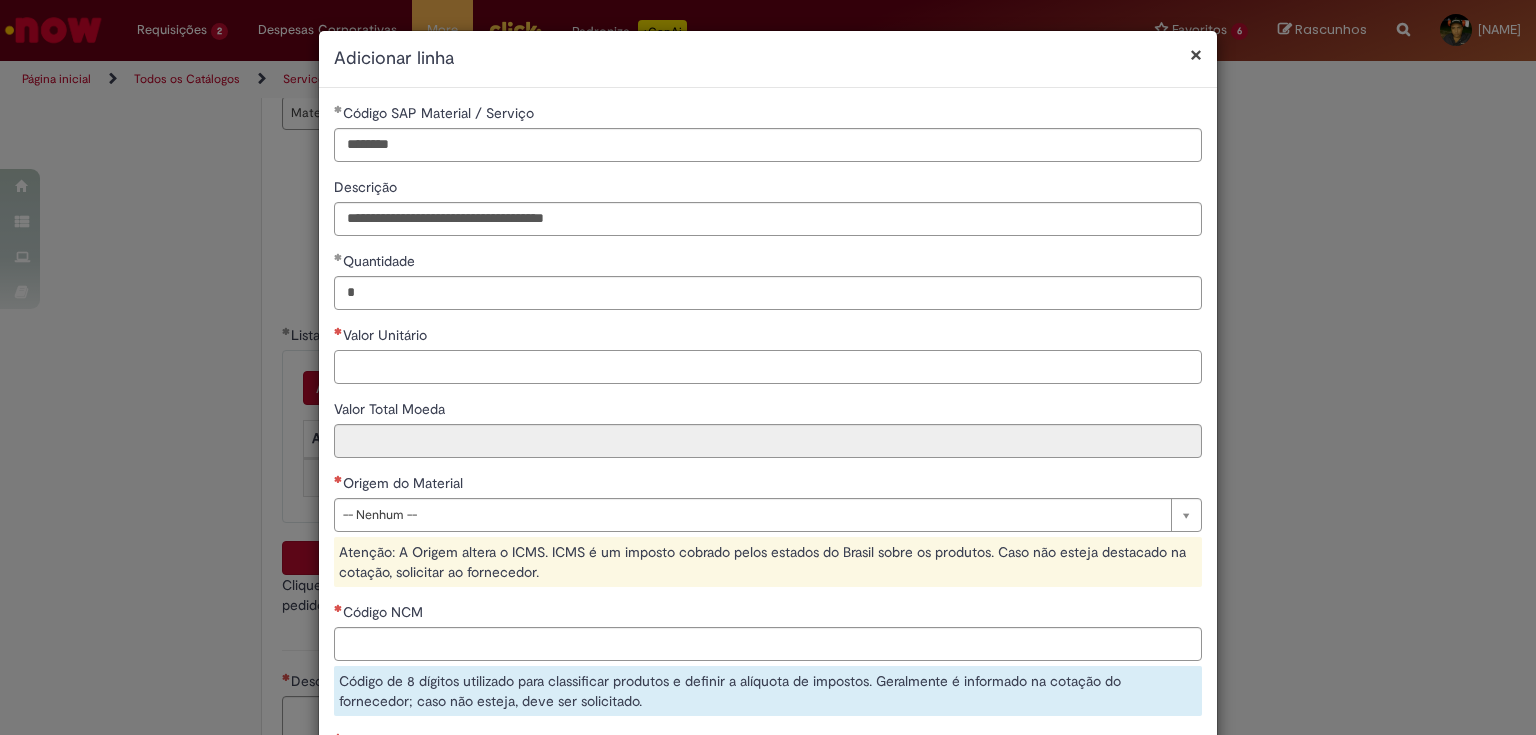 paste on "********" 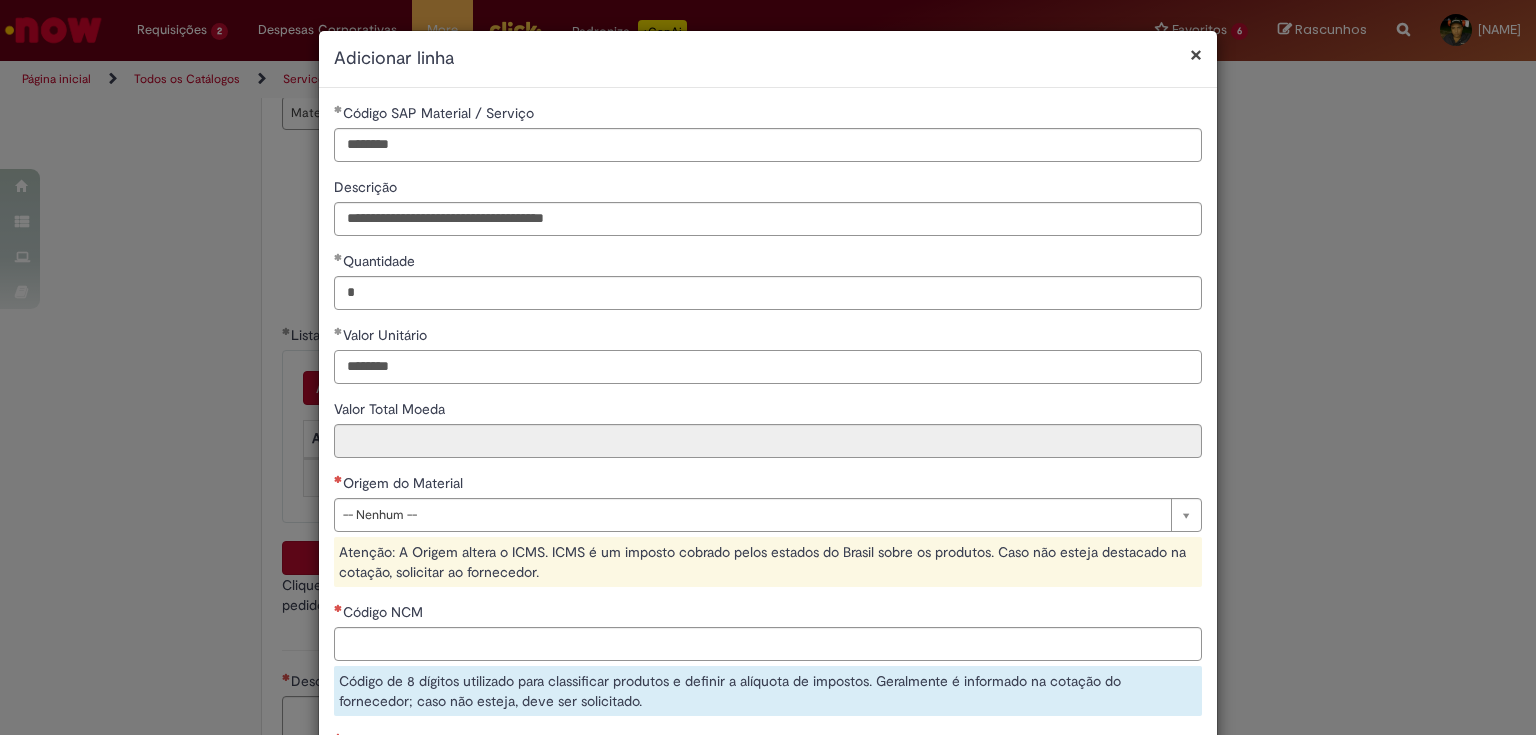 type on "********" 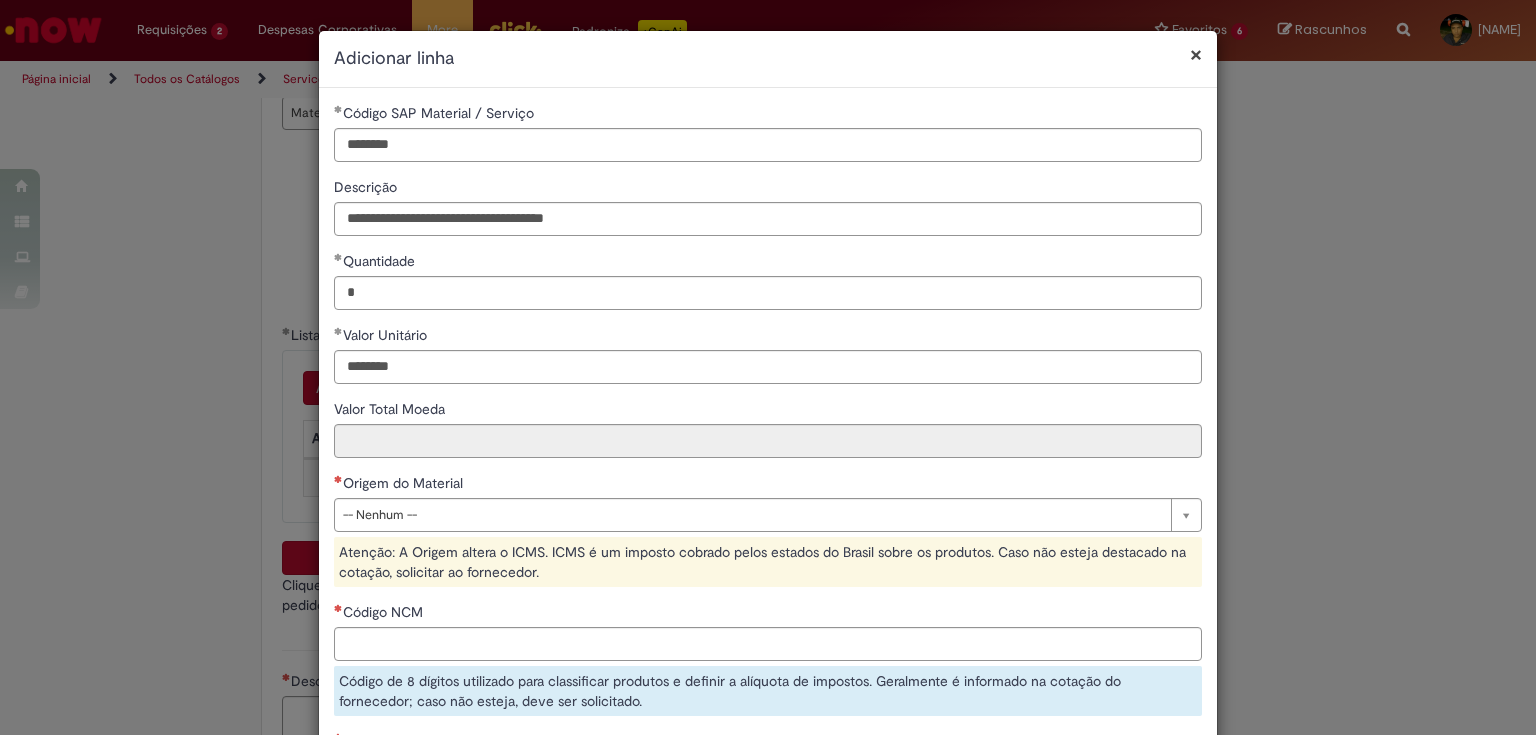 type on "********" 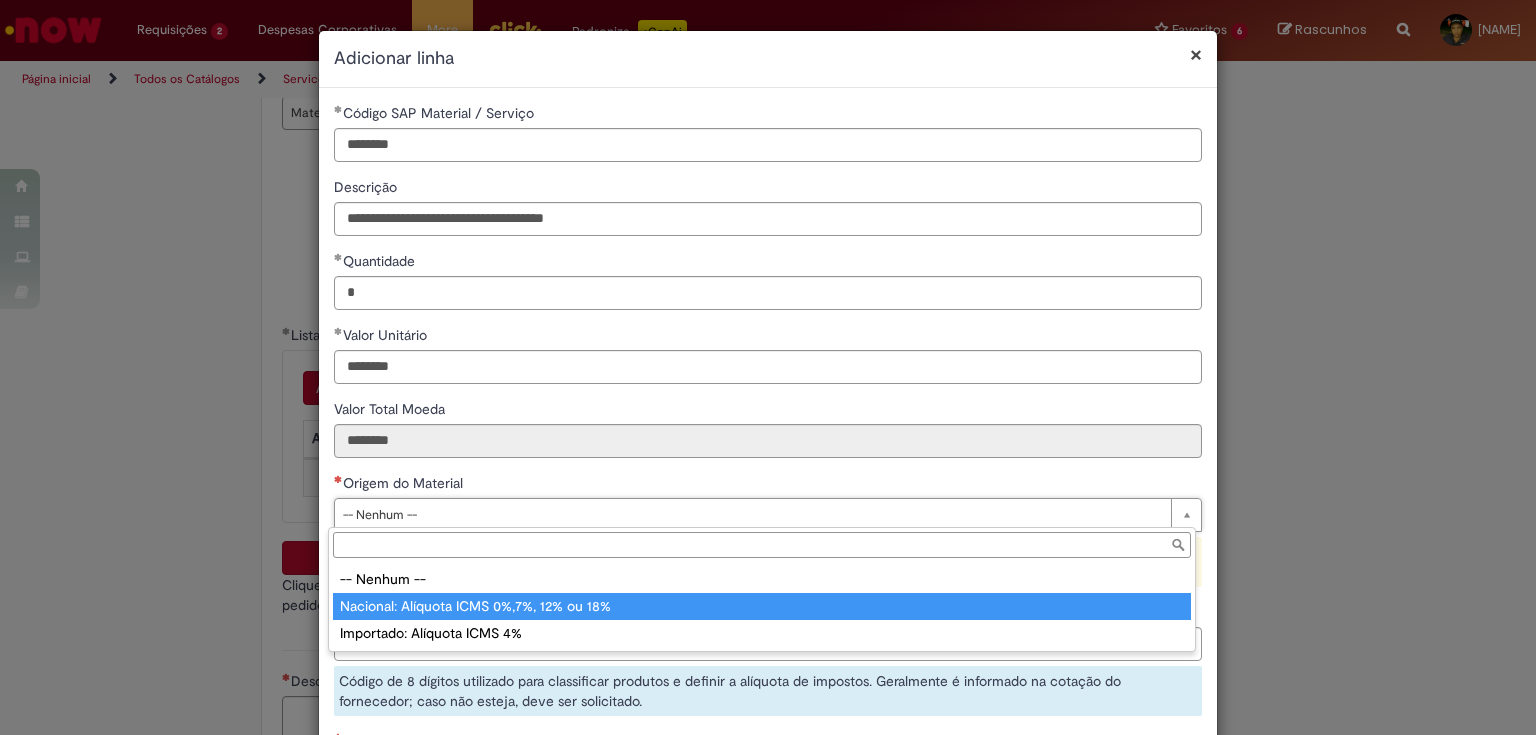 type on "**********" 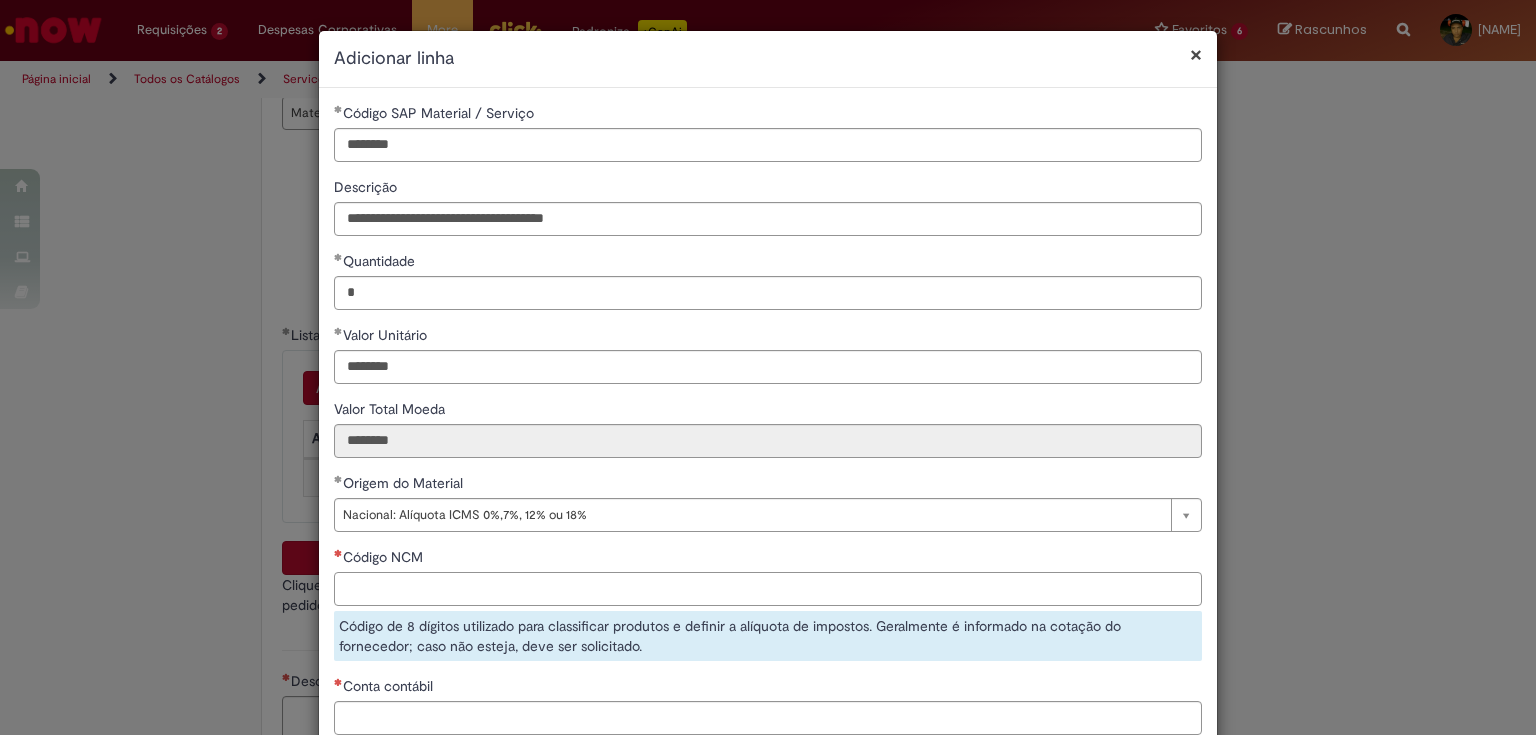 click on "Código NCM" at bounding box center [768, 589] 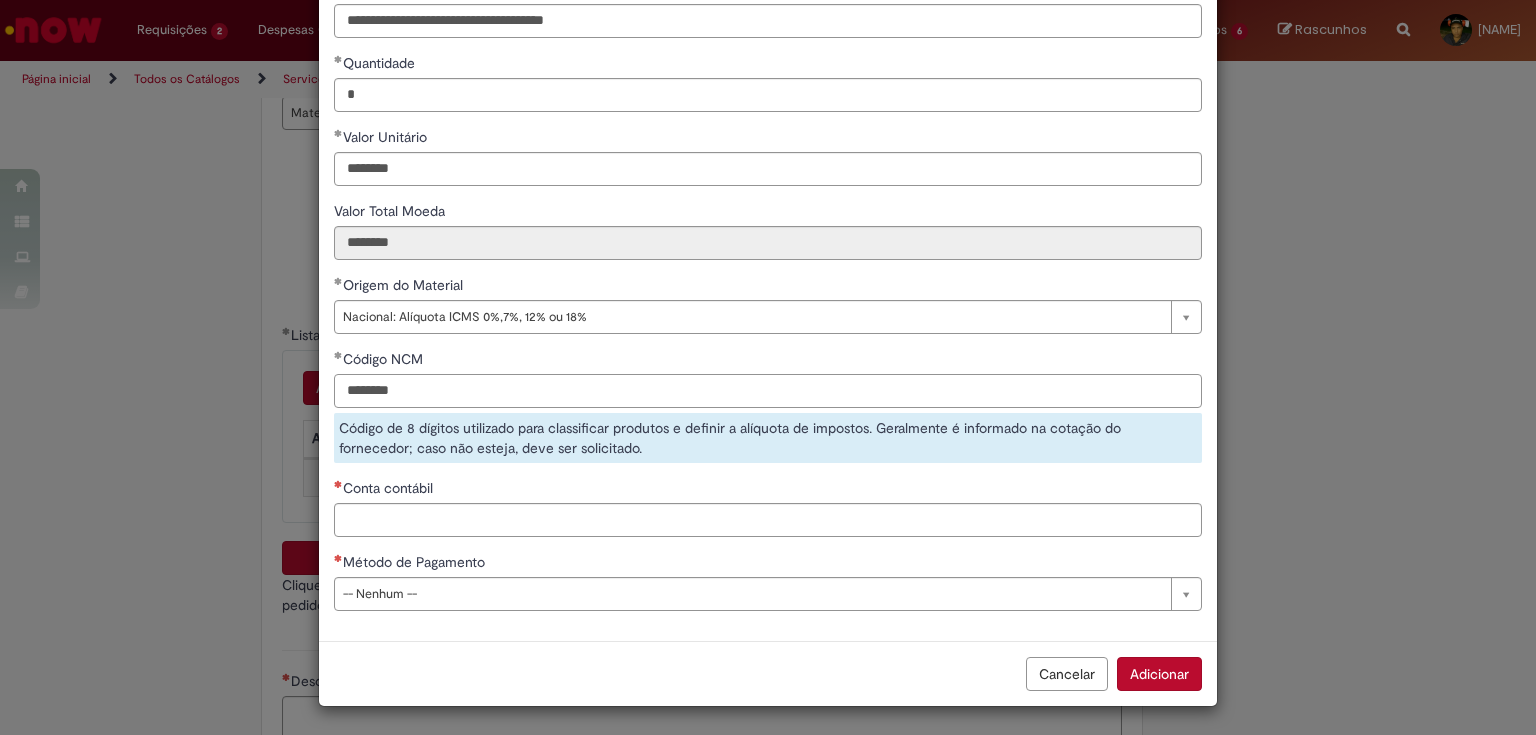 type on "********" 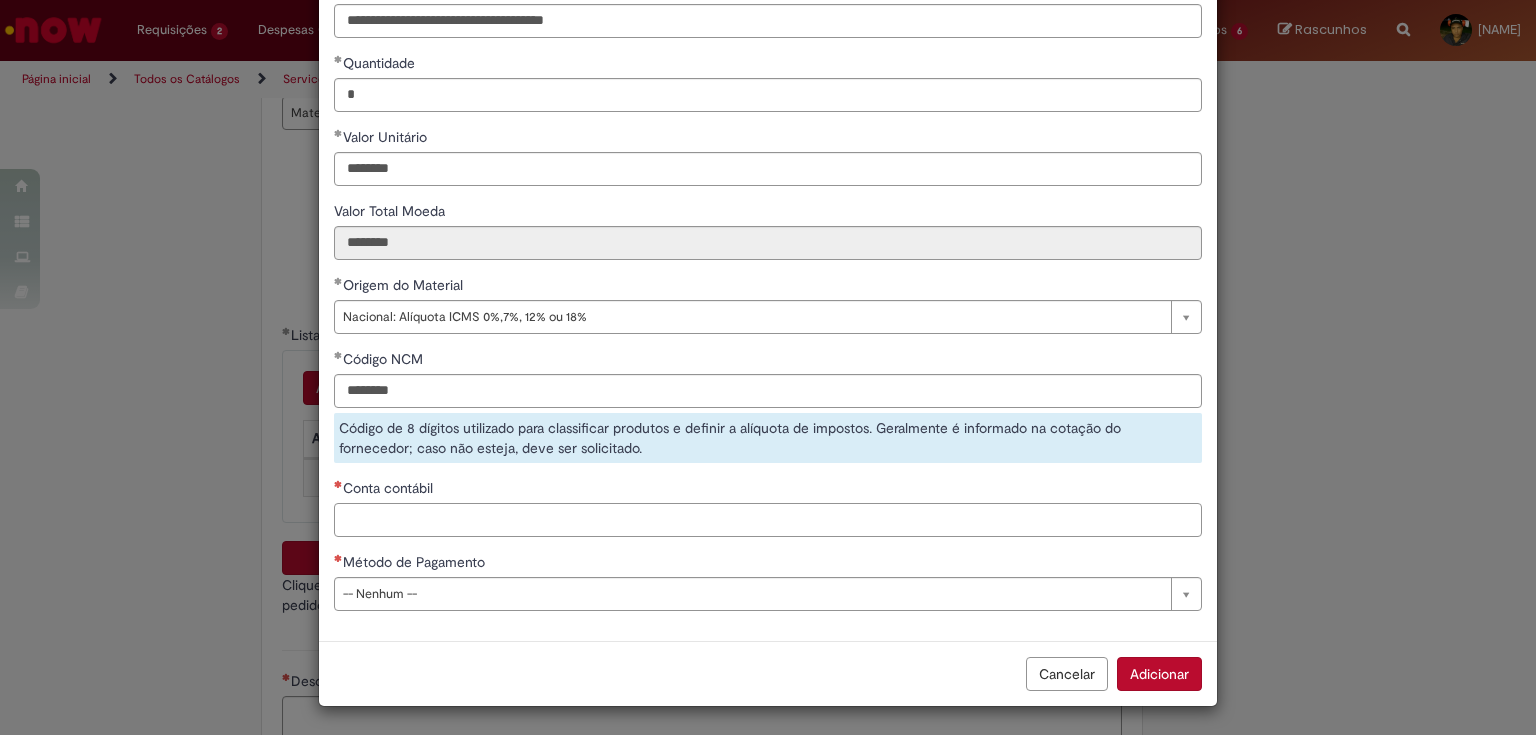 click on "Conta contábil" at bounding box center (768, 520) 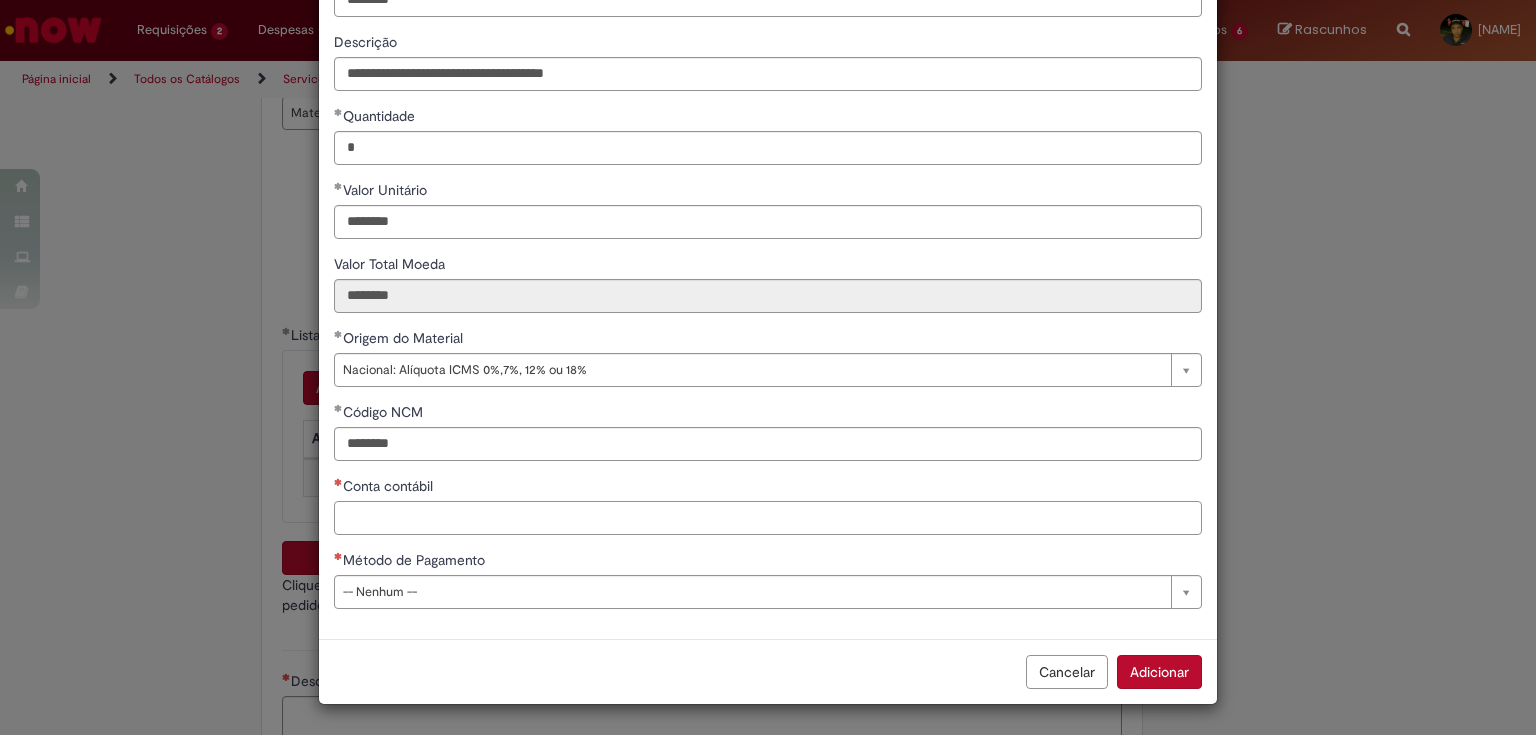 scroll, scrollTop: 143, scrollLeft: 0, axis: vertical 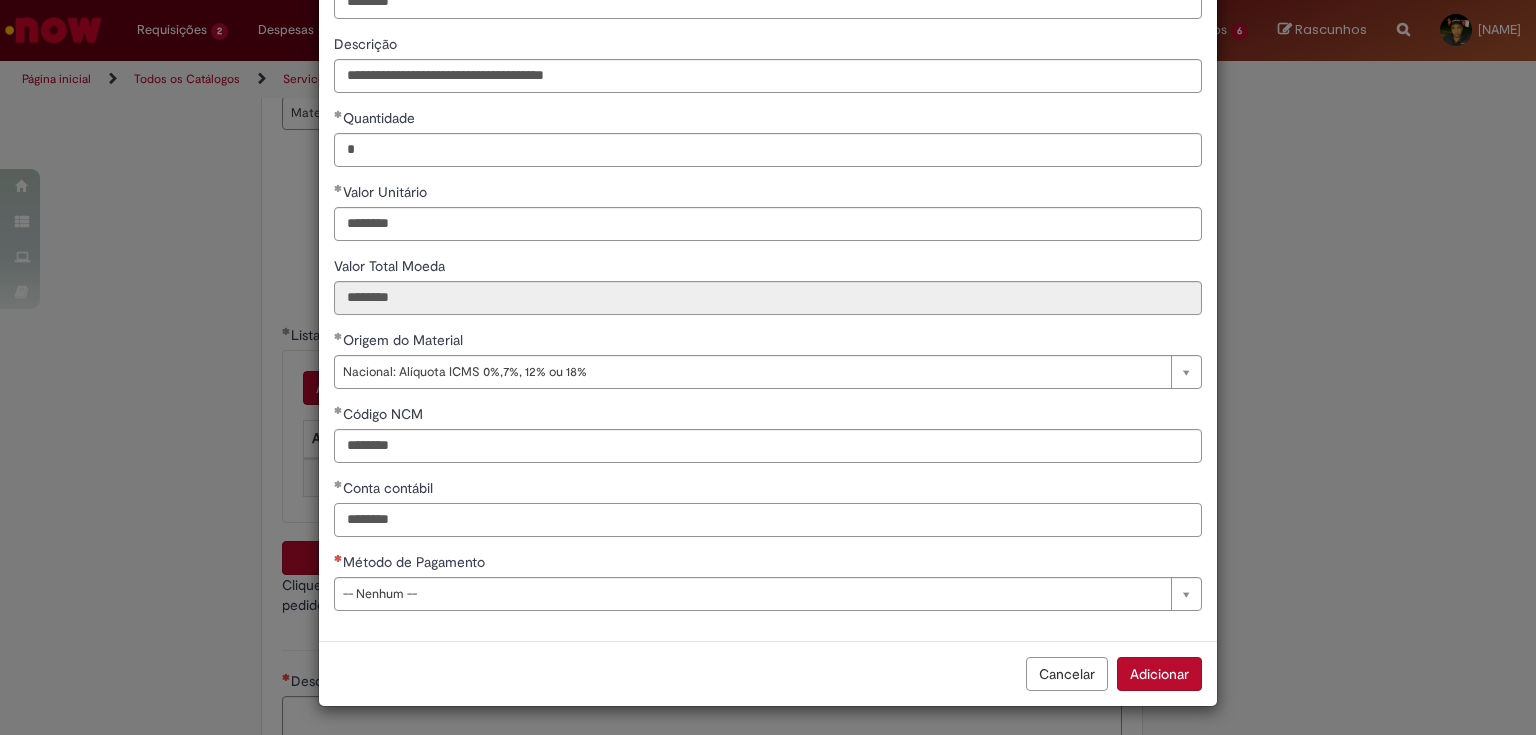 type on "********" 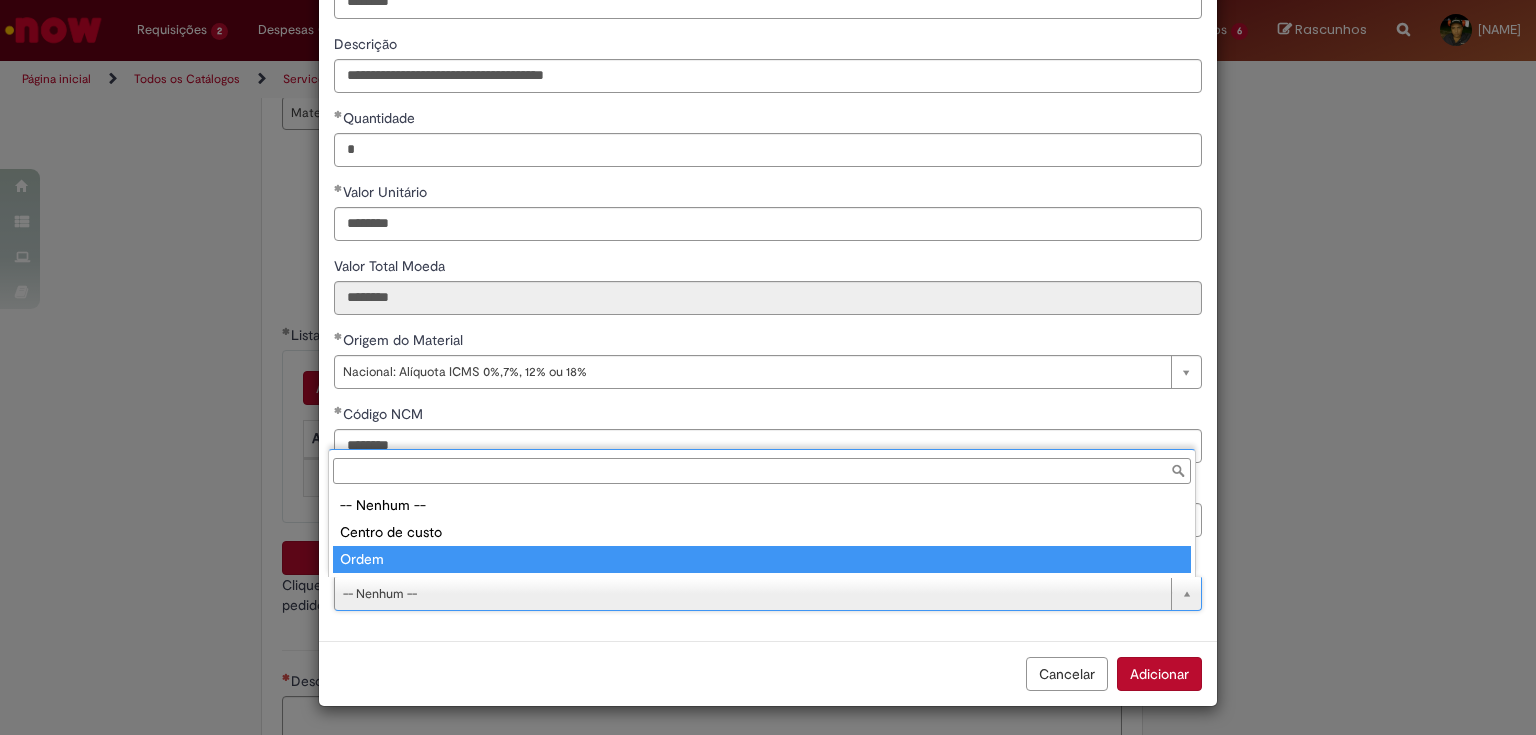 type on "*****" 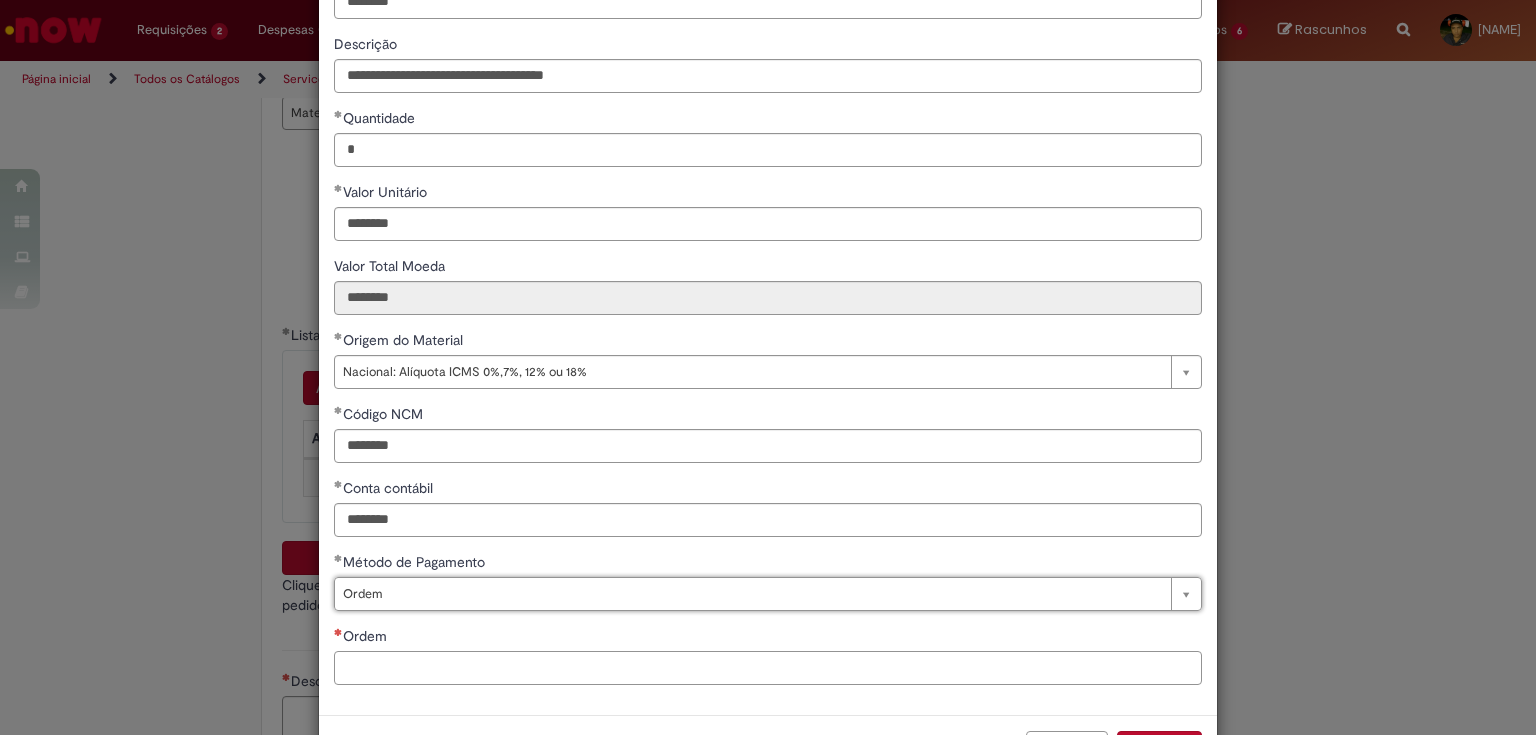 click on "Ordem" at bounding box center [768, 668] 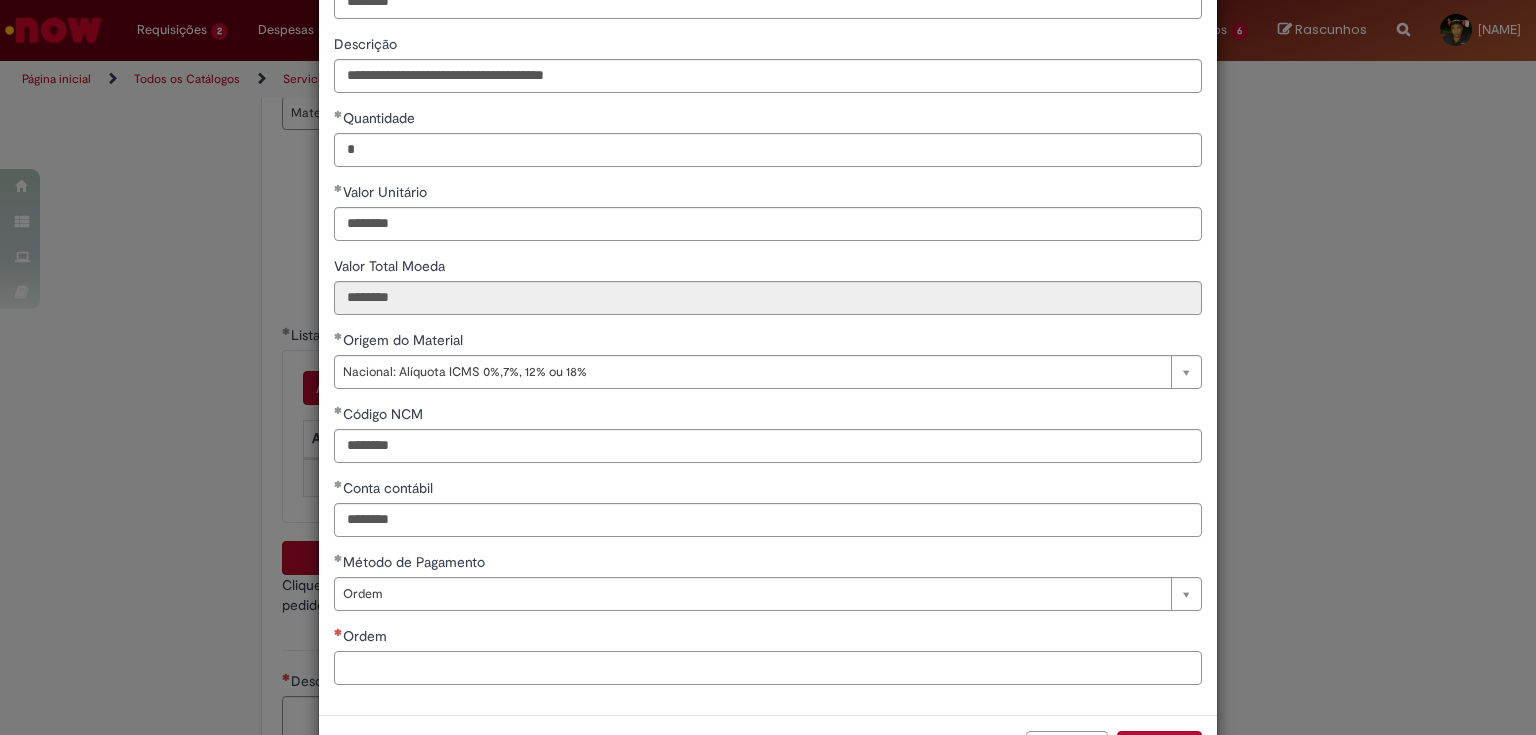 click on "Ordem" at bounding box center [768, 668] 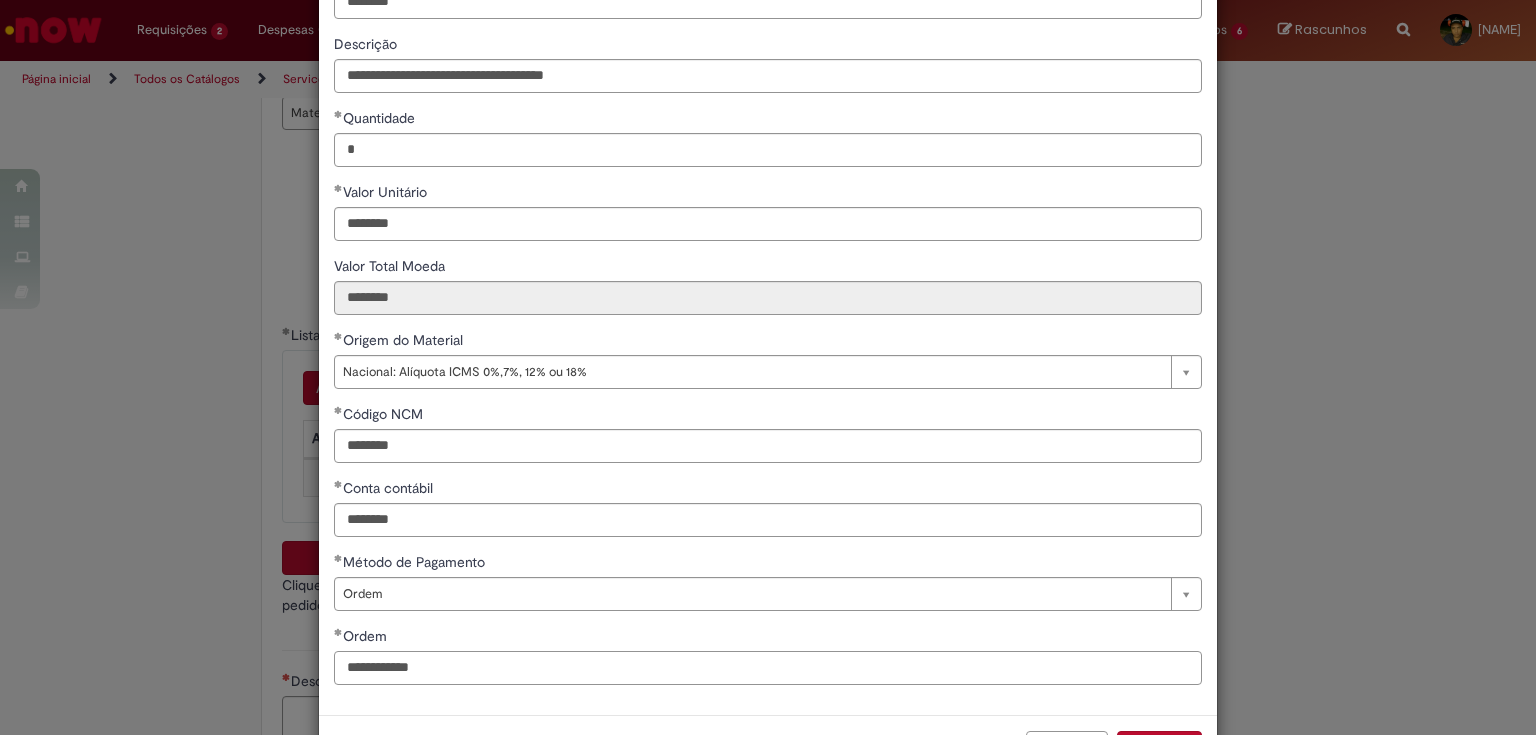 scroll, scrollTop: 217, scrollLeft: 0, axis: vertical 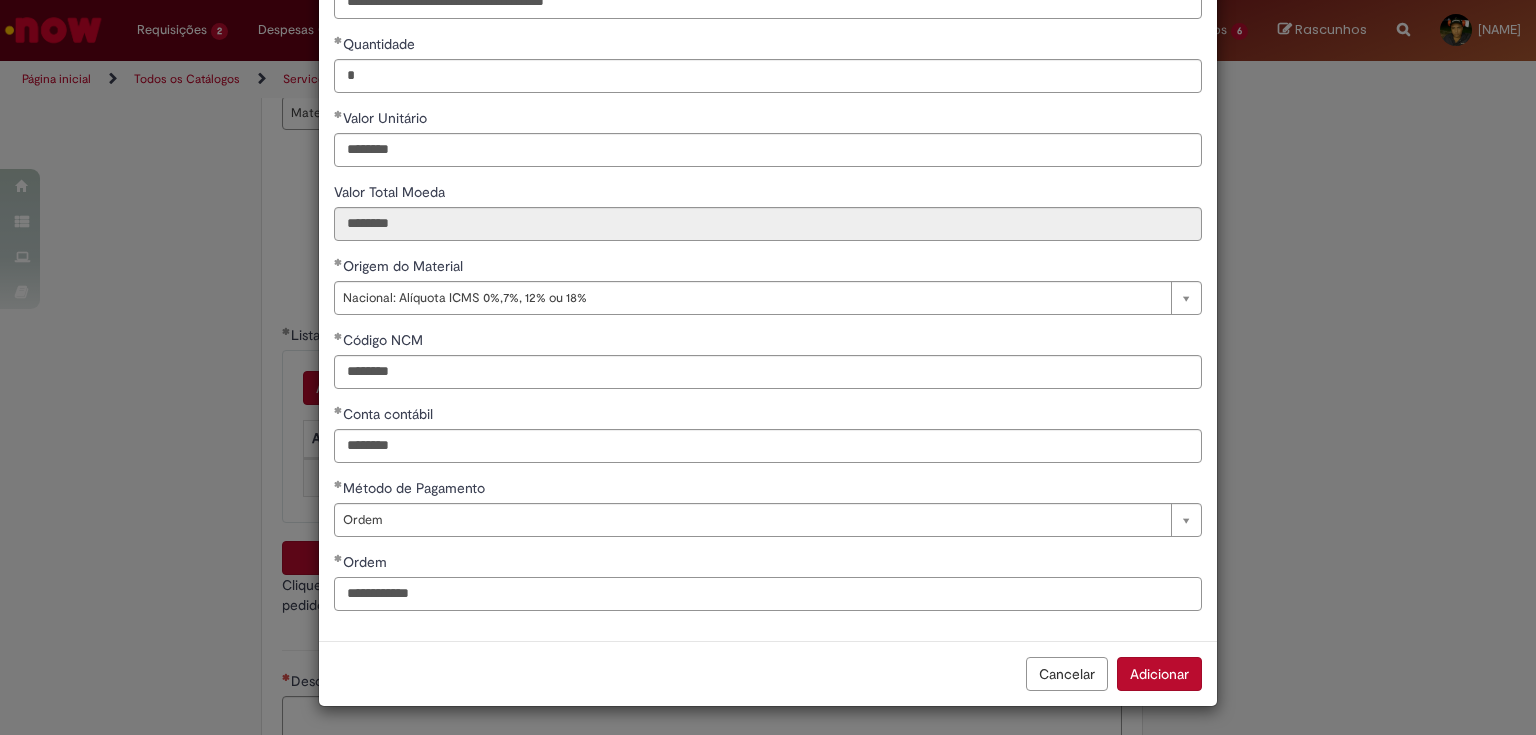 drag, startPoint x: 338, startPoint y: 592, endPoint x: 365, endPoint y: 577, distance: 30.88689 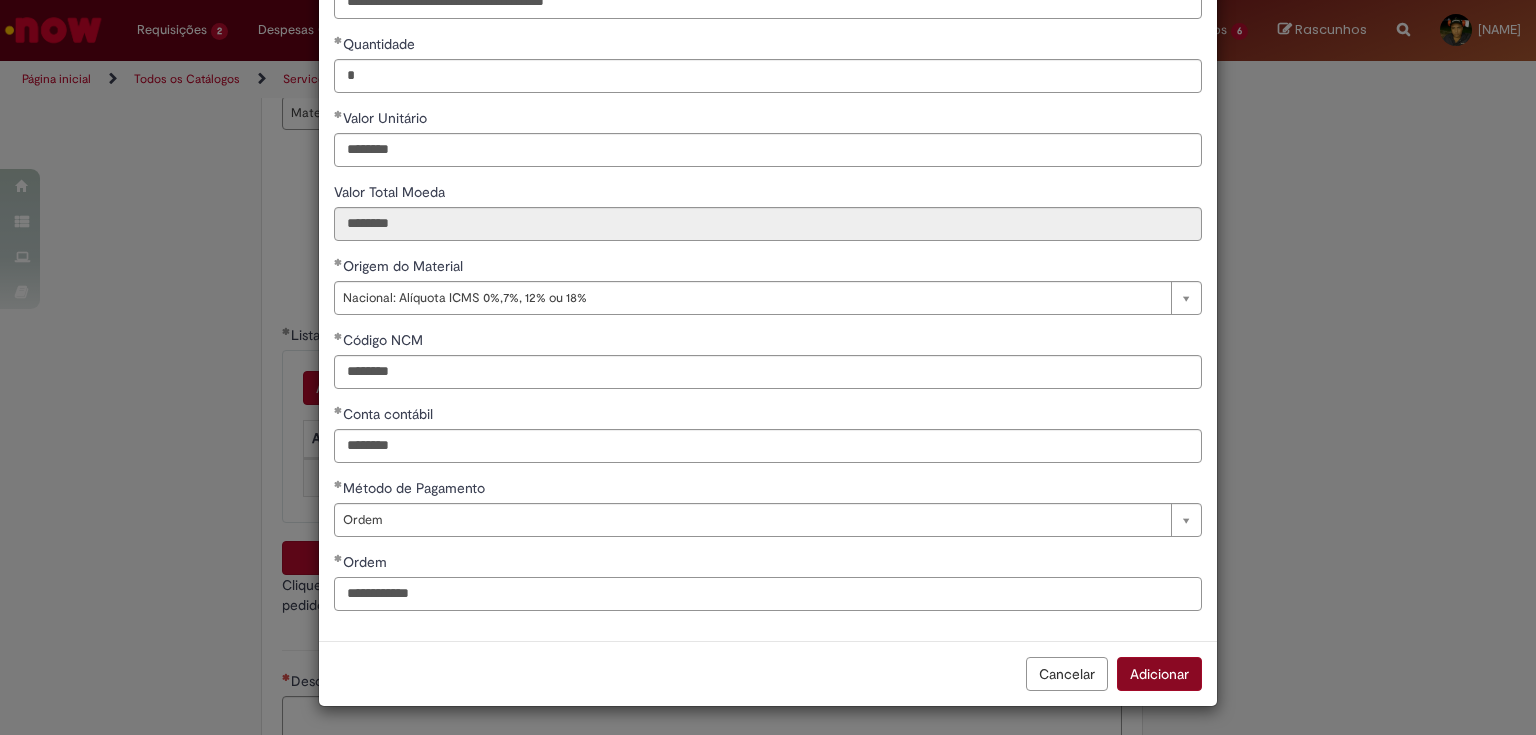 type on "**********" 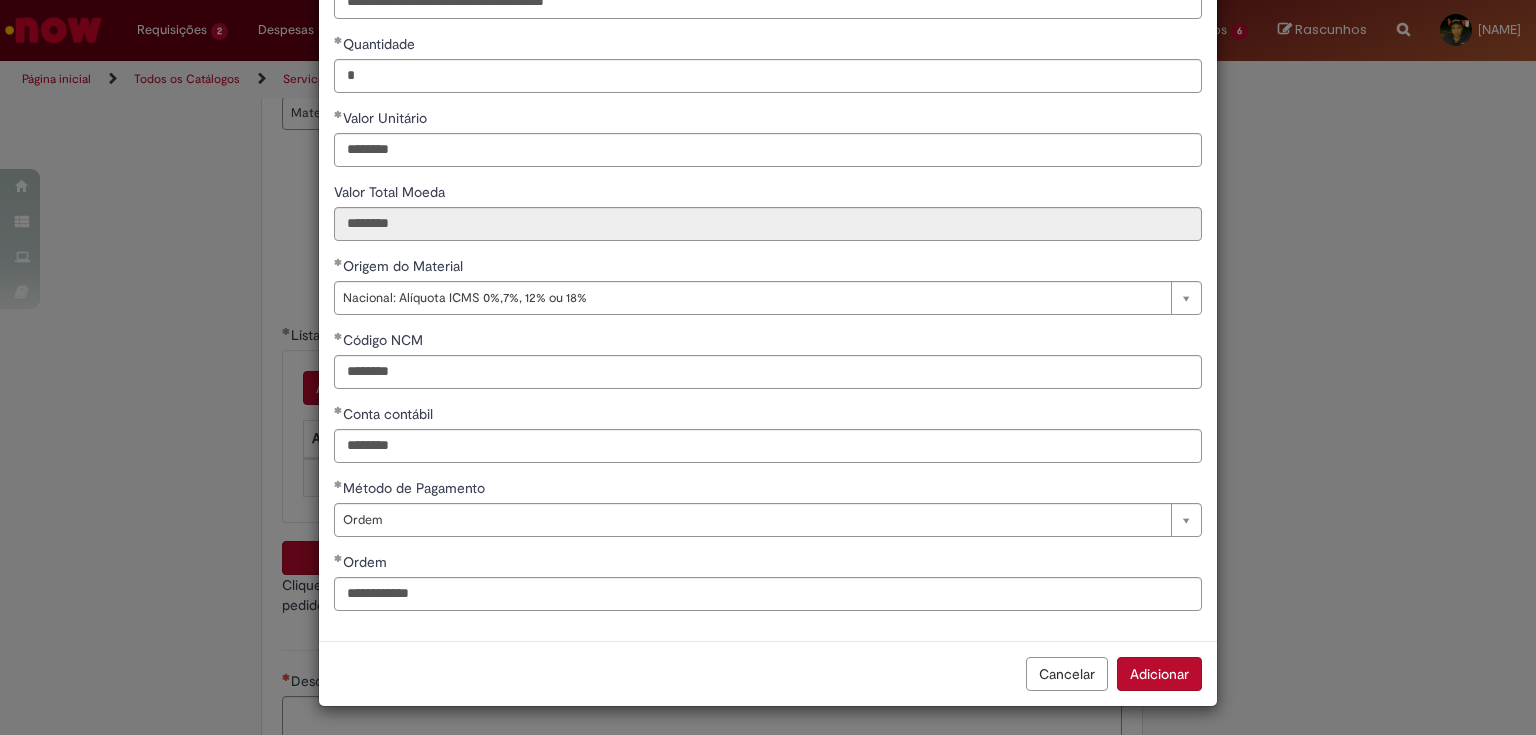 click on "Adicionar" at bounding box center (1159, 674) 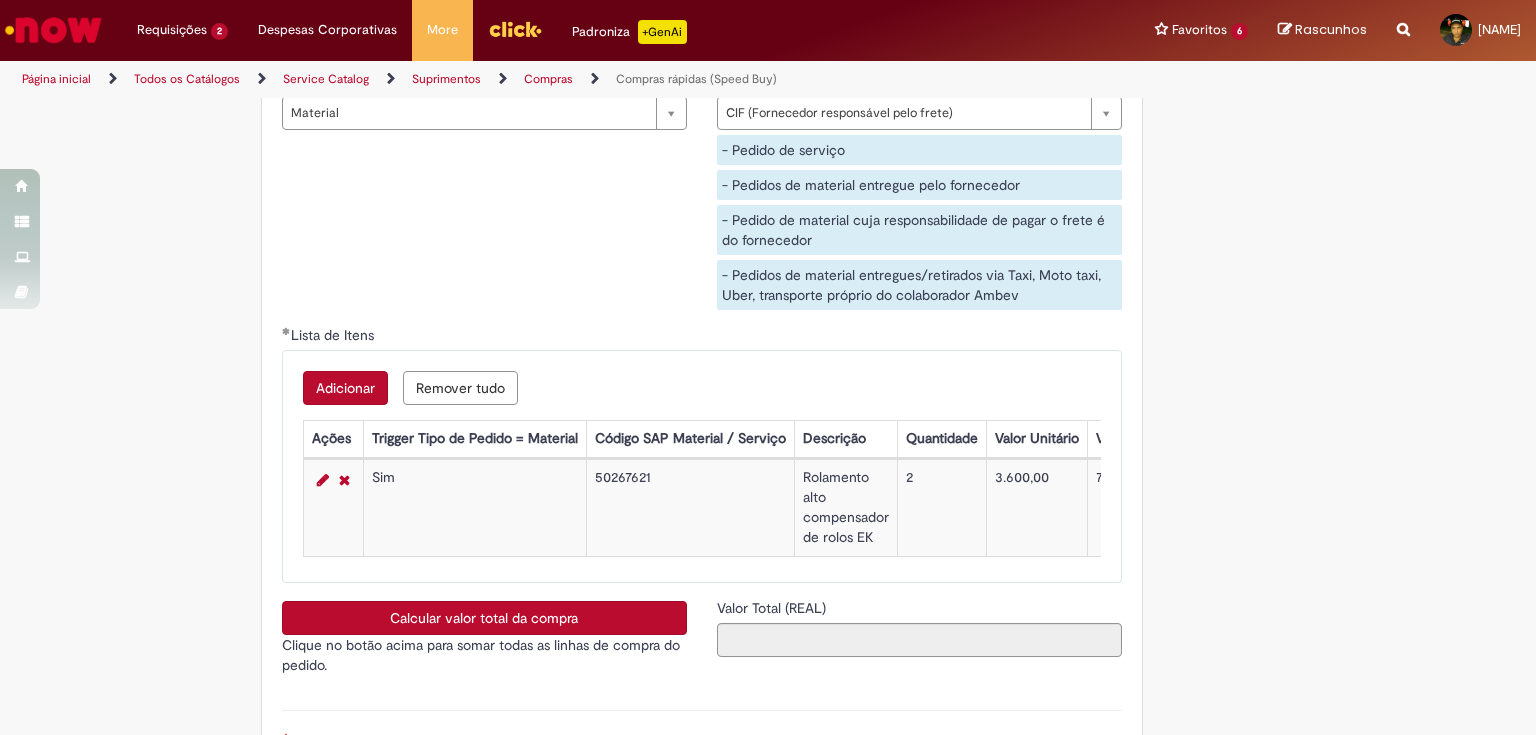 click on "Adicionar" at bounding box center [345, 388] 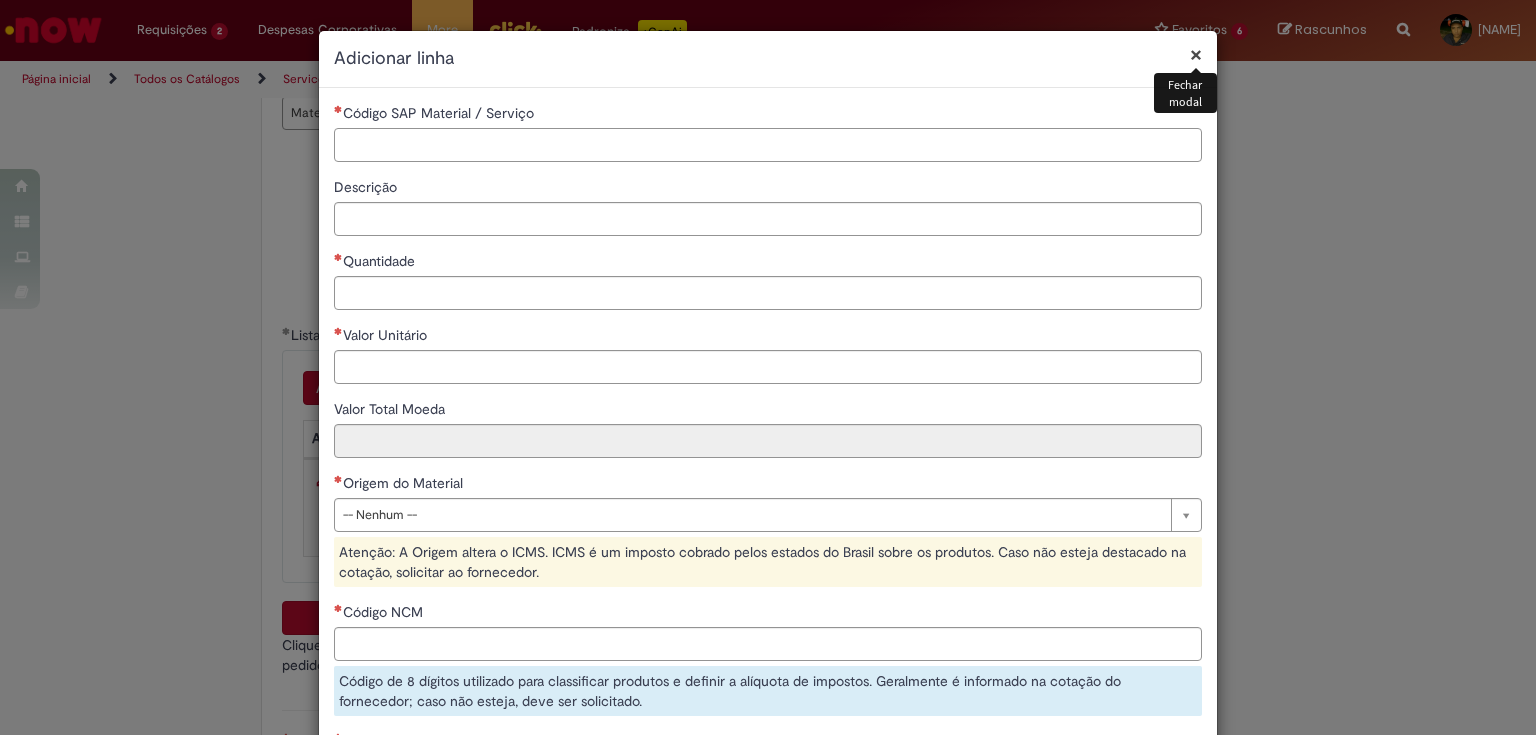click on "Código SAP Material / Serviço" at bounding box center (768, 145) 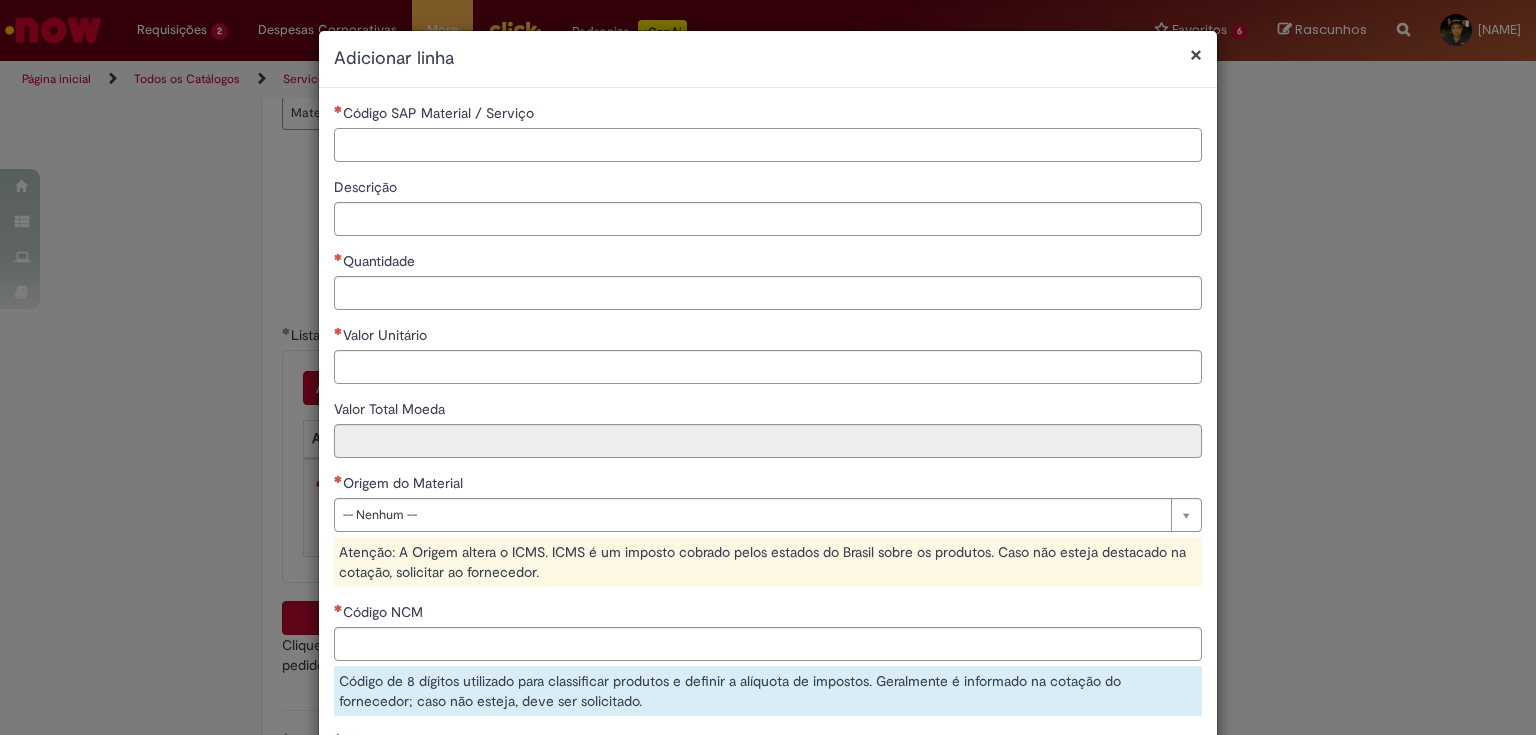 paste on "********" 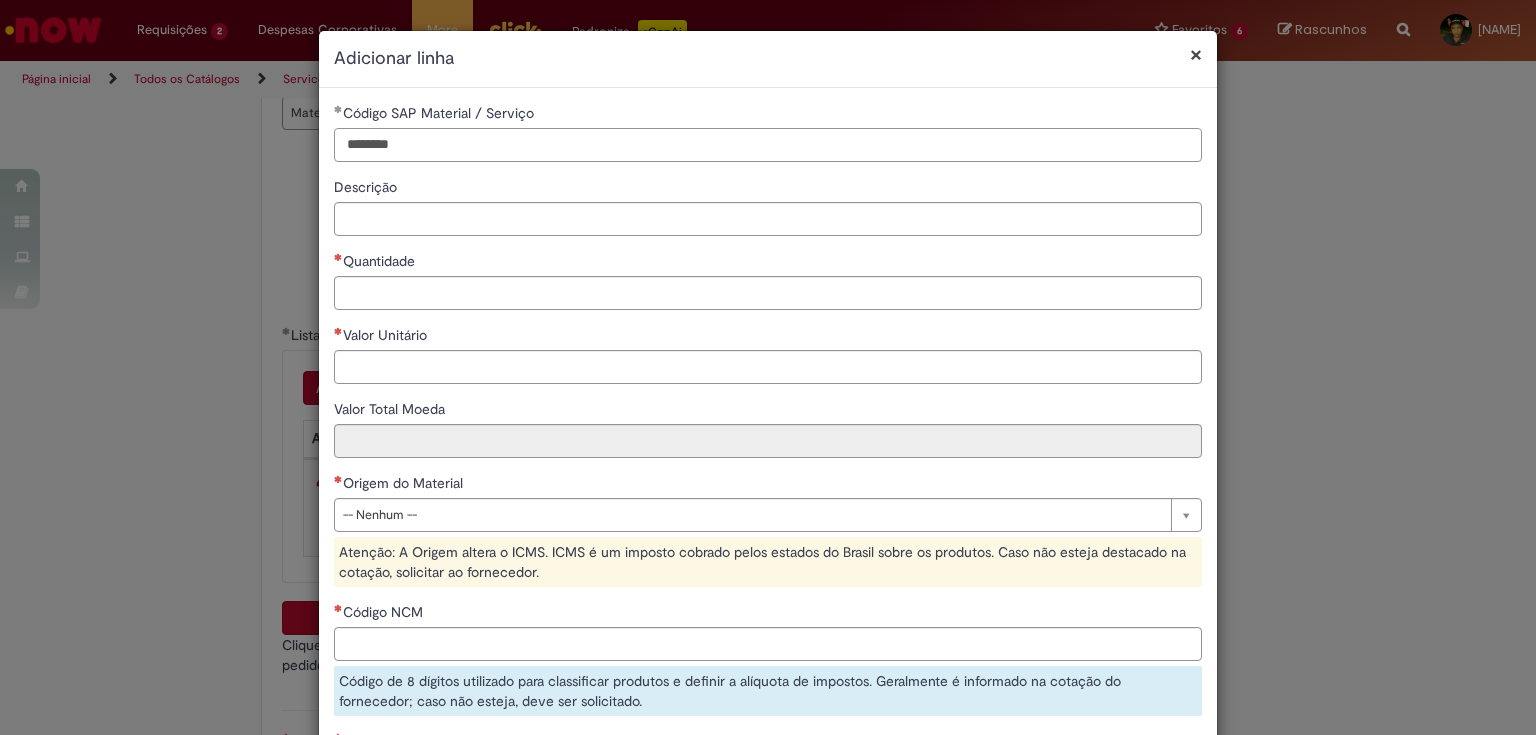 type on "********" 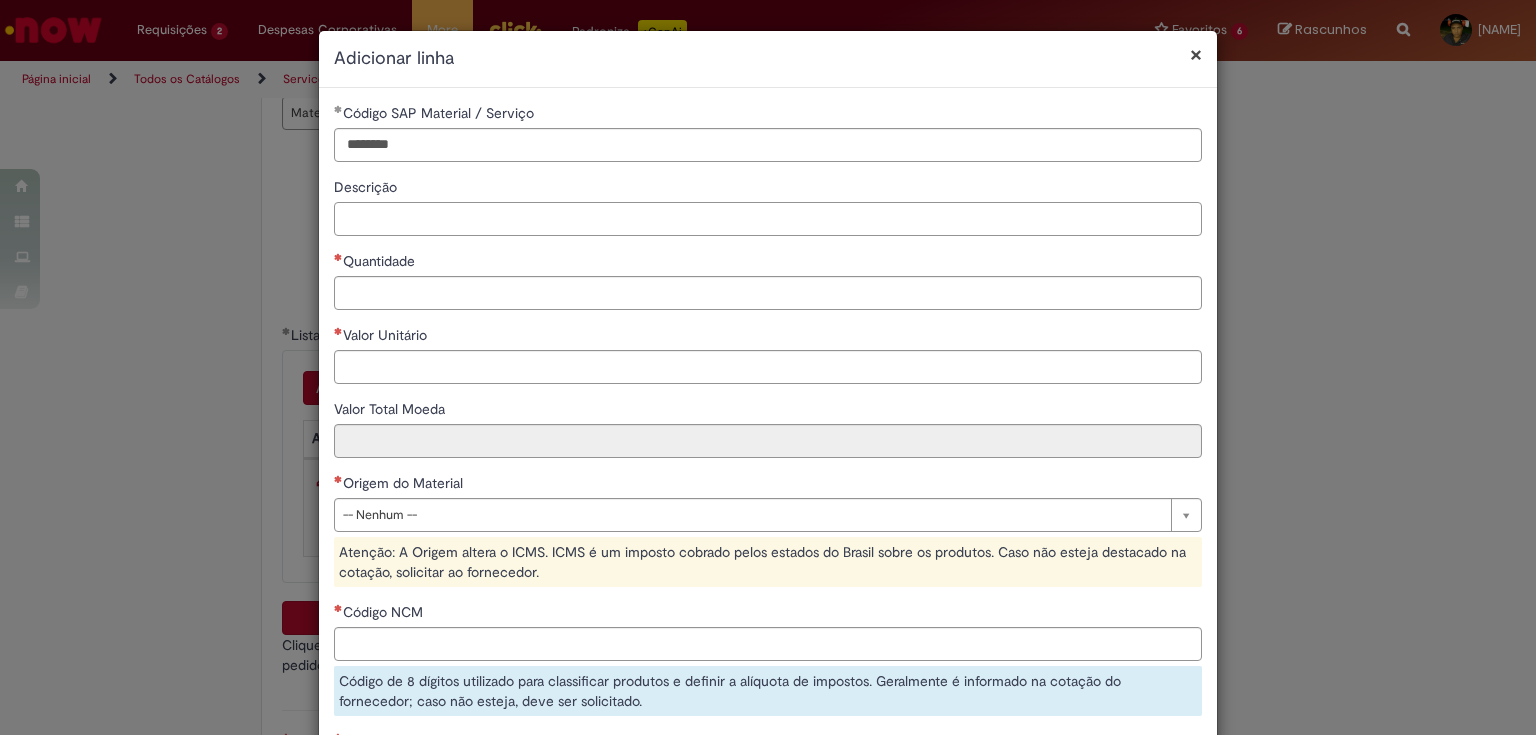 click on "Descrição" at bounding box center [768, 219] 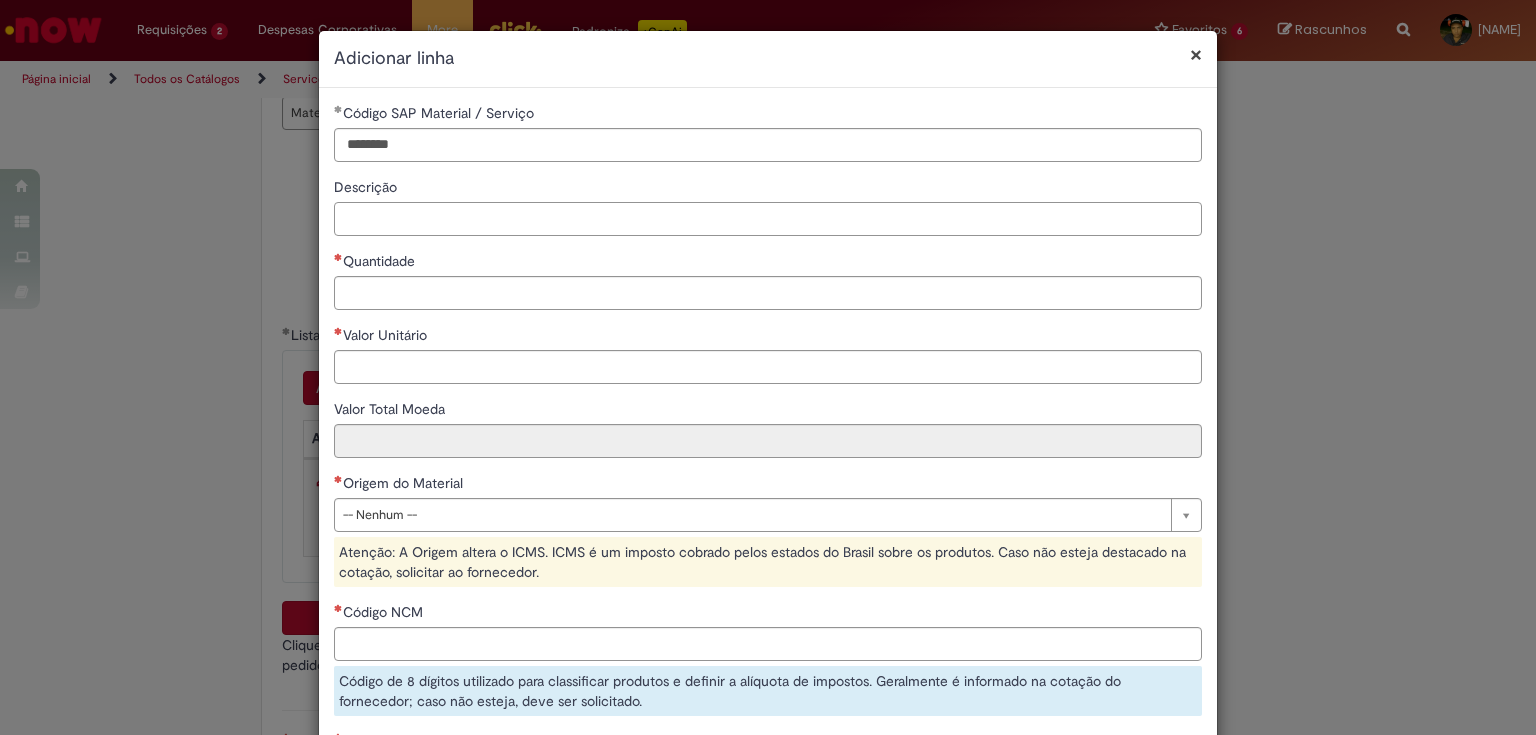 paste on "**********" 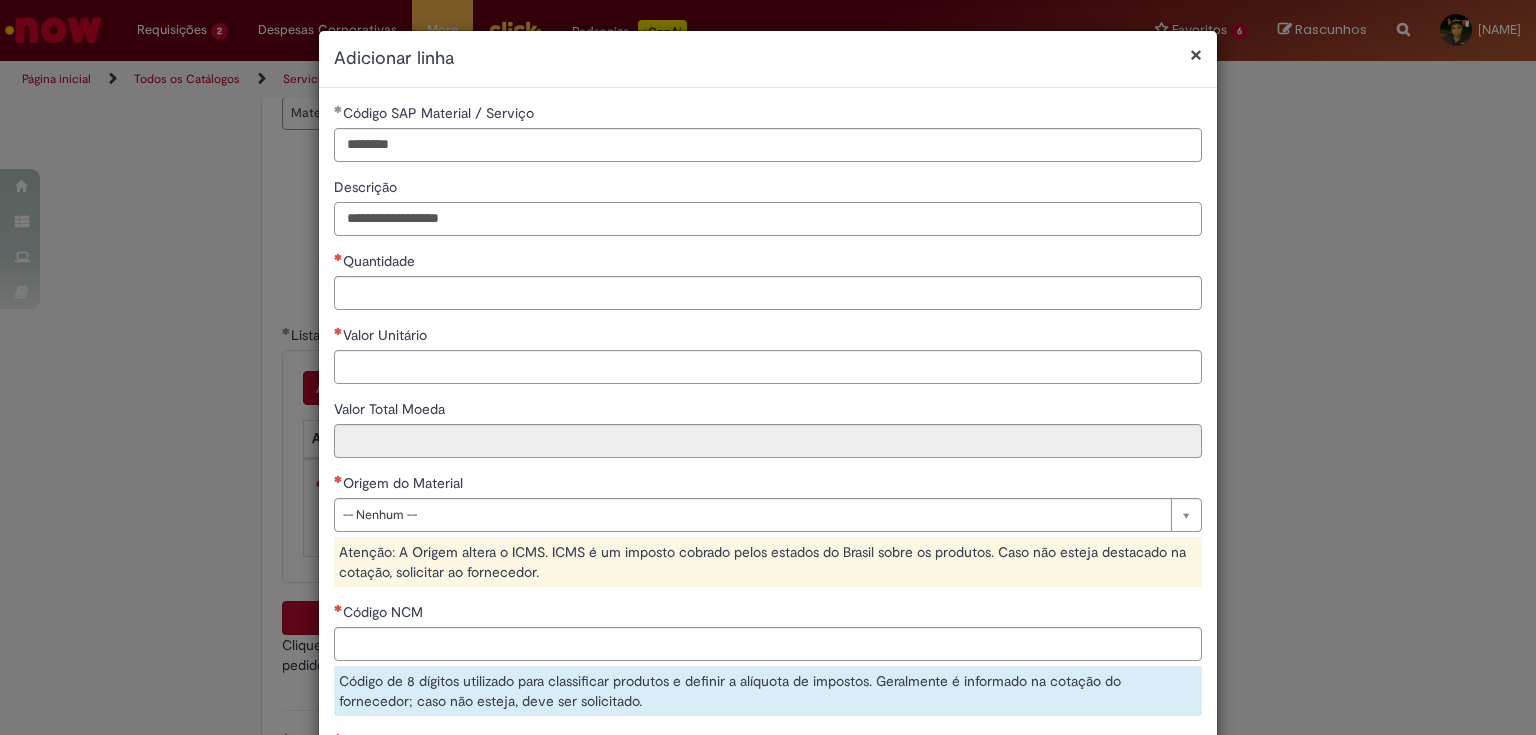 type on "**********" 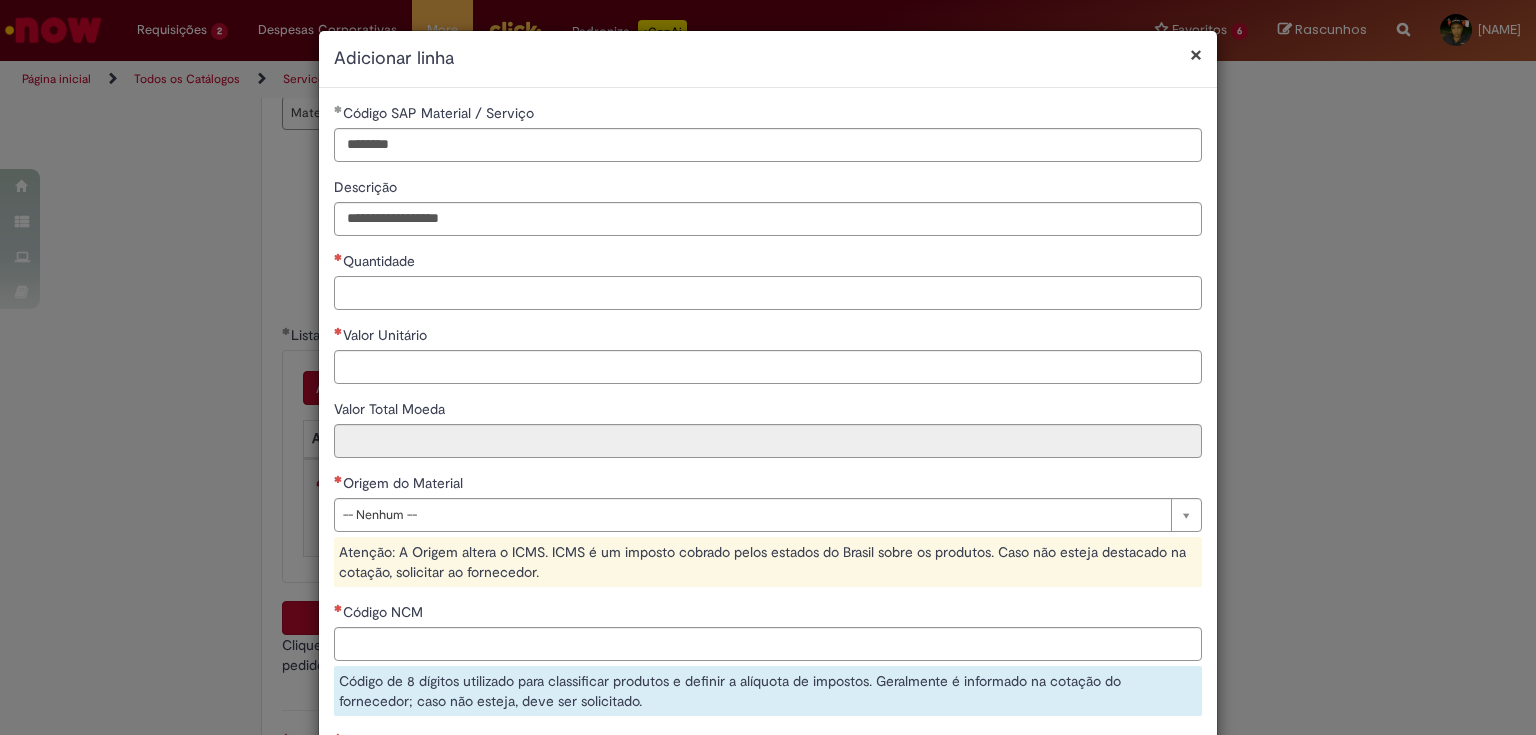 click on "Quantidade" at bounding box center [768, 293] 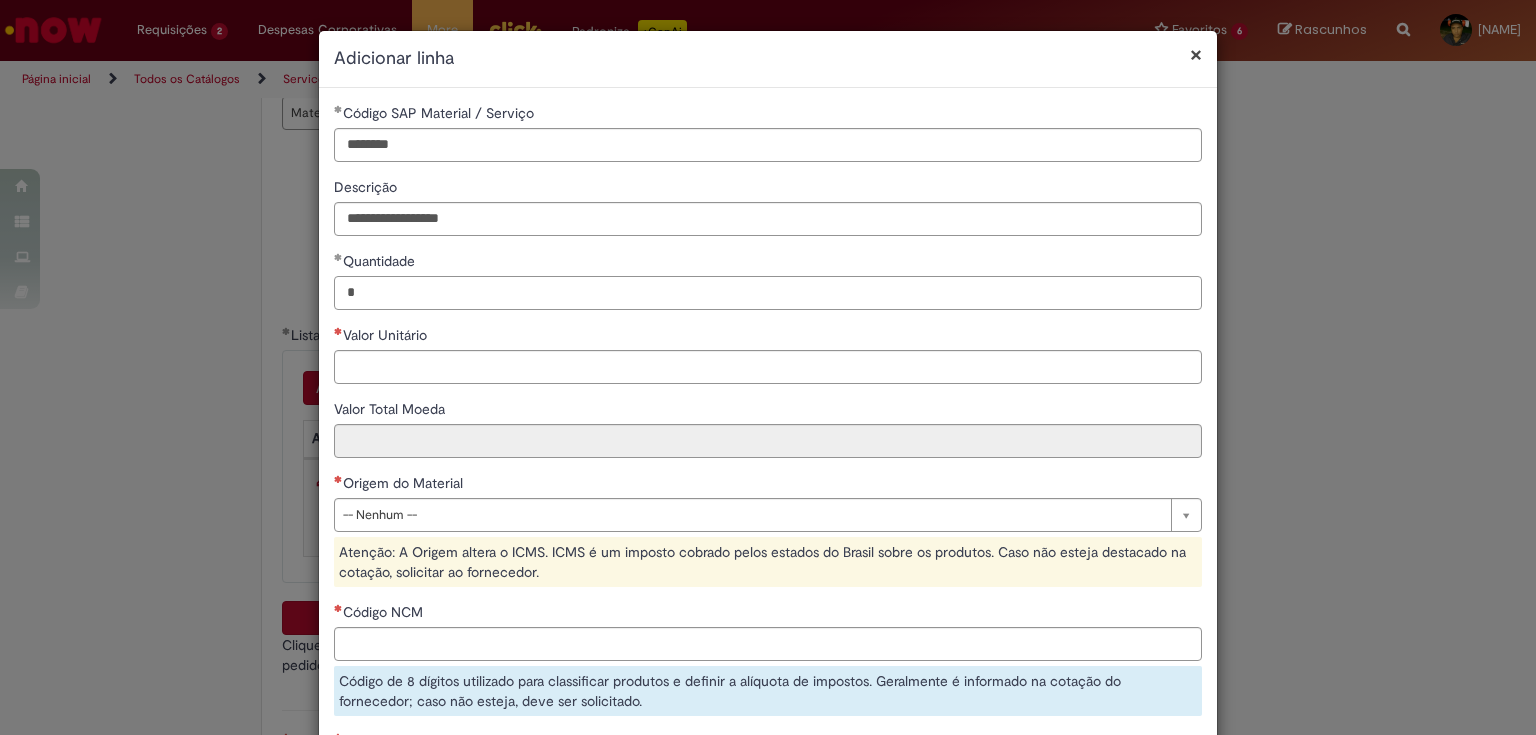type on "*" 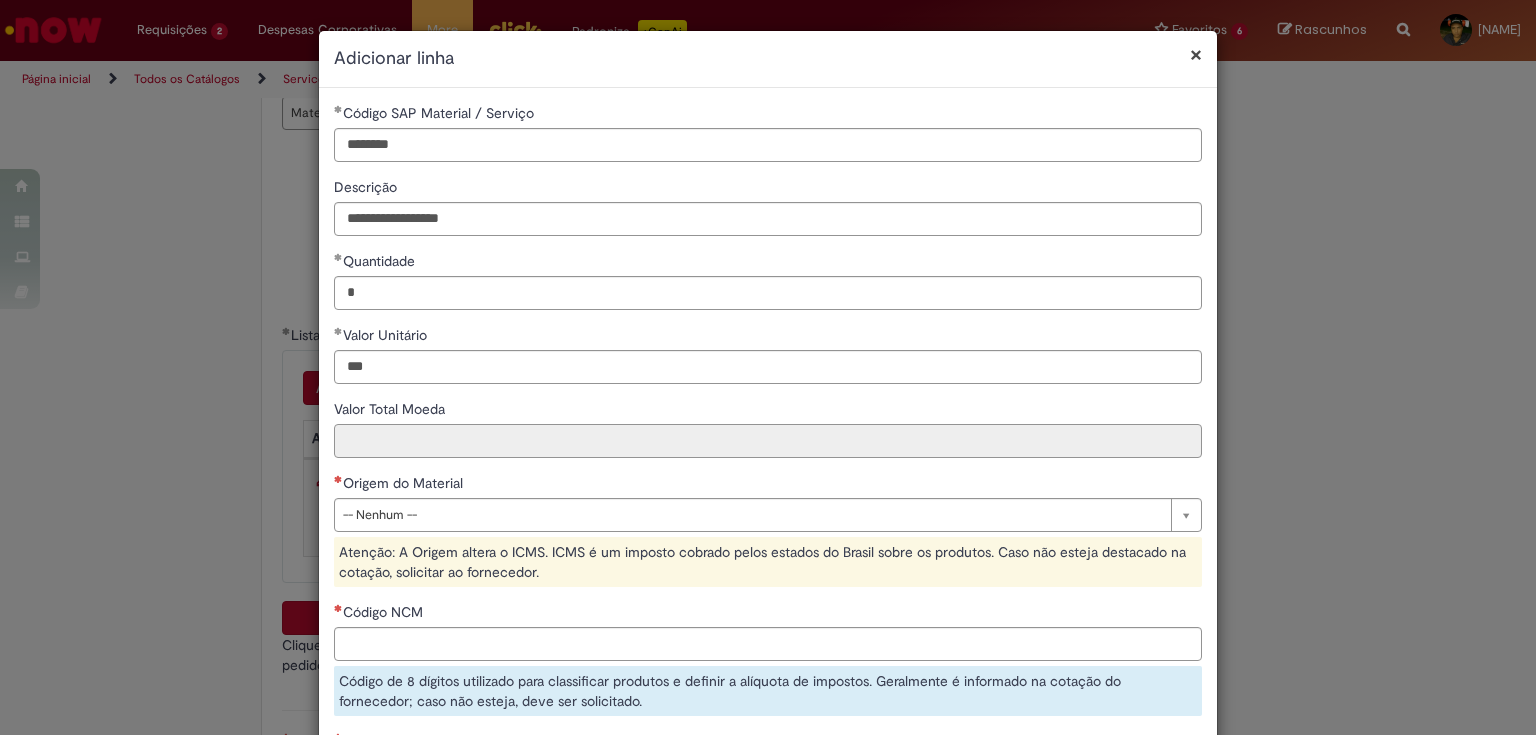 type on "******" 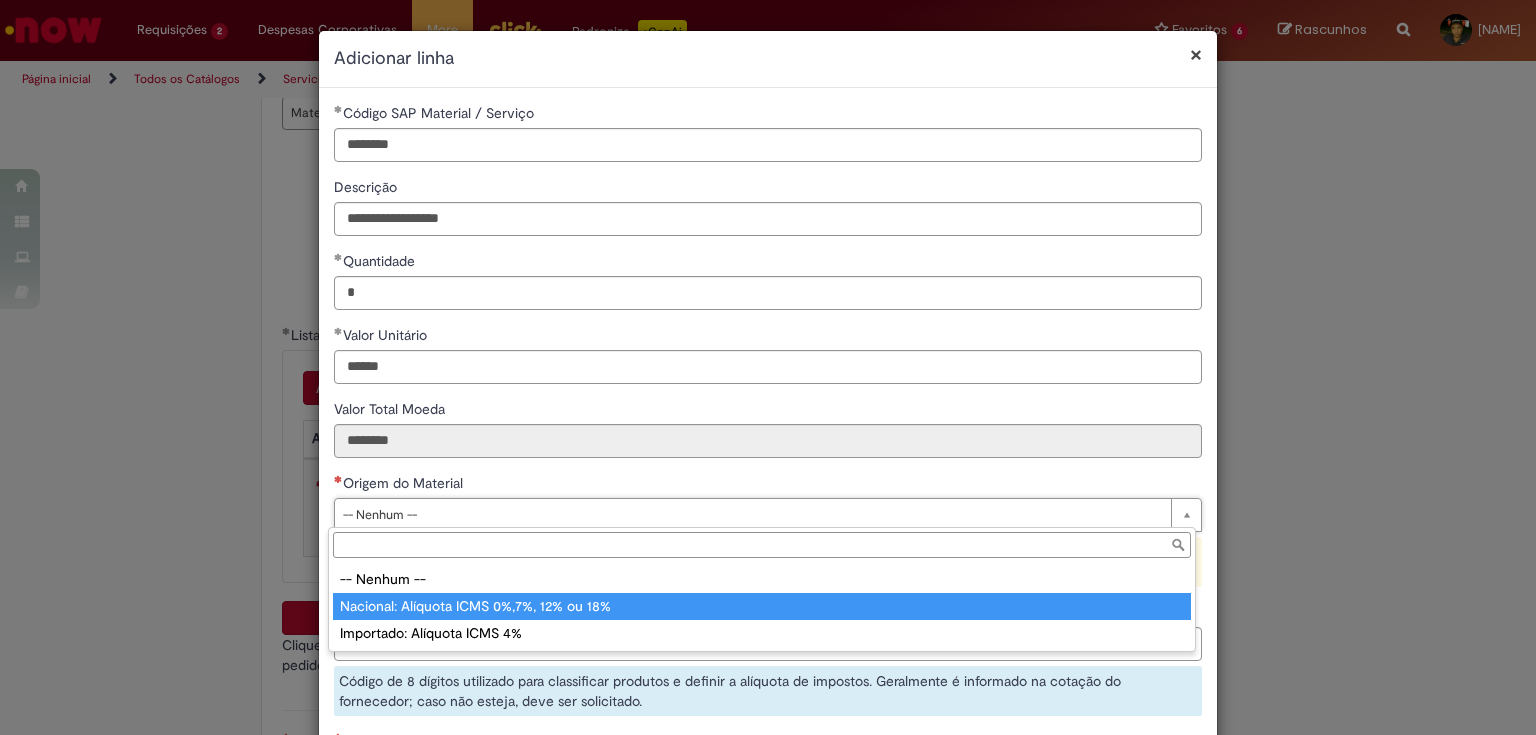 type on "**********" 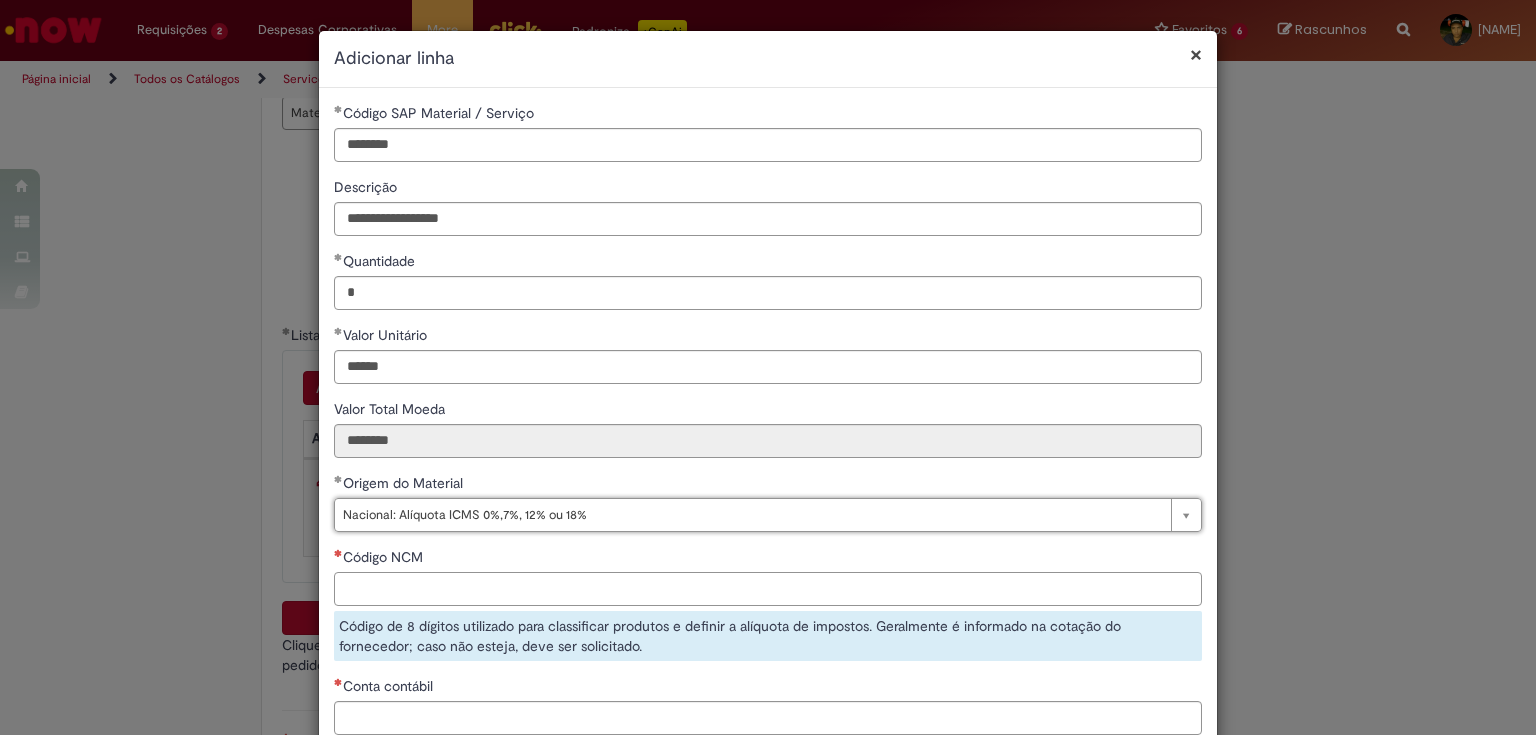 click on "Código NCM" at bounding box center [768, 589] 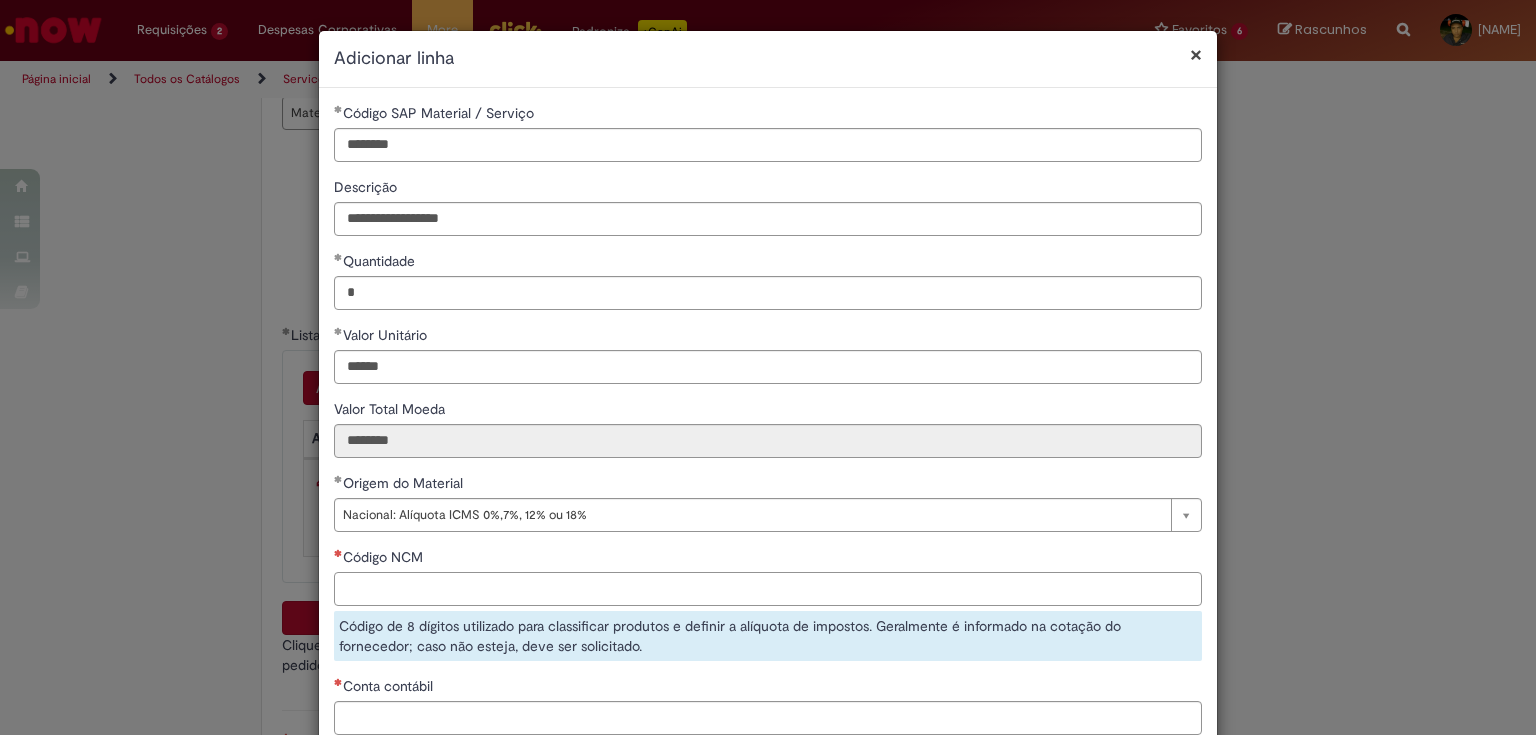 paste on "********" 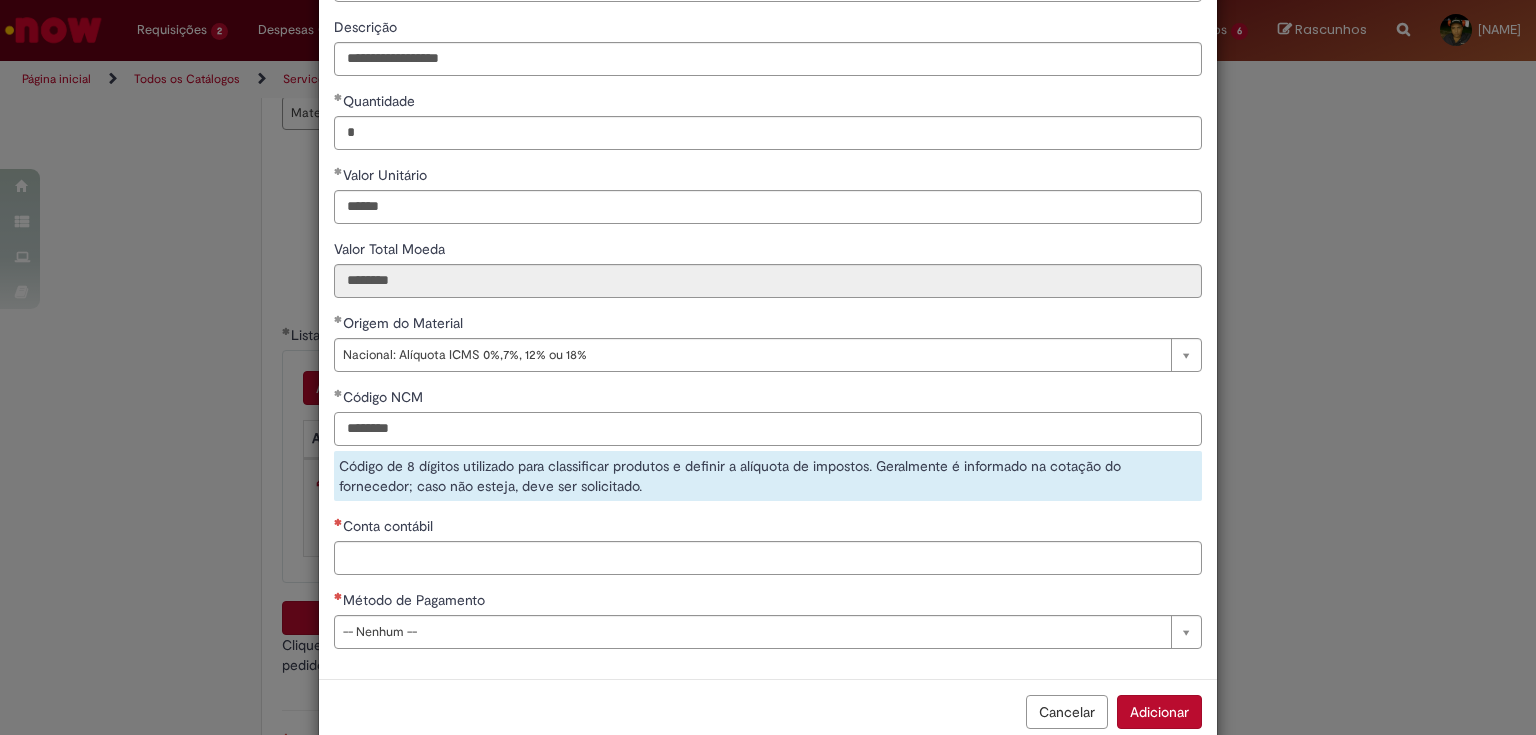 type on "********" 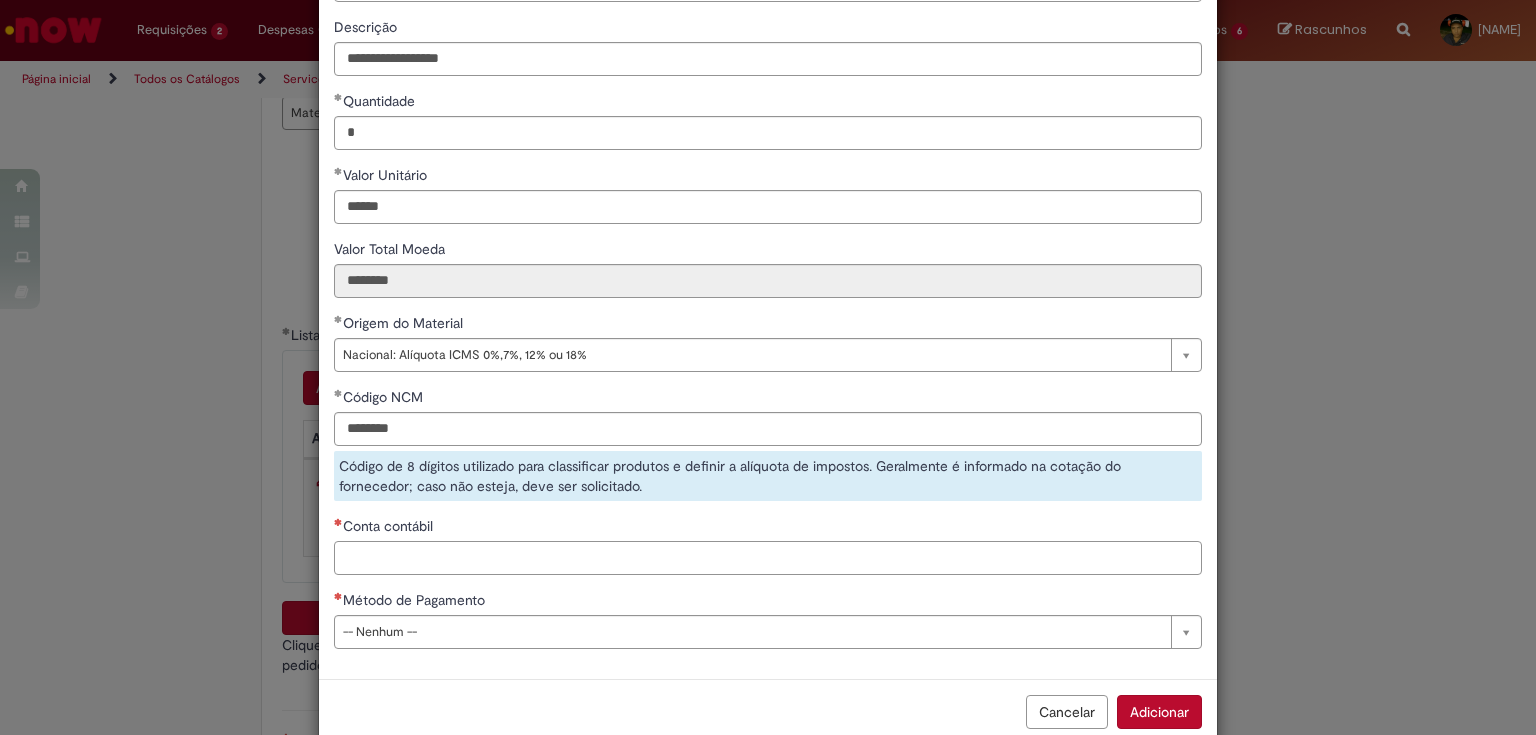 click on "**********" at bounding box center [768, 303] 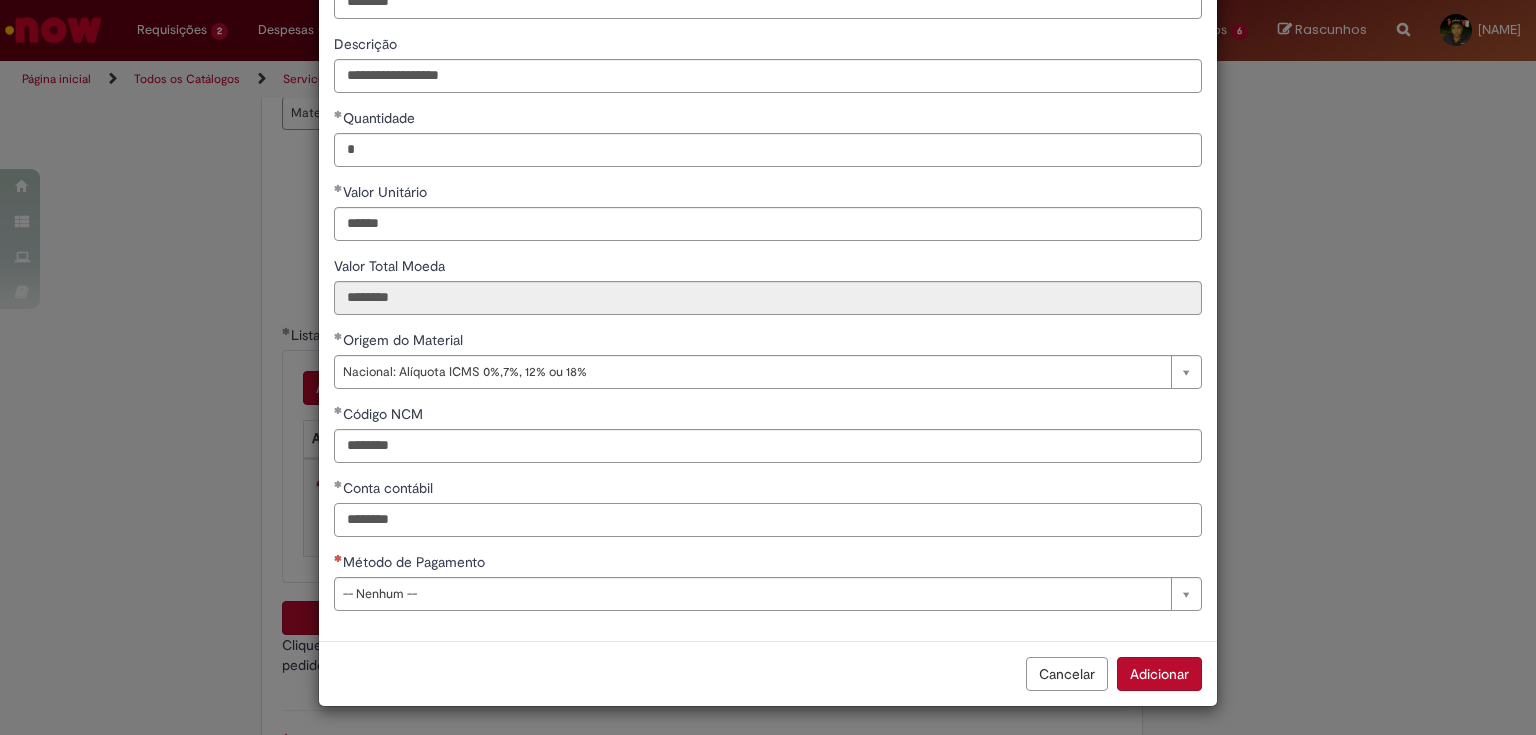type on "********" 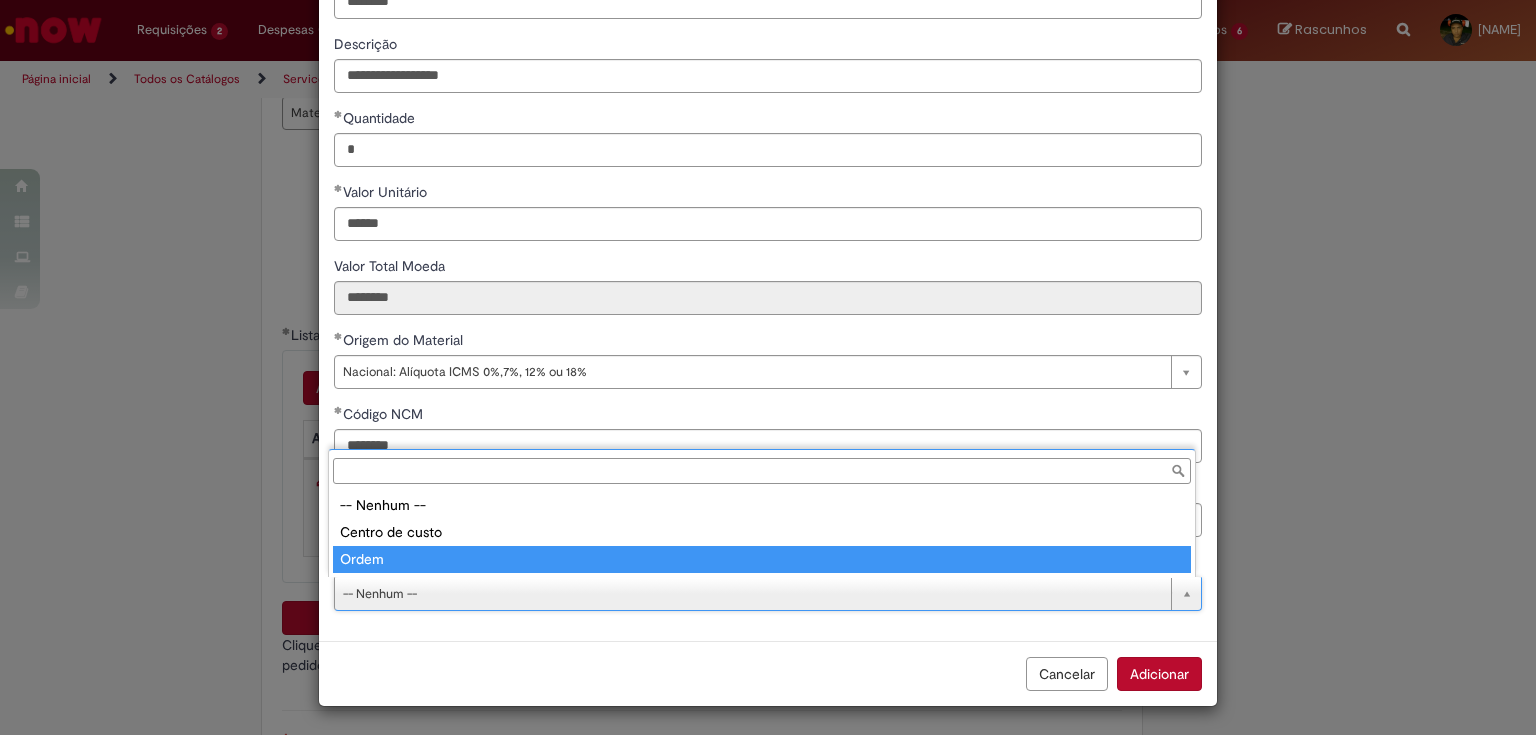 type on "*****" 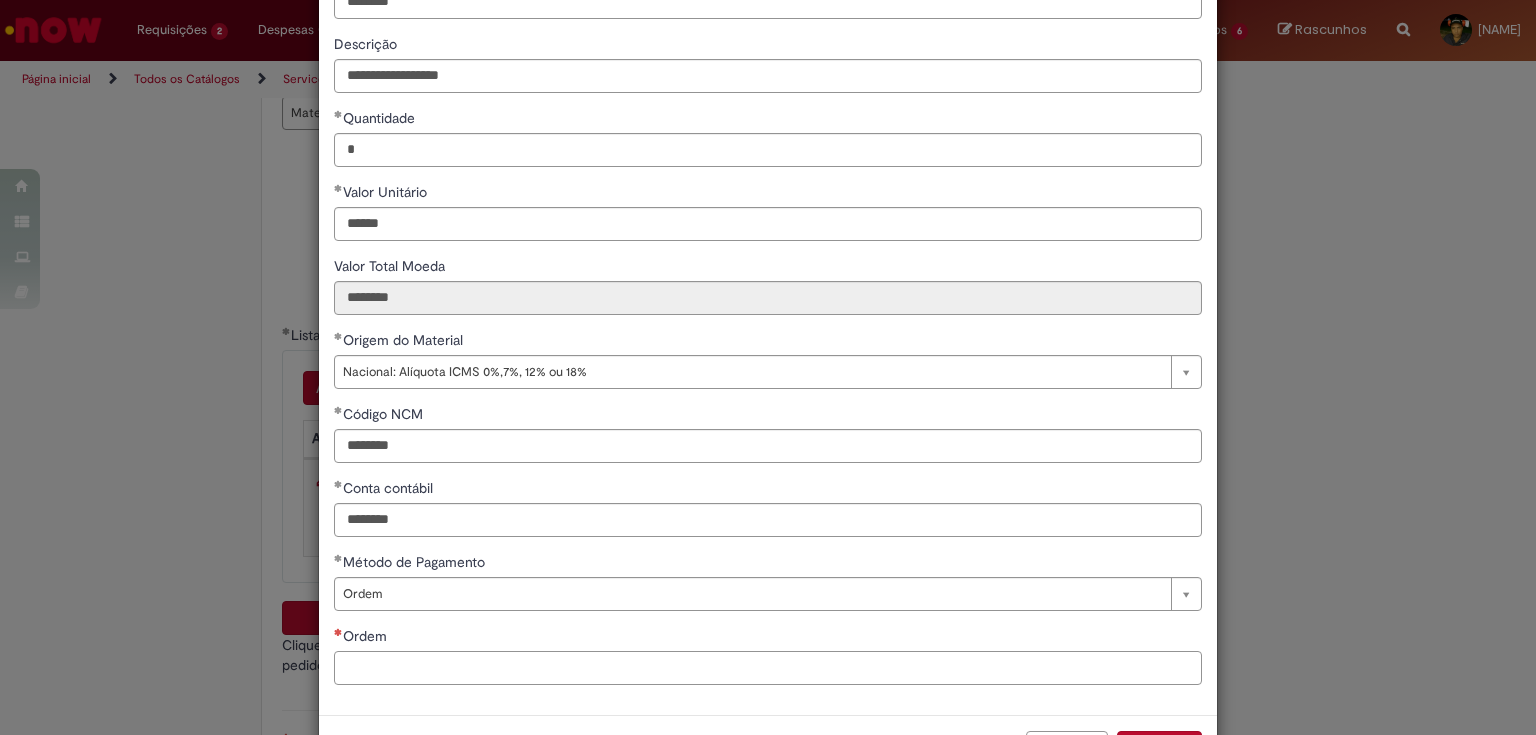 click on "Ordem" at bounding box center (768, 668) 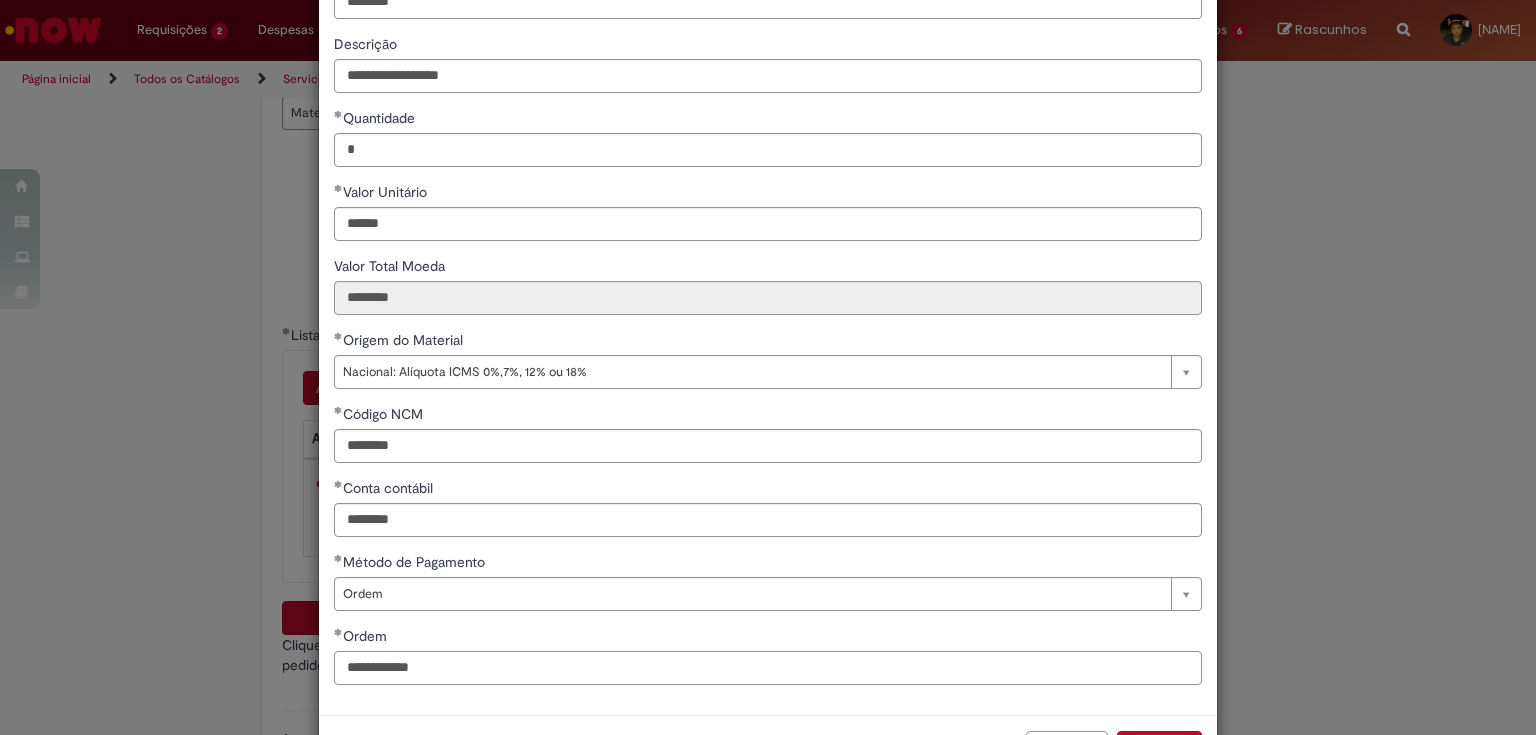 scroll, scrollTop: 217, scrollLeft: 0, axis: vertical 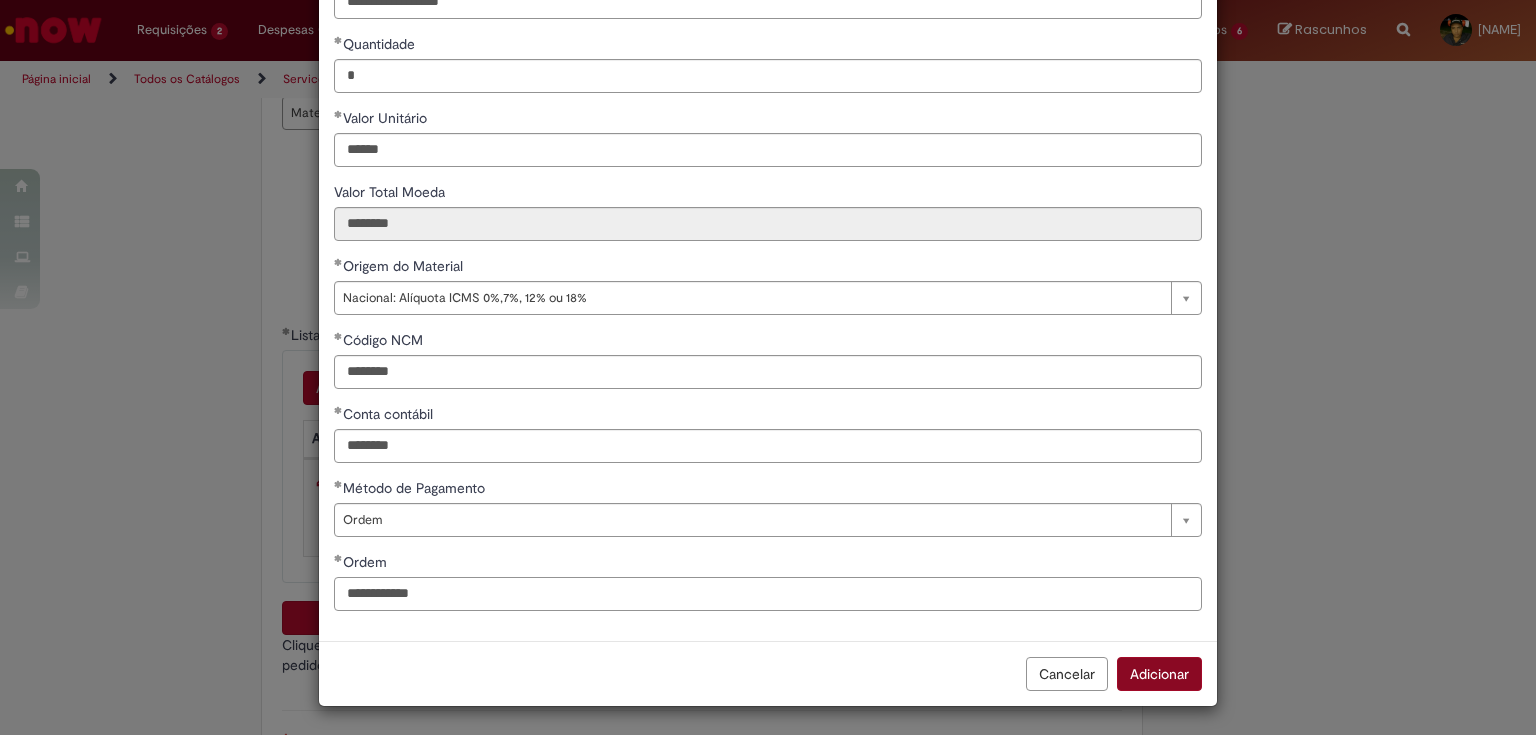 type on "**********" 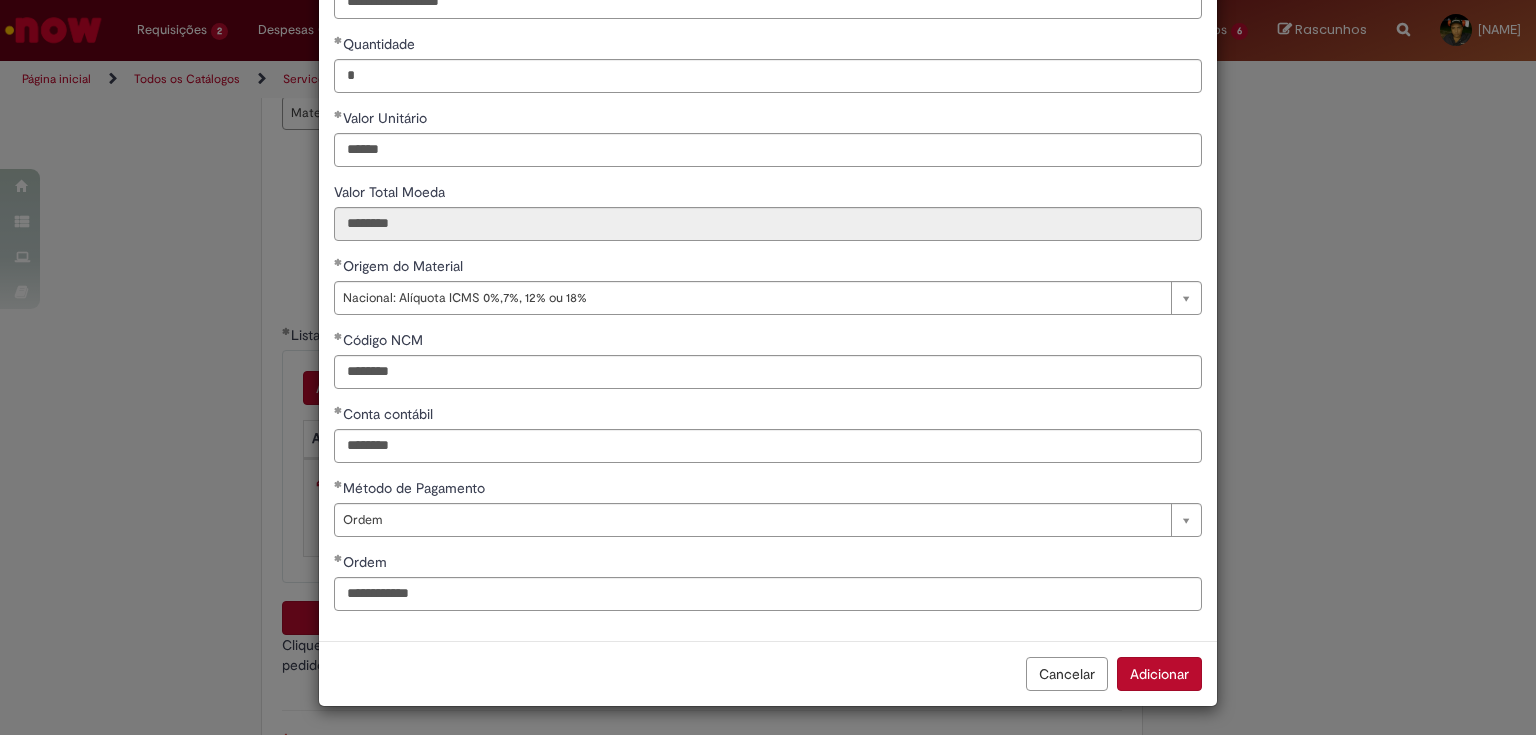 click on "Adicionar" at bounding box center [1159, 674] 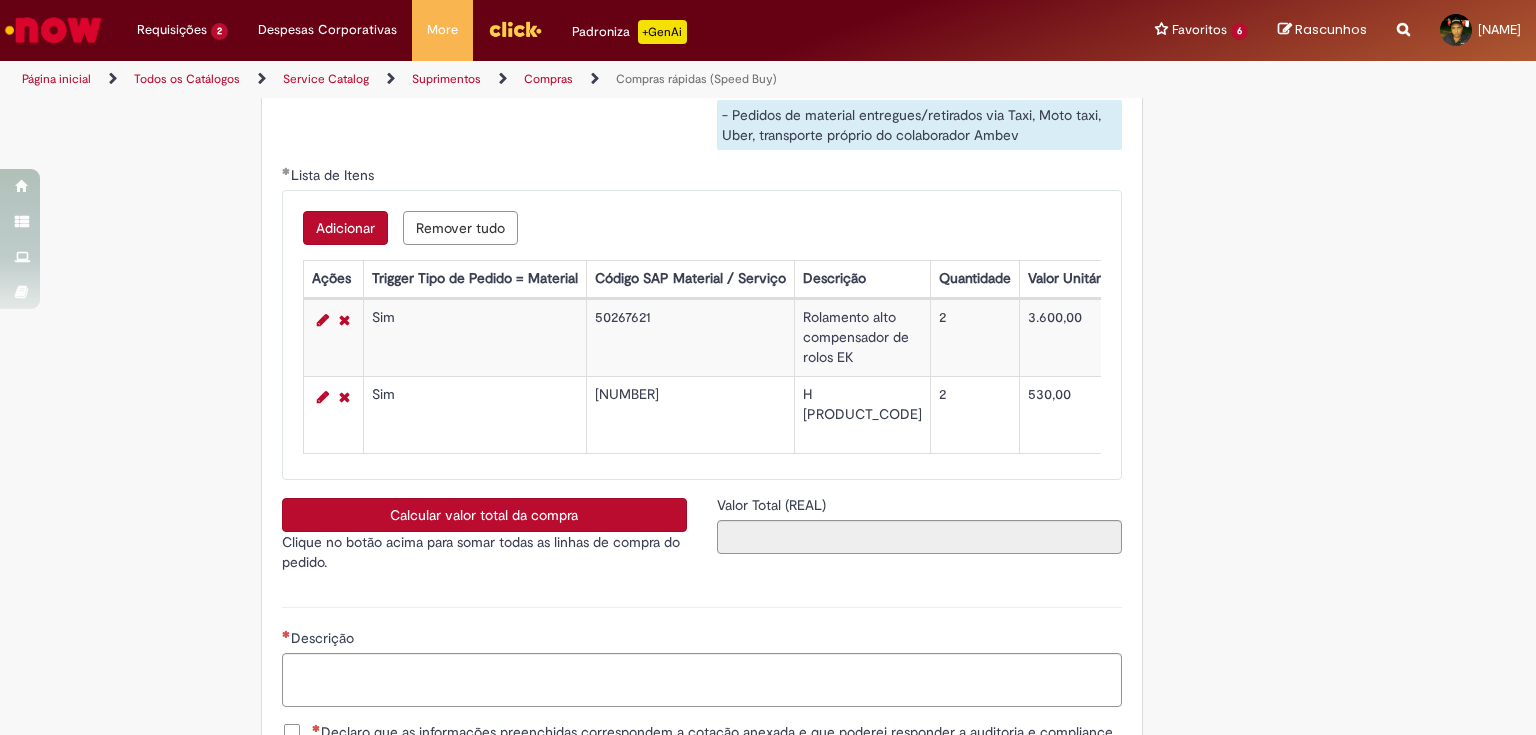 scroll, scrollTop: 3200, scrollLeft: 0, axis: vertical 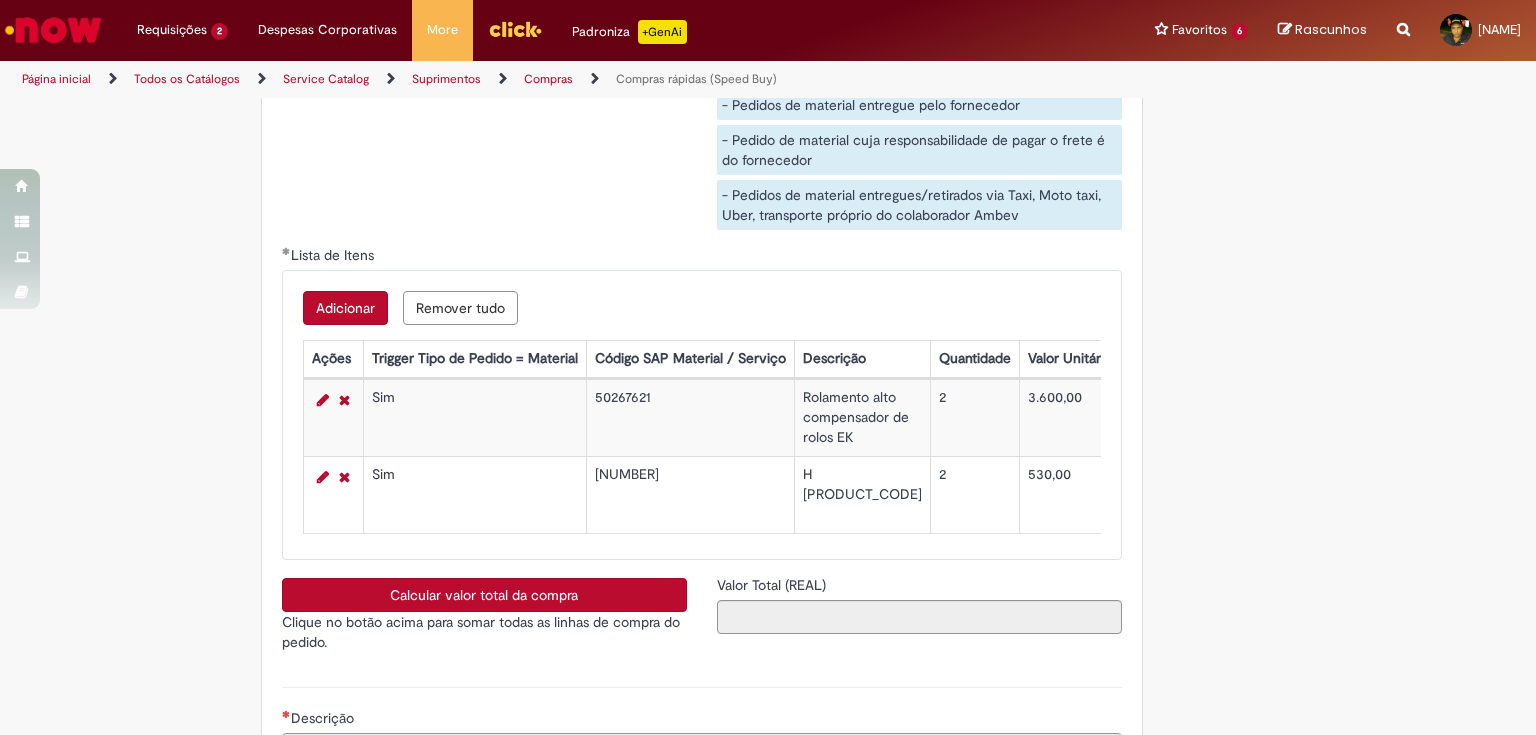 click on "Adicionar" at bounding box center (345, 308) 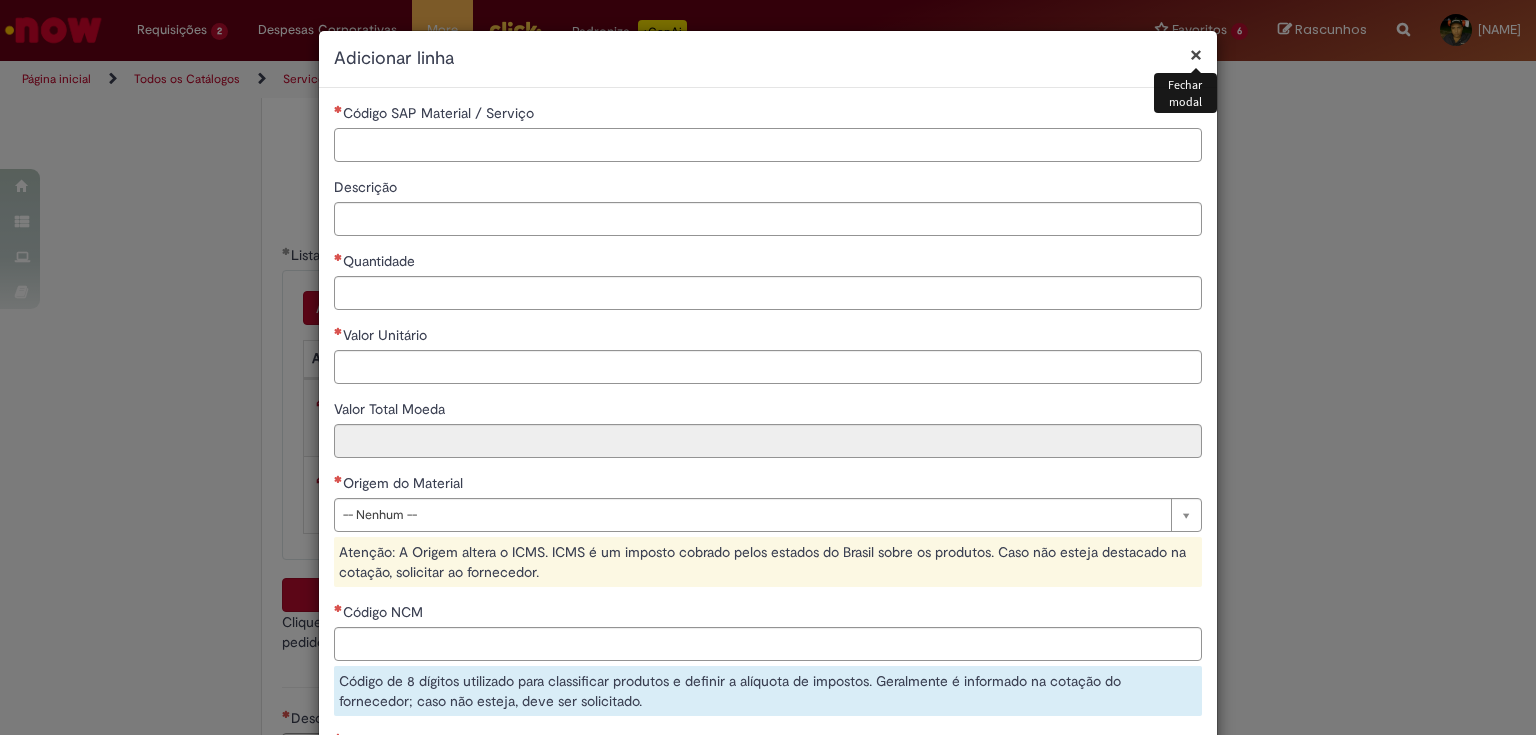 click on "Código SAP Material / Serviço" at bounding box center [768, 145] 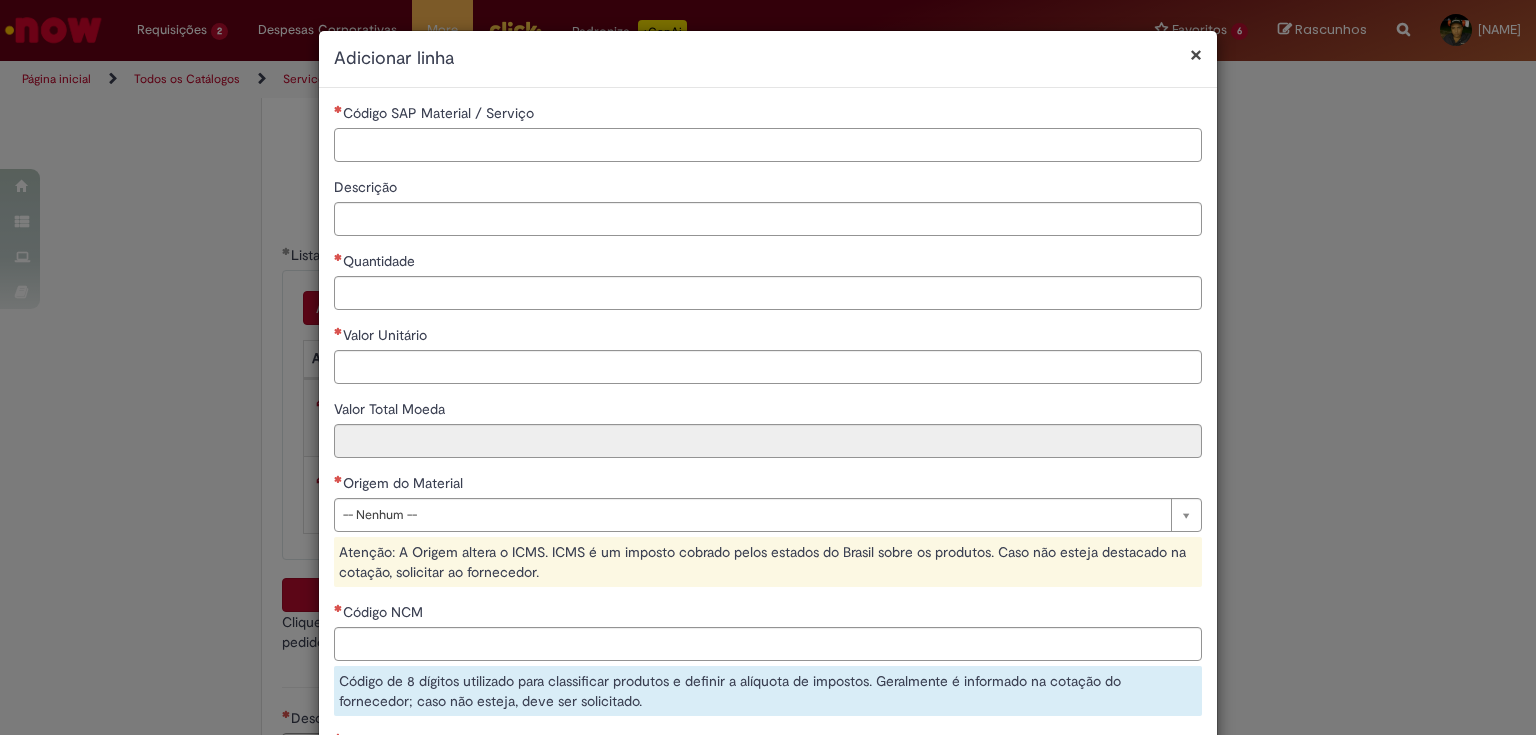 paste on "********" 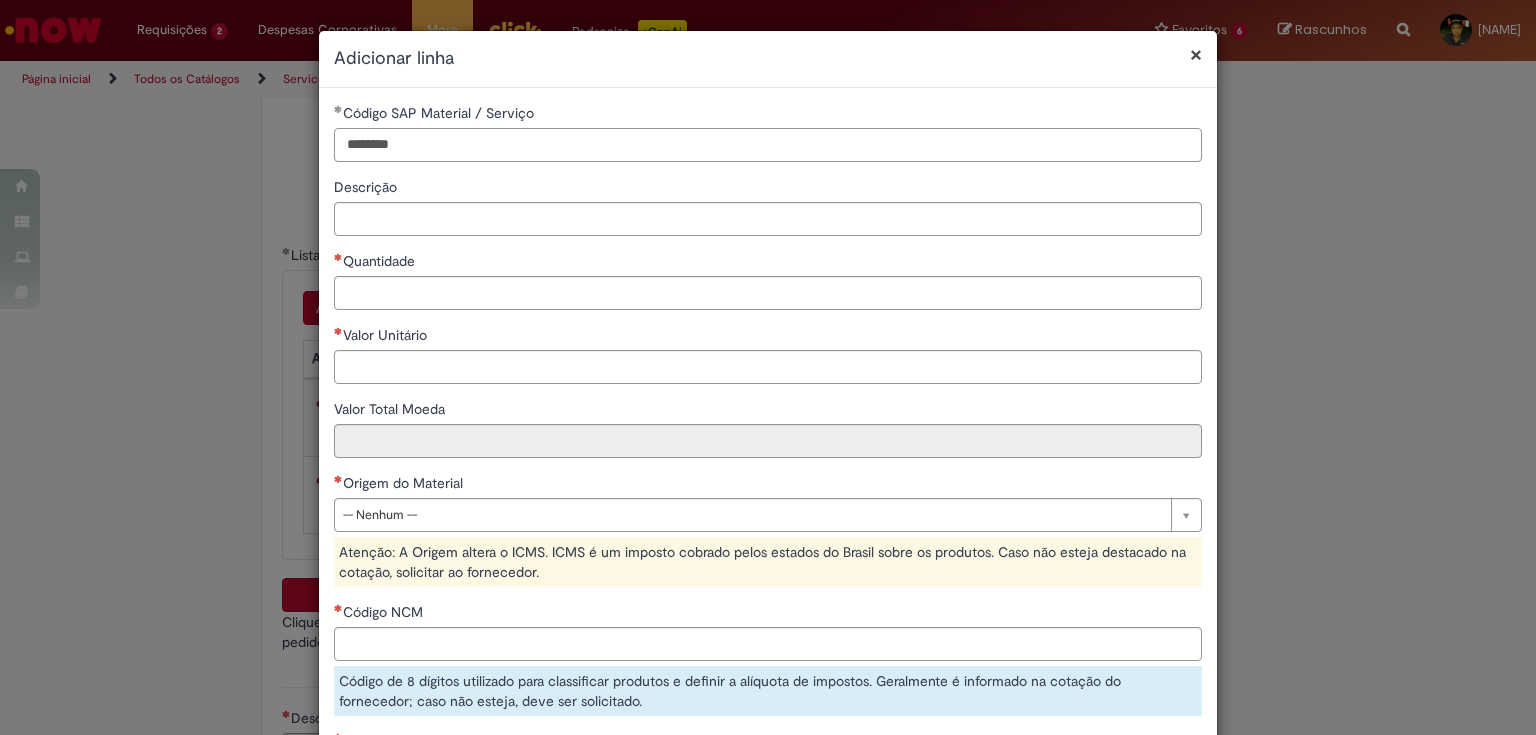 type on "********" 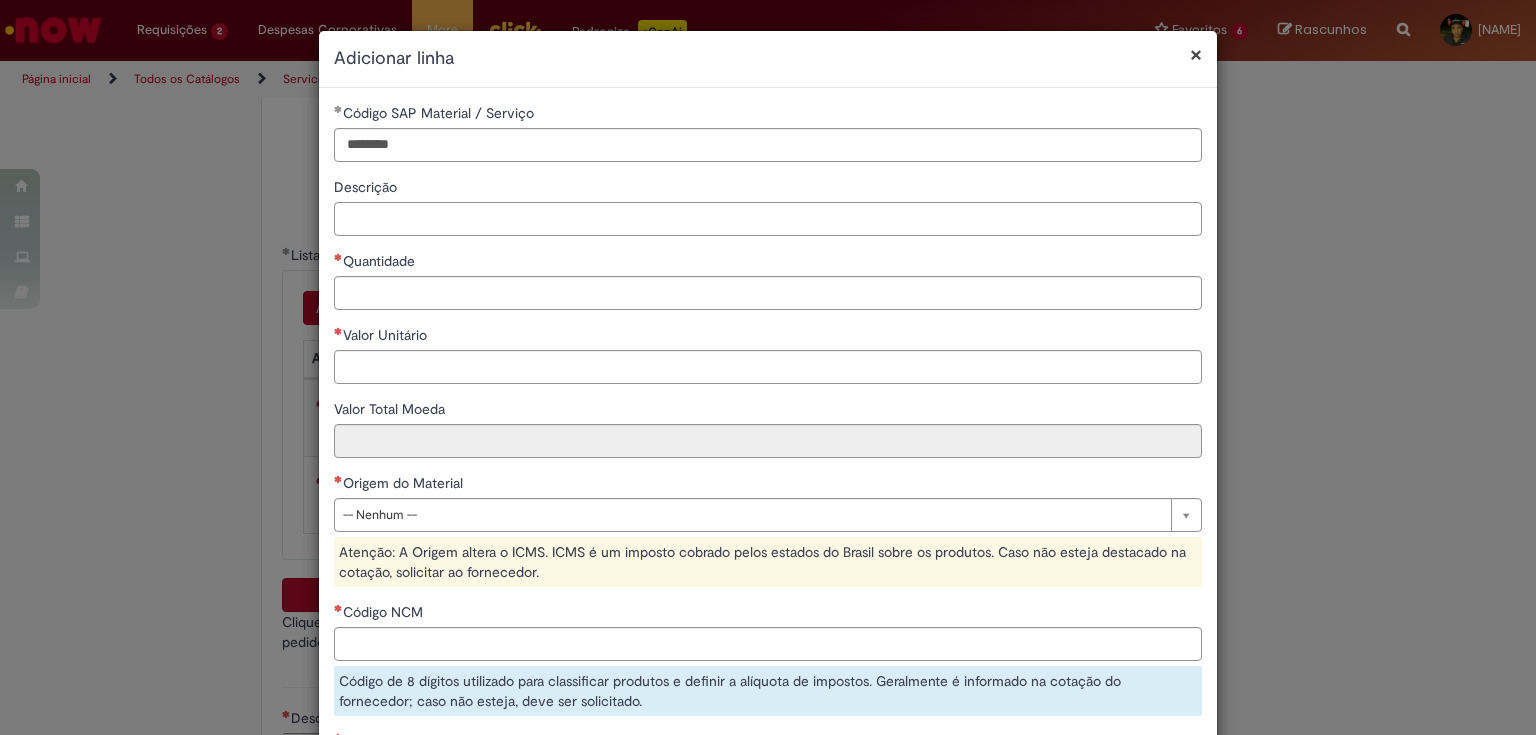 click on "Descrição" at bounding box center (768, 219) 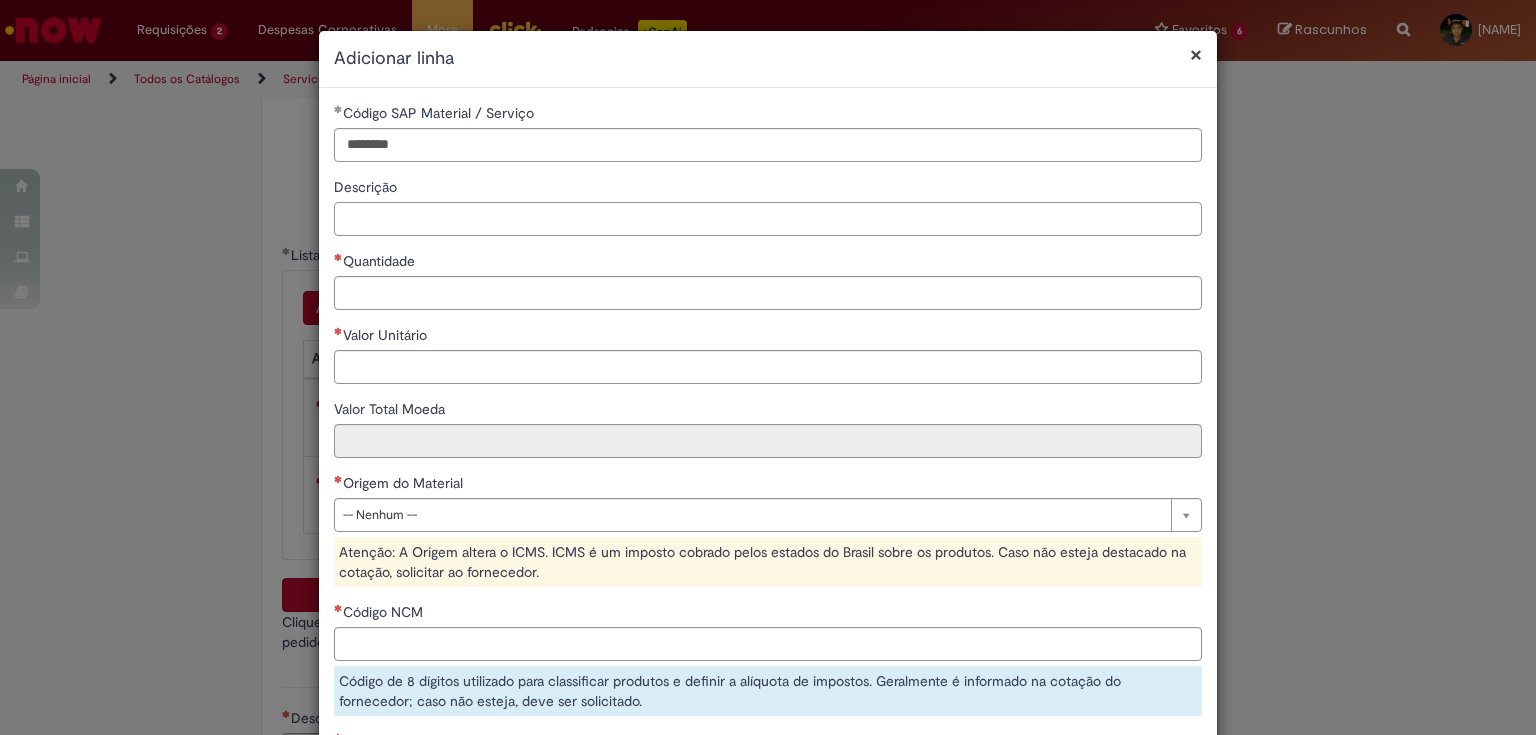 paste on "**********" 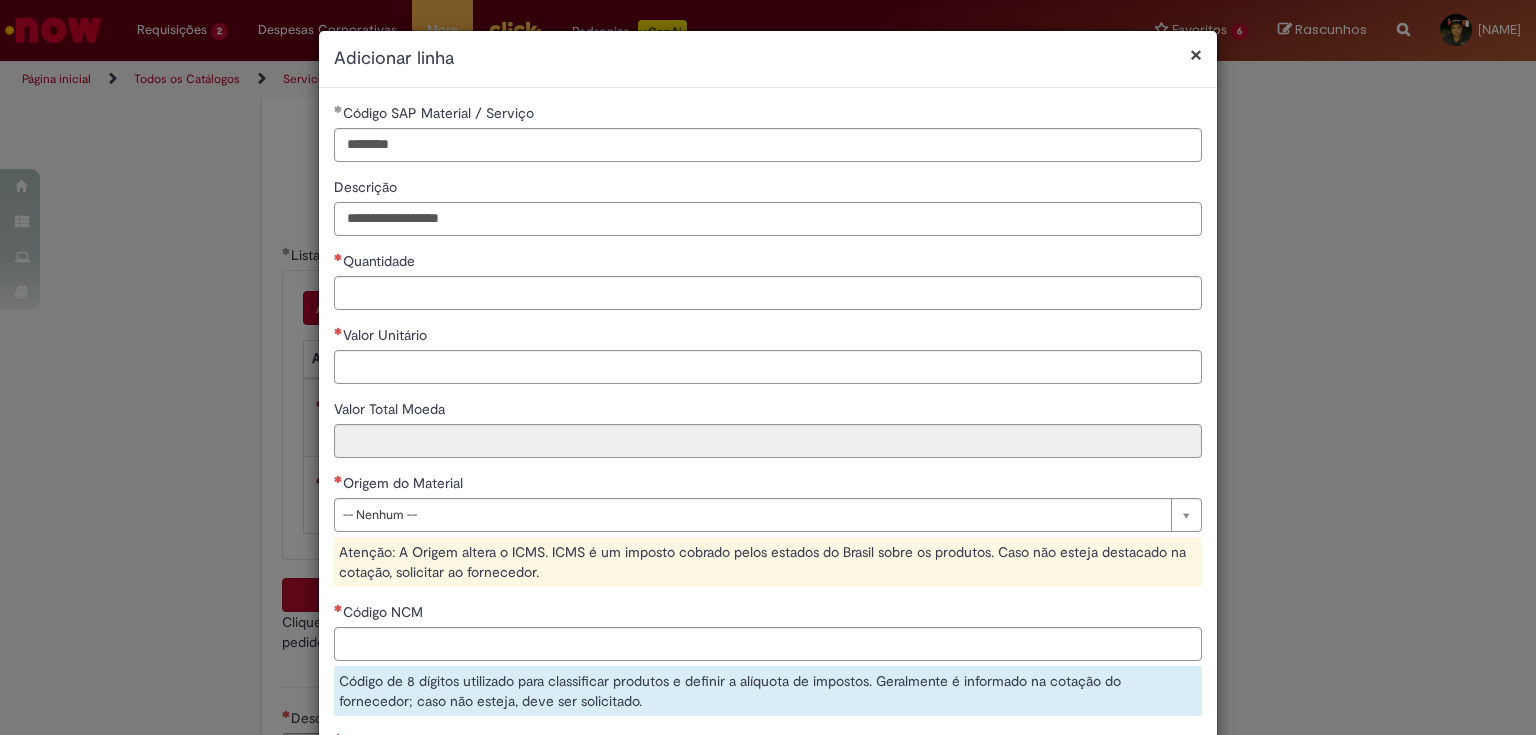 type on "**********" 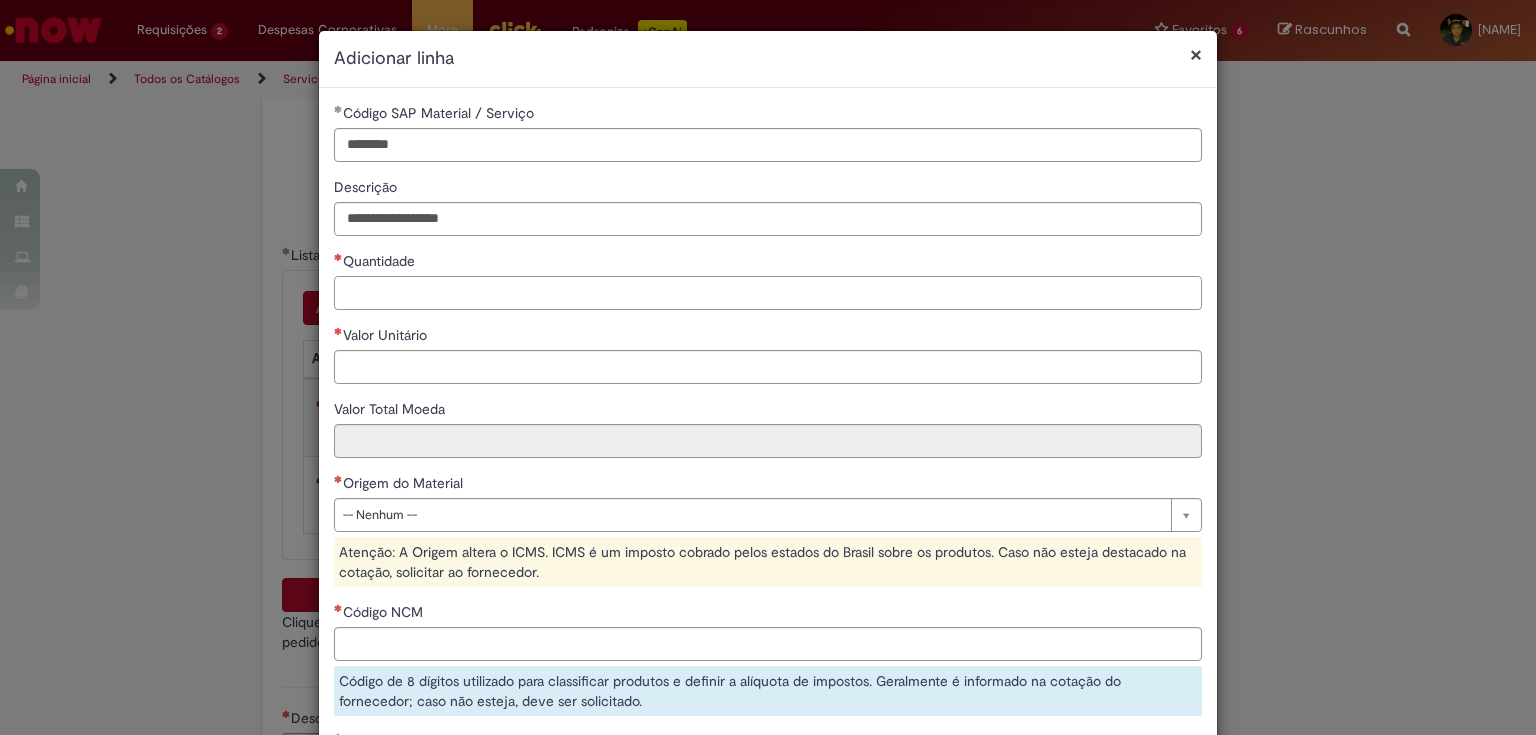 click on "Quantidade" at bounding box center (768, 293) 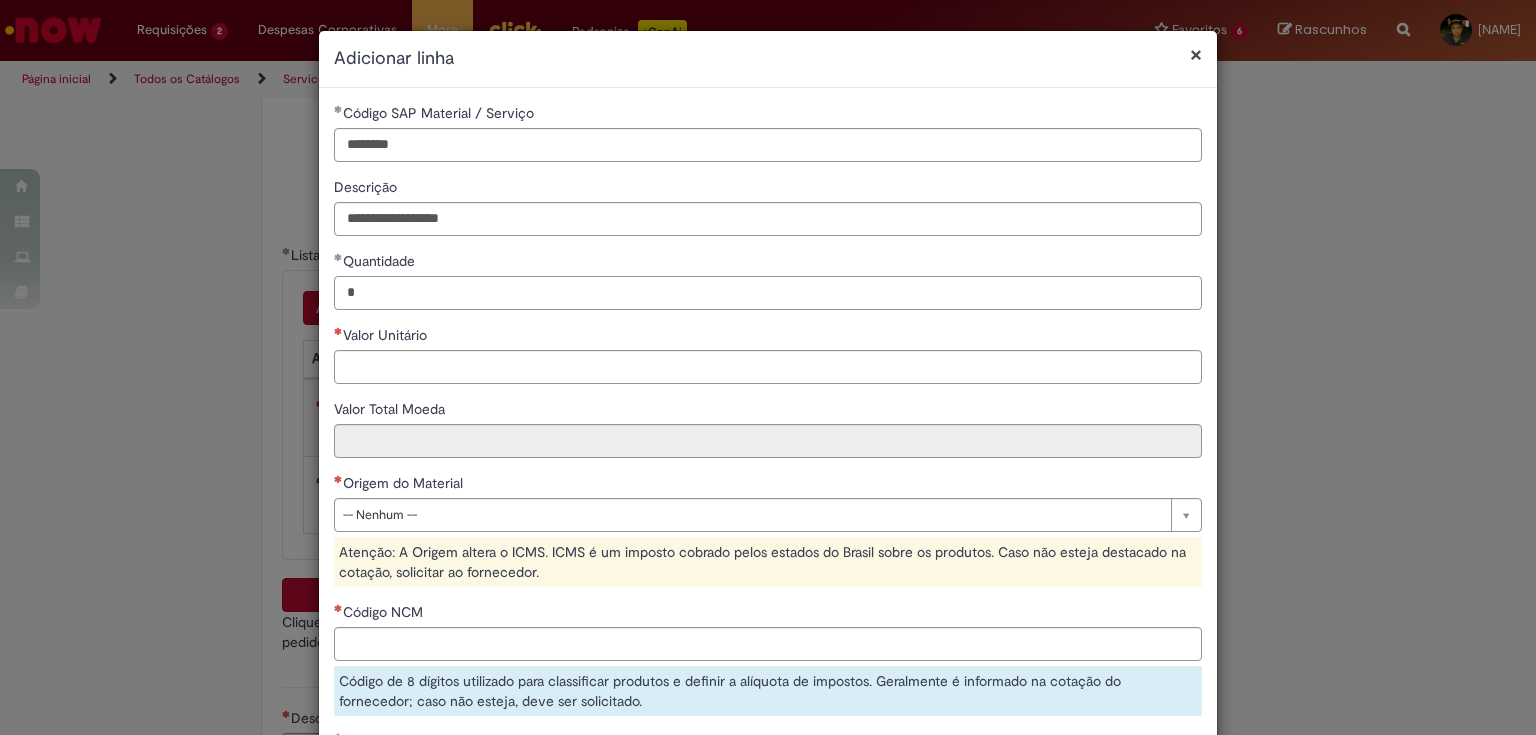 type on "*" 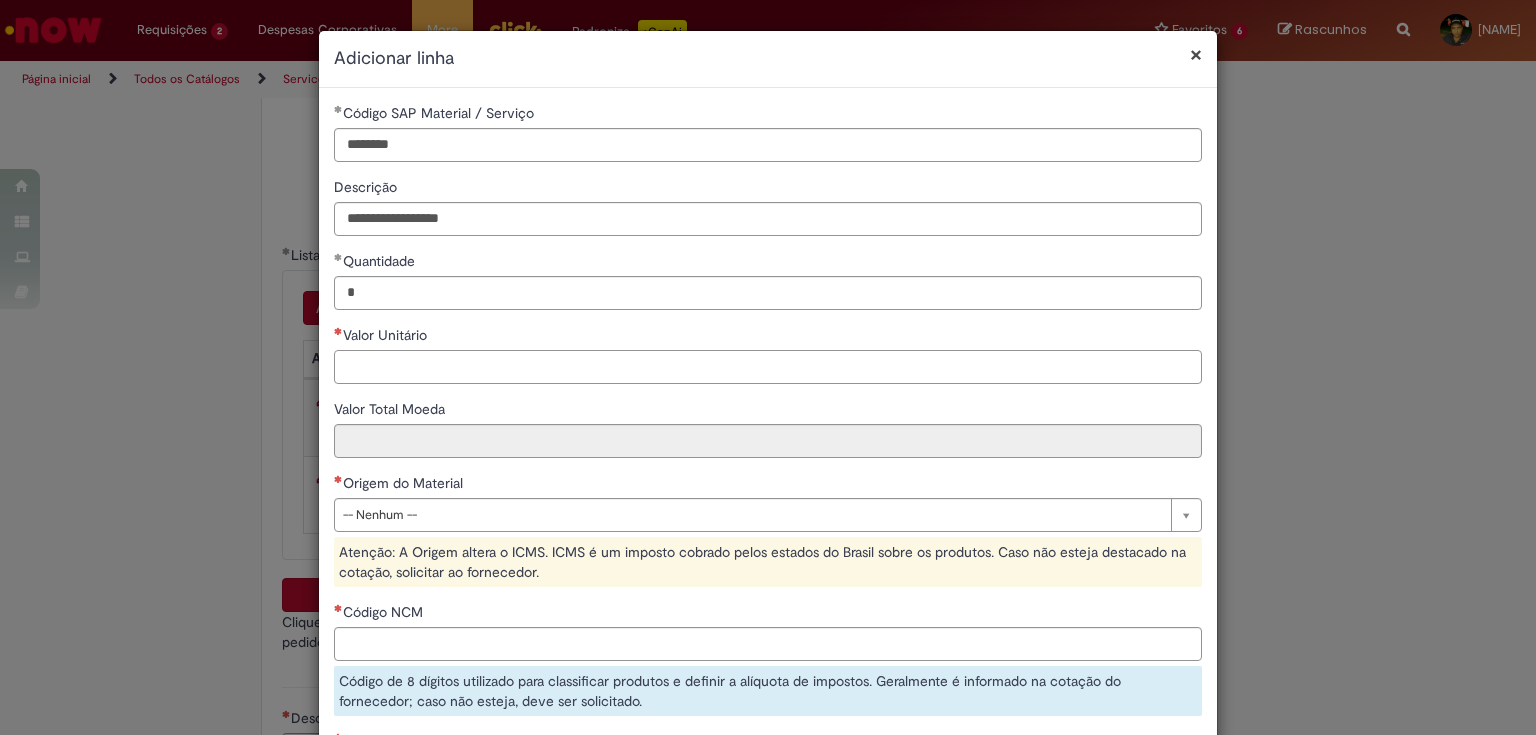 click on "Valor Unitário" at bounding box center (768, 367) 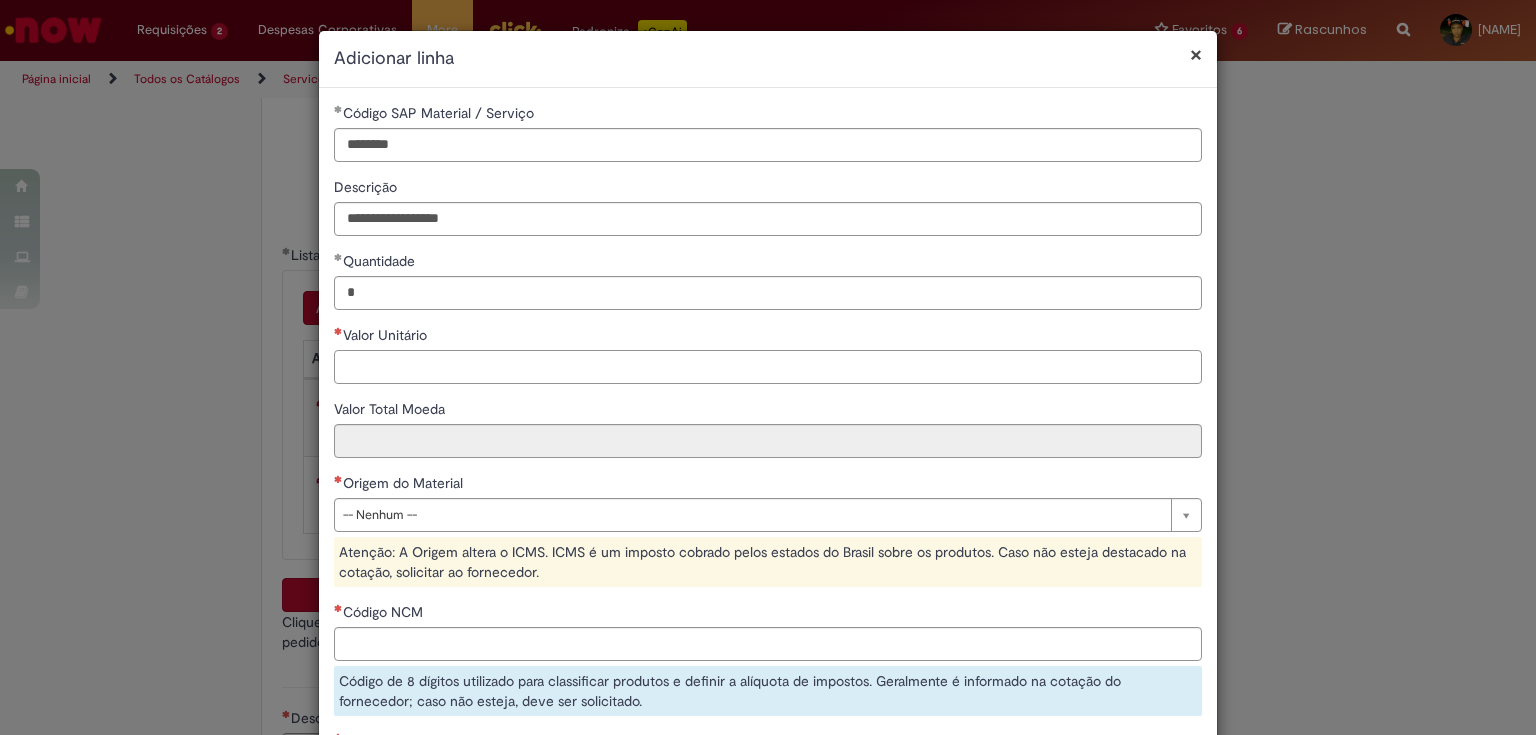 paste on "********" 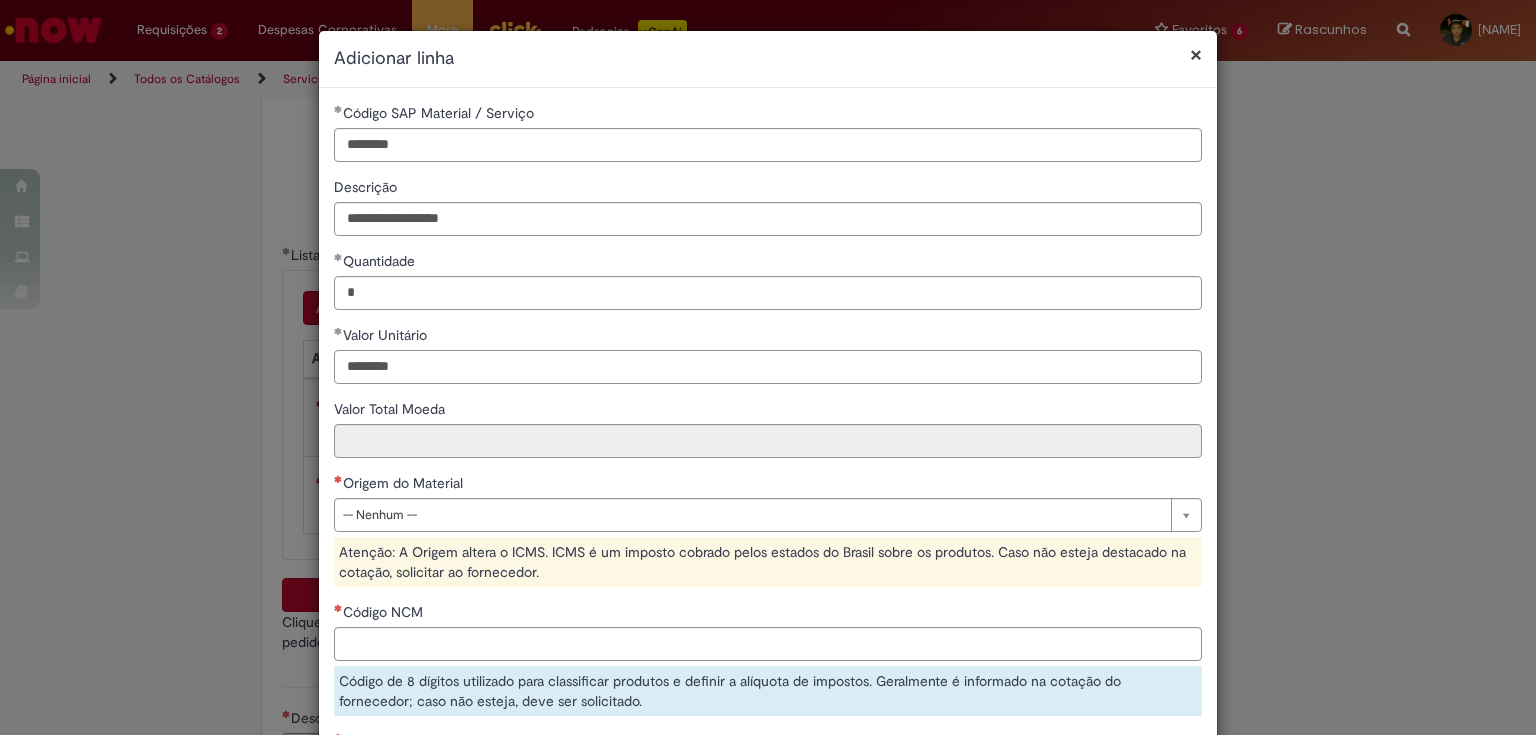 type on "********" 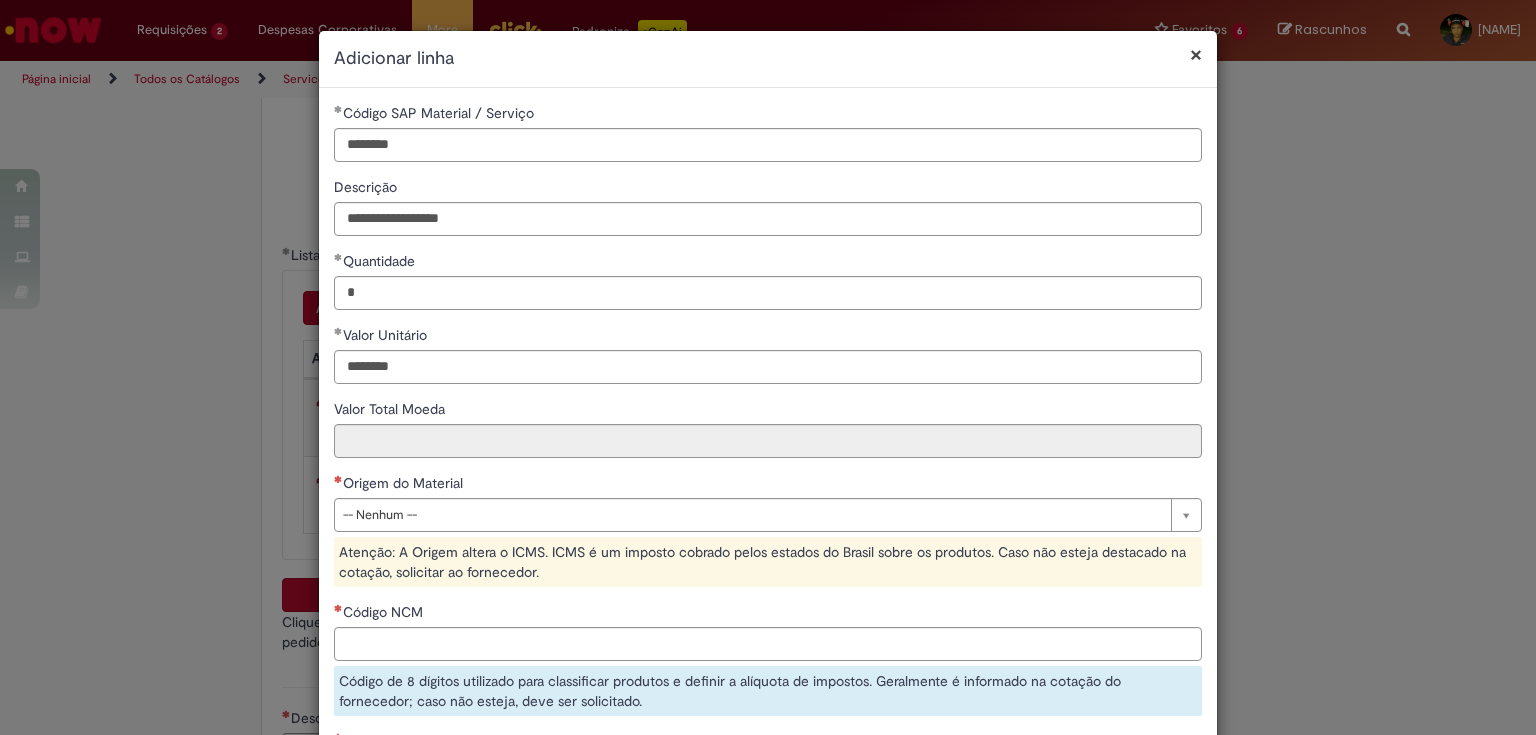 type on "********" 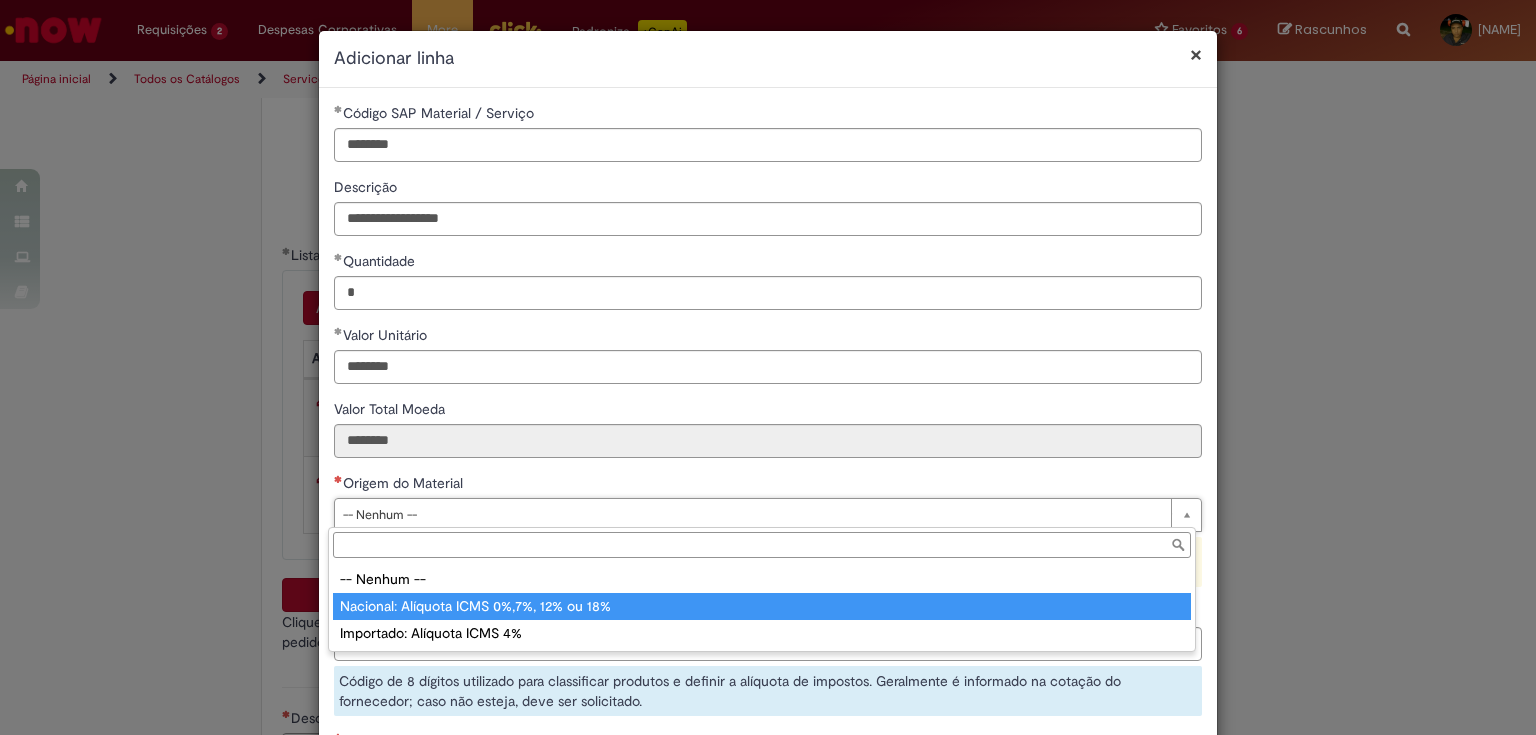 type on "**********" 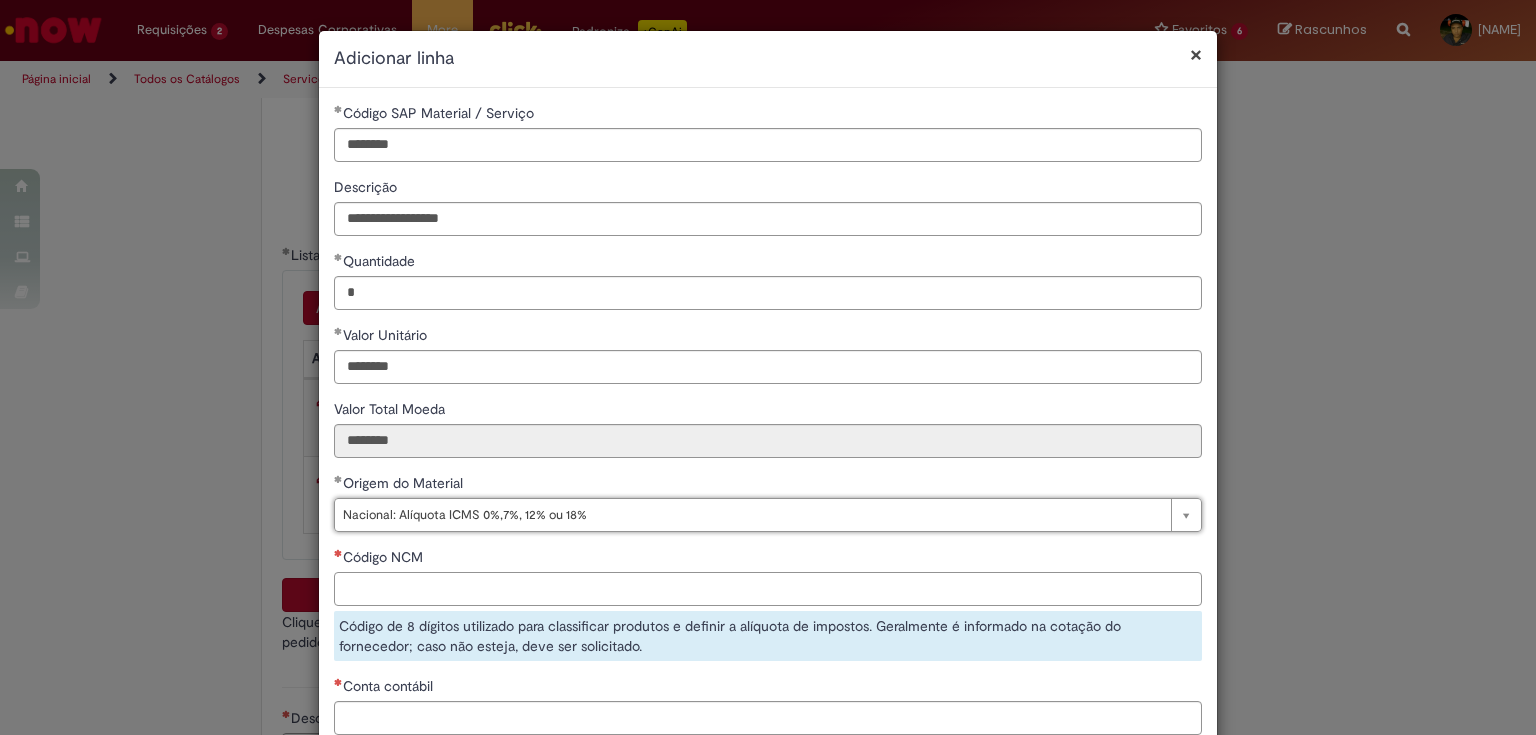 click on "Código NCM" at bounding box center [768, 589] 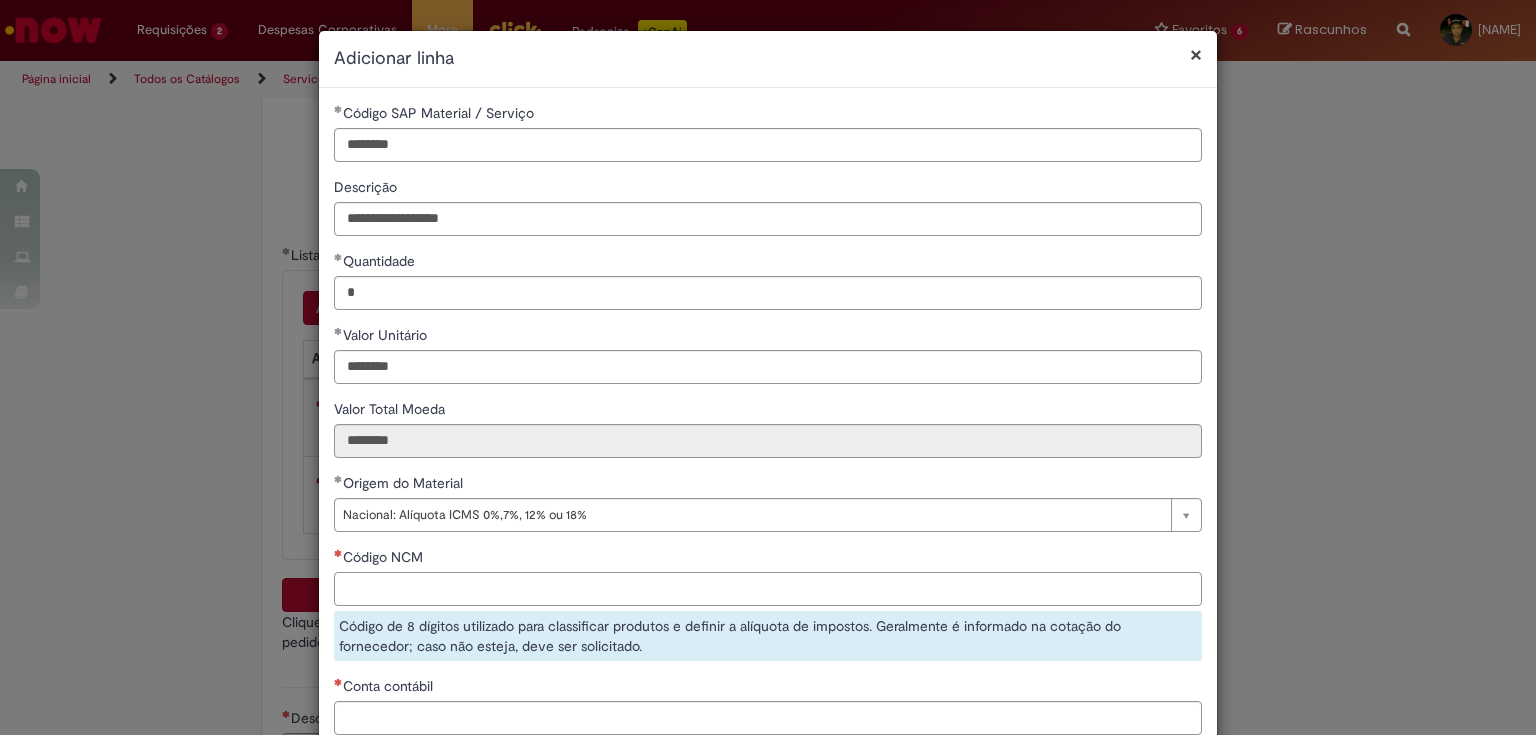 paste on "********" 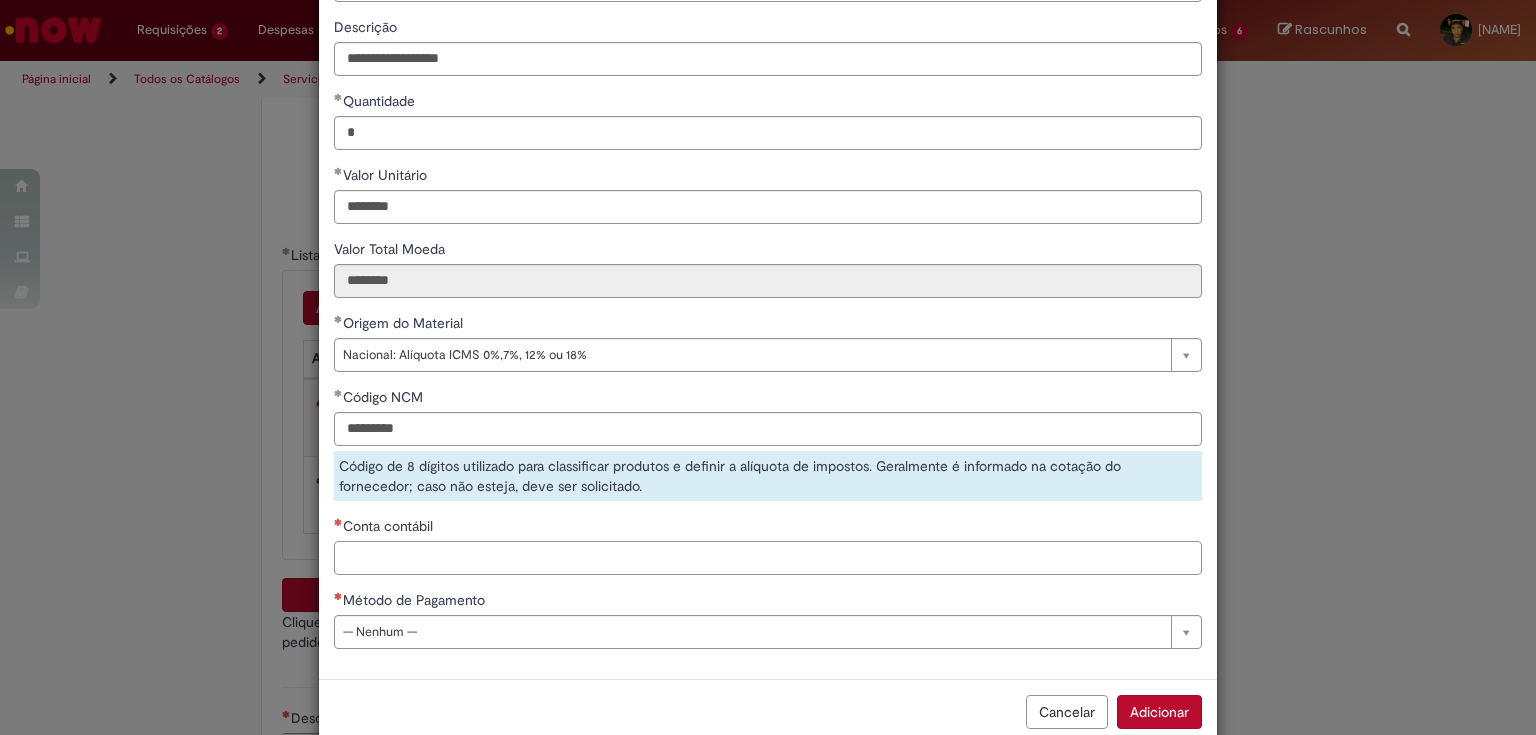 click on "**********" at bounding box center (768, 303) 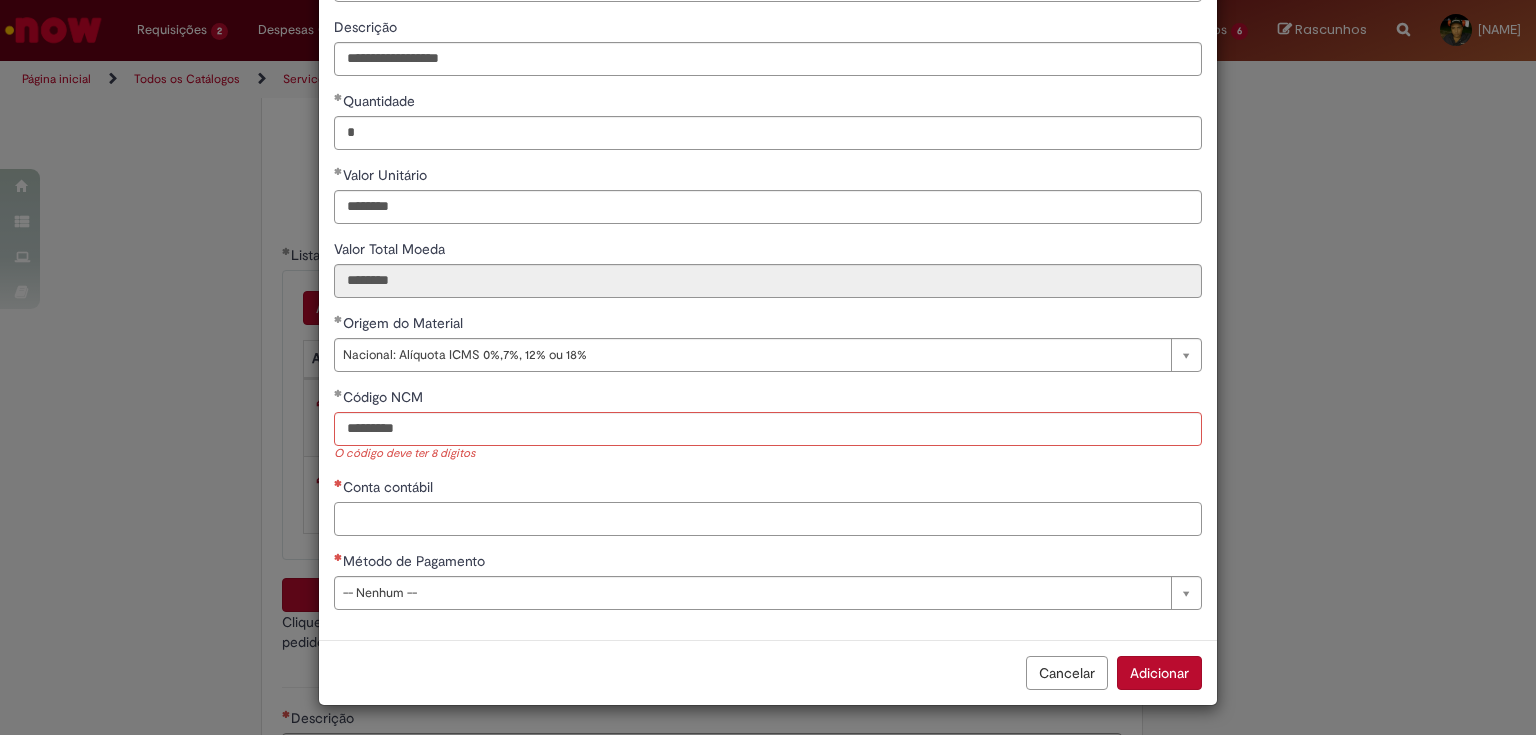 scroll, scrollTop: 143, scrollLeft: 0, axis: vertical 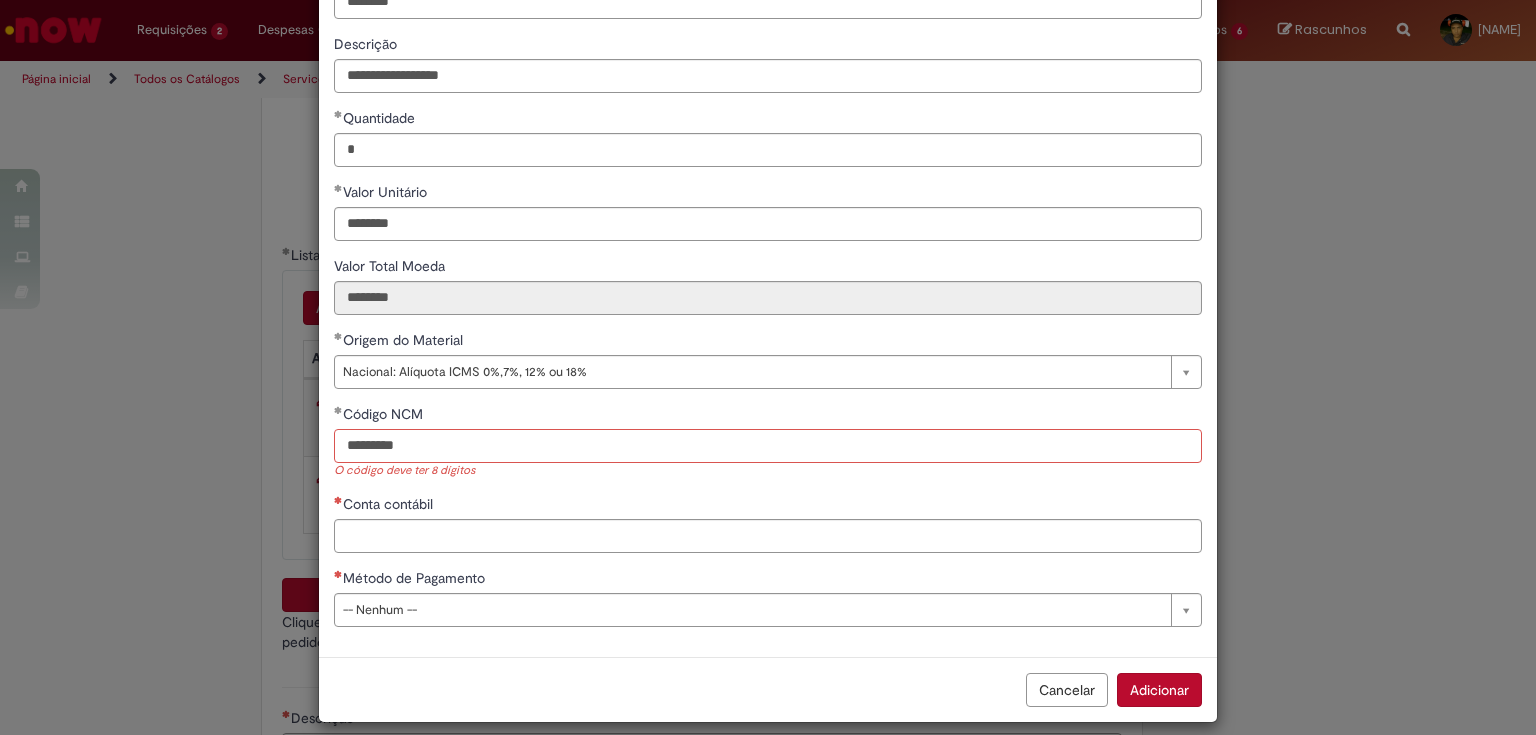 click on "********" at bounding box center (768, 446) 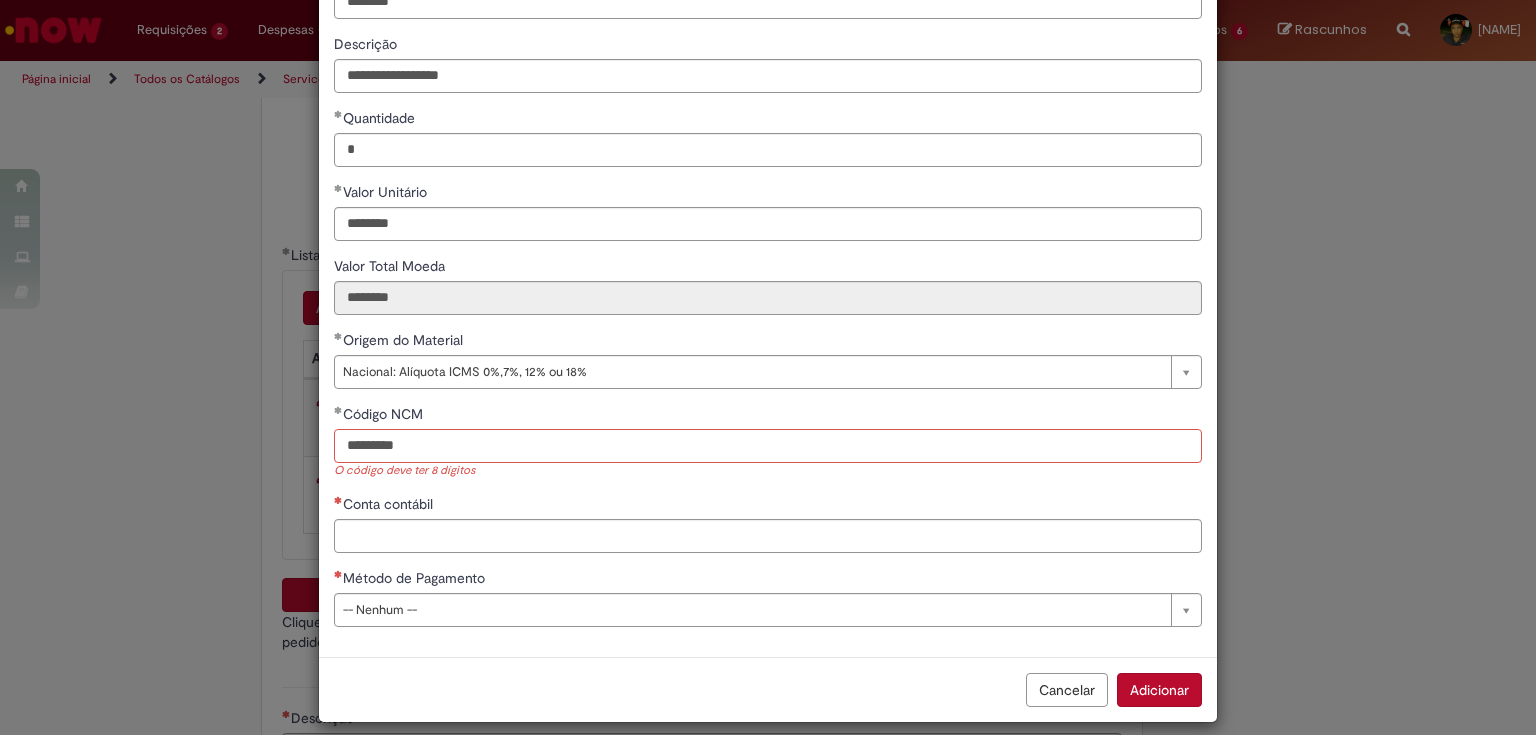 click on "********" at bounding box center (768, 446) 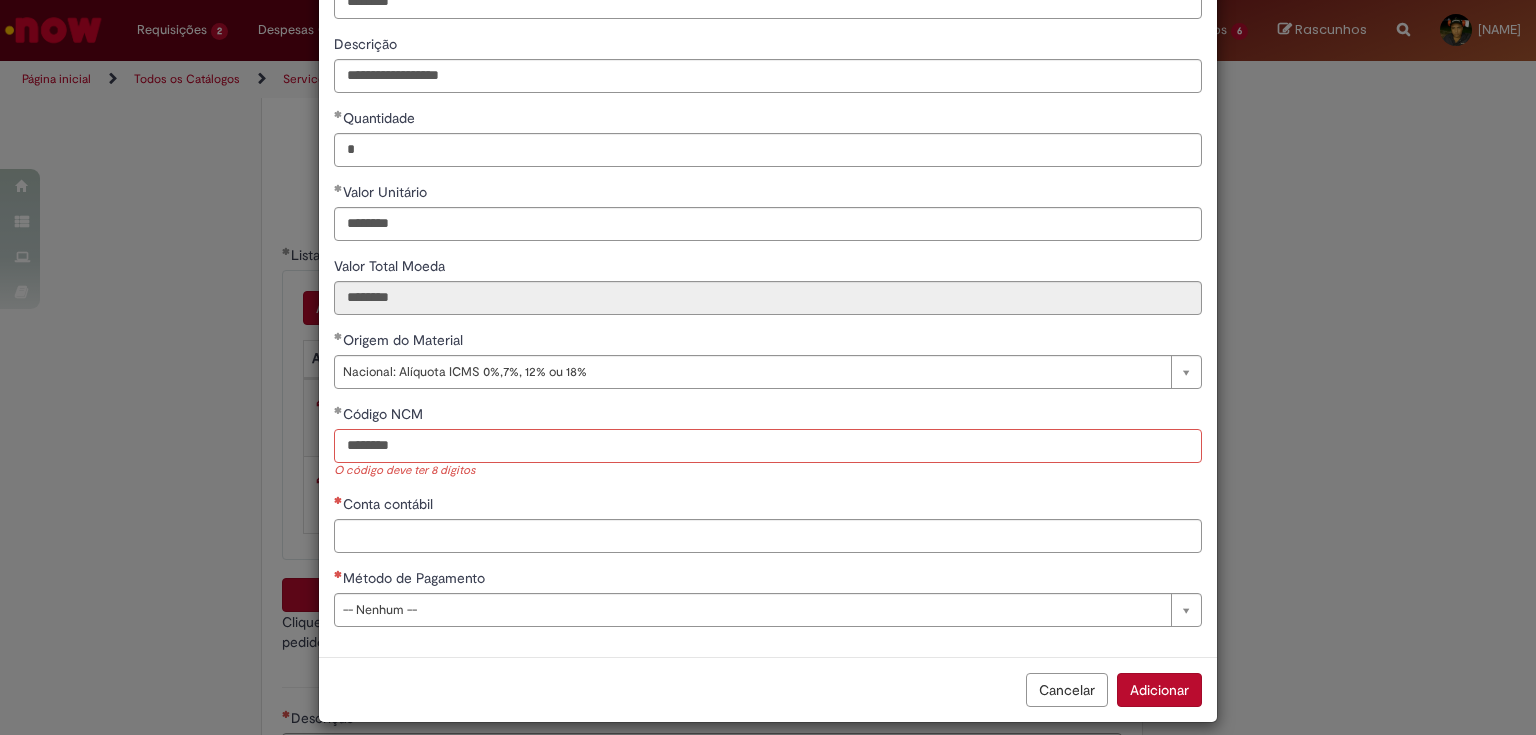 type on "********" 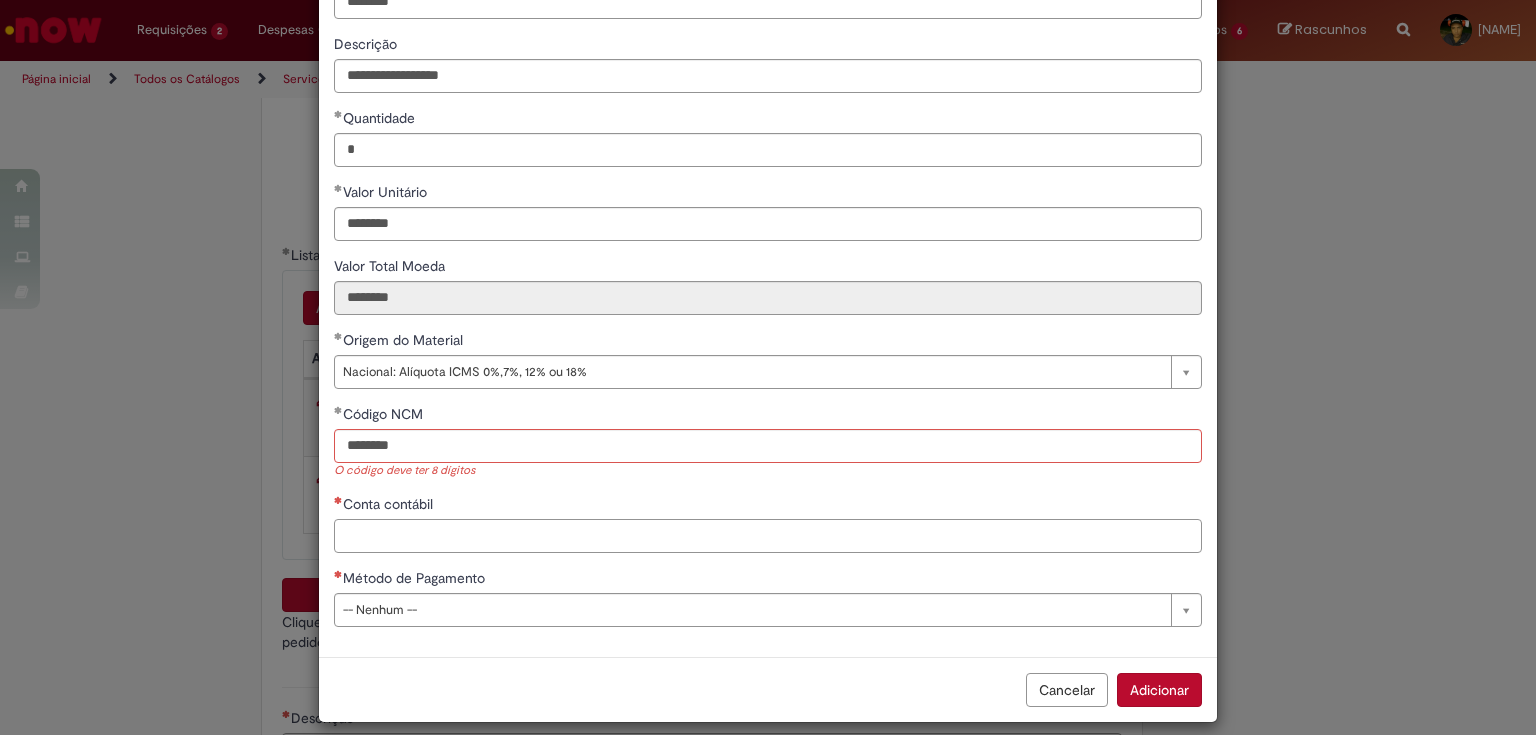 click on "**********" at bounding box center [768, 301] 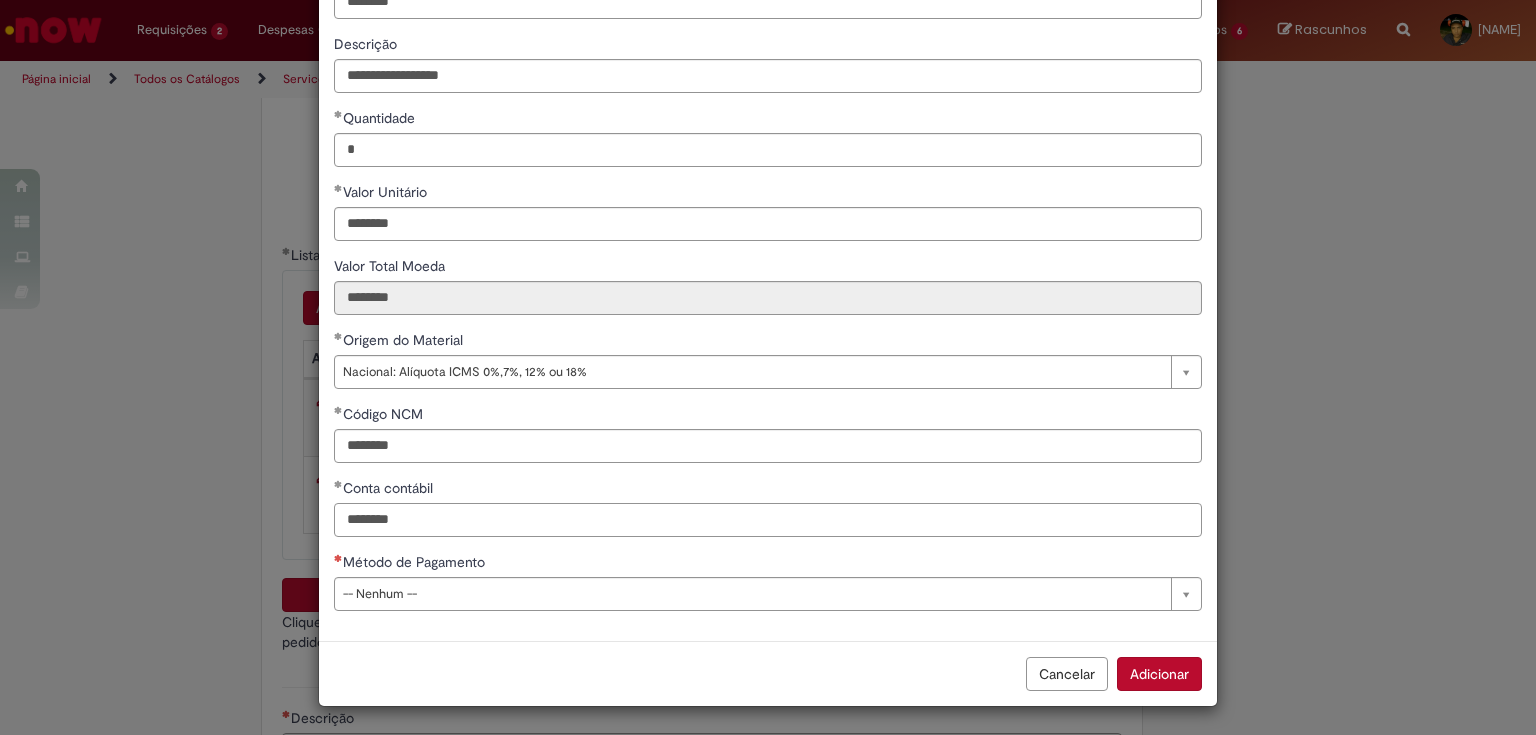 type on "********" 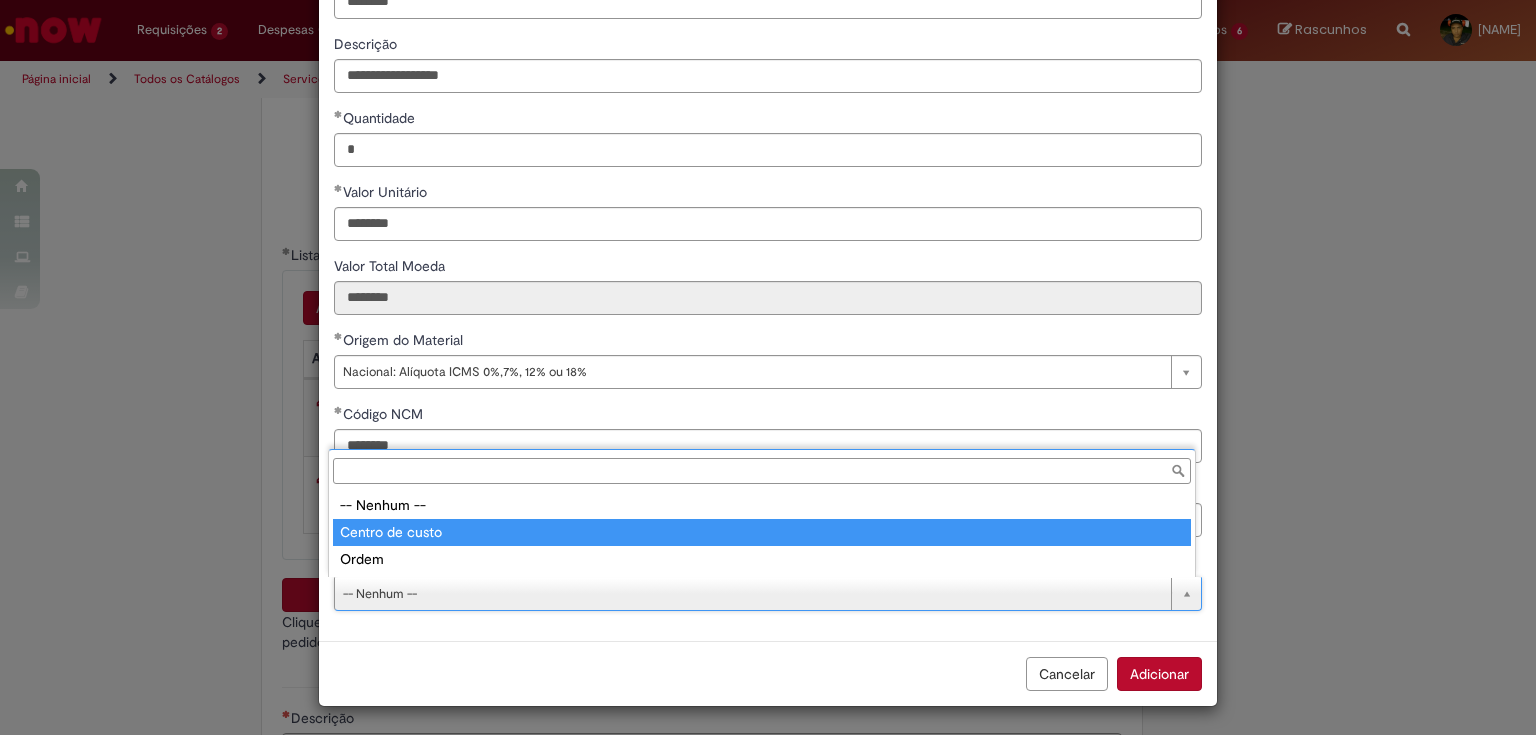 type on "**********" 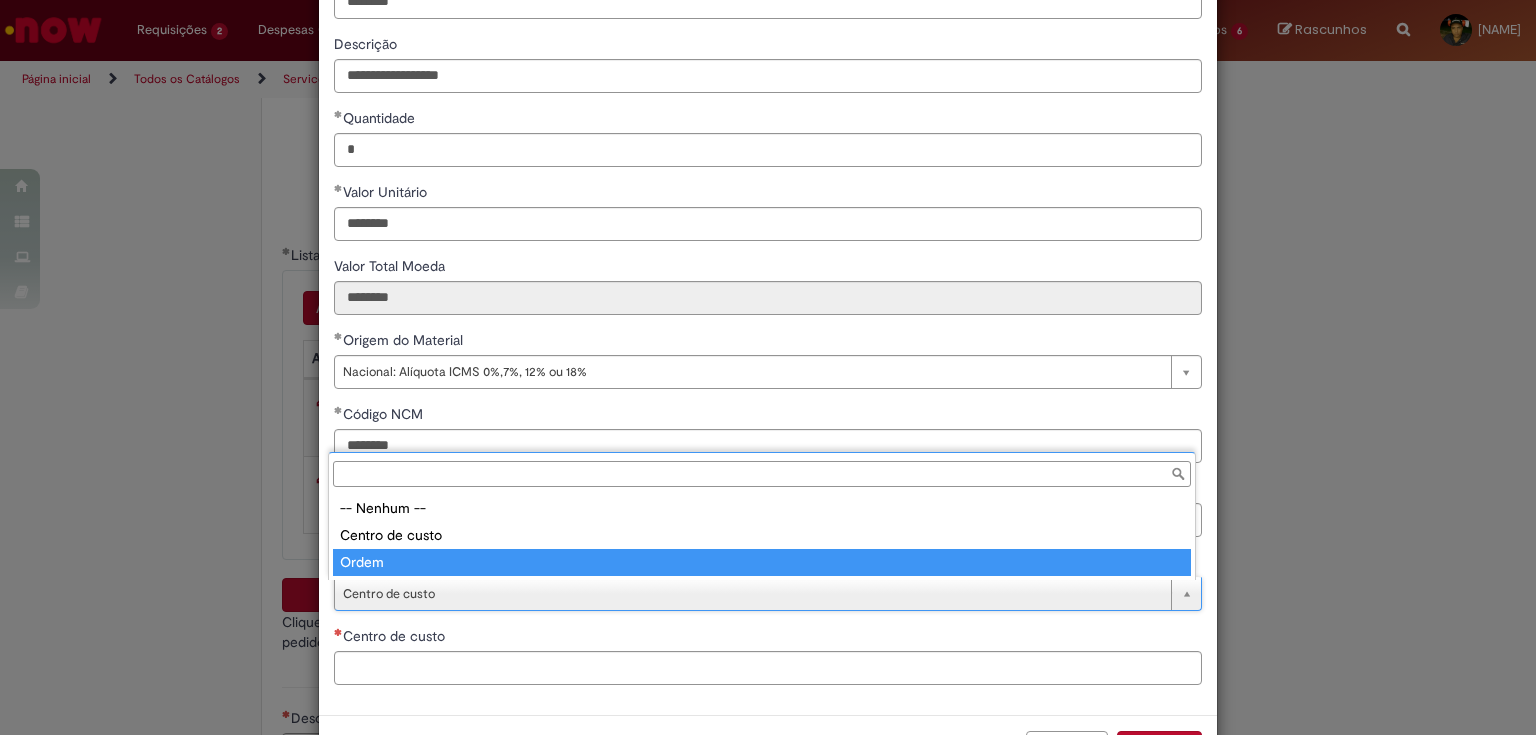 type on "*****" 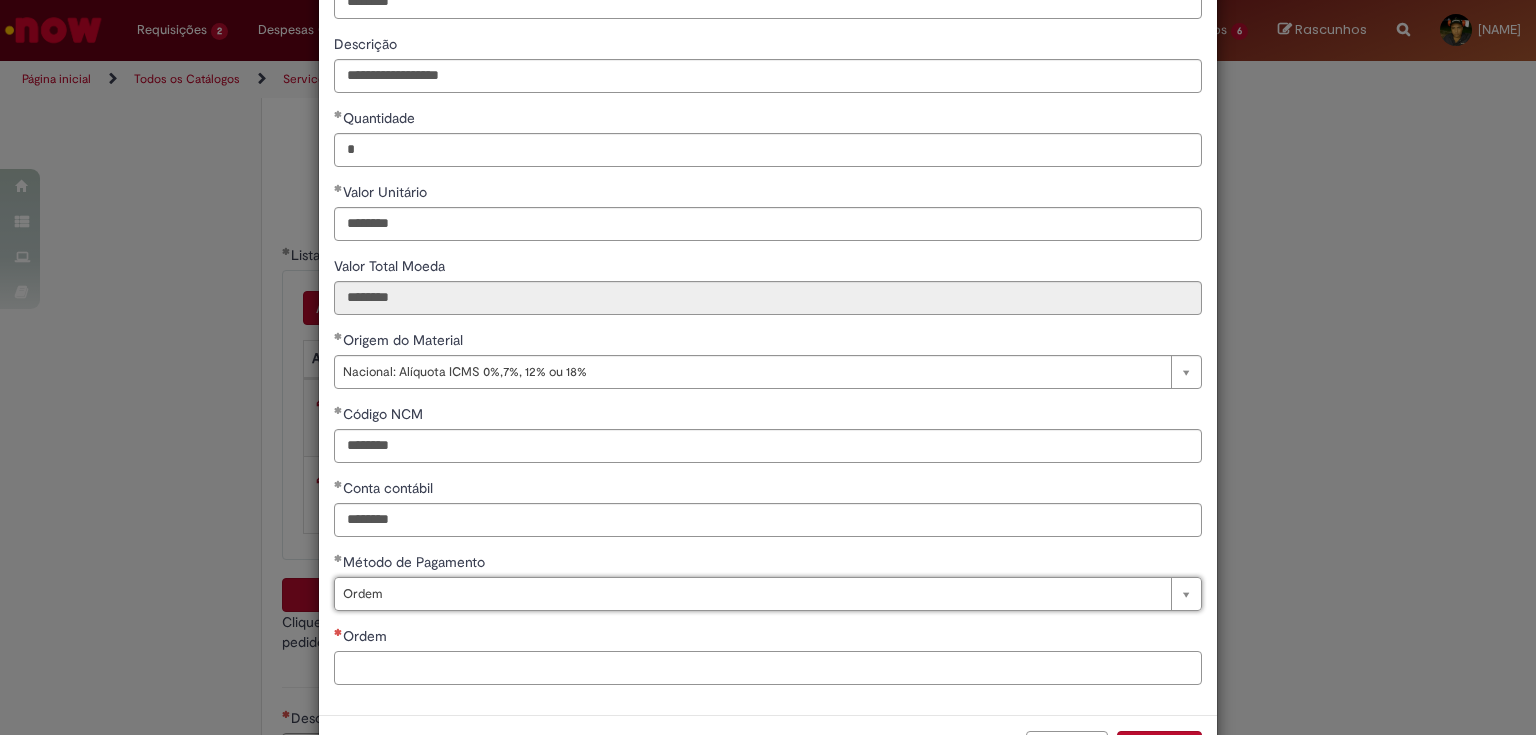 scroll, scrollTop: 0, scrollLeft: 0, axis: both 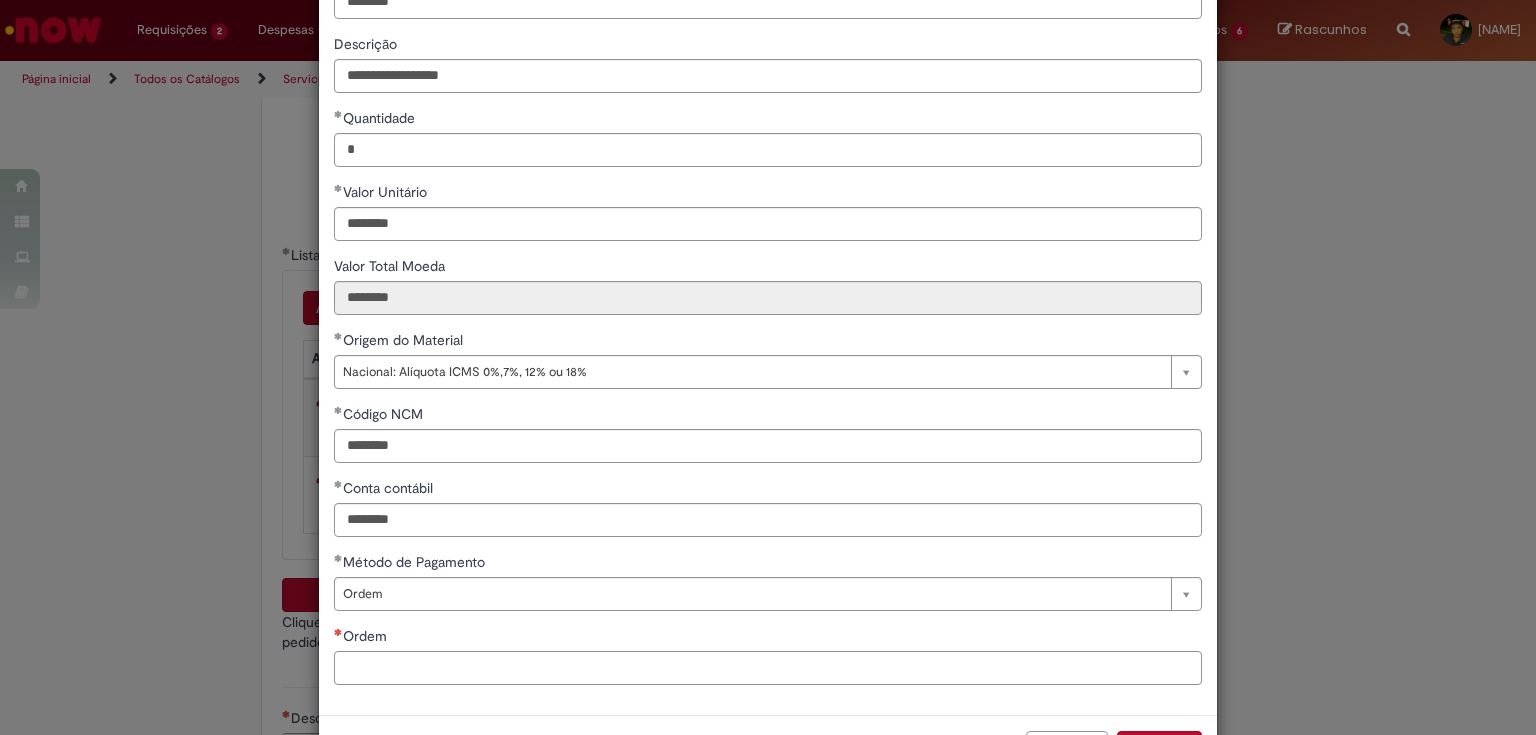 click on "Ordem" at bounding box center [768, 668] 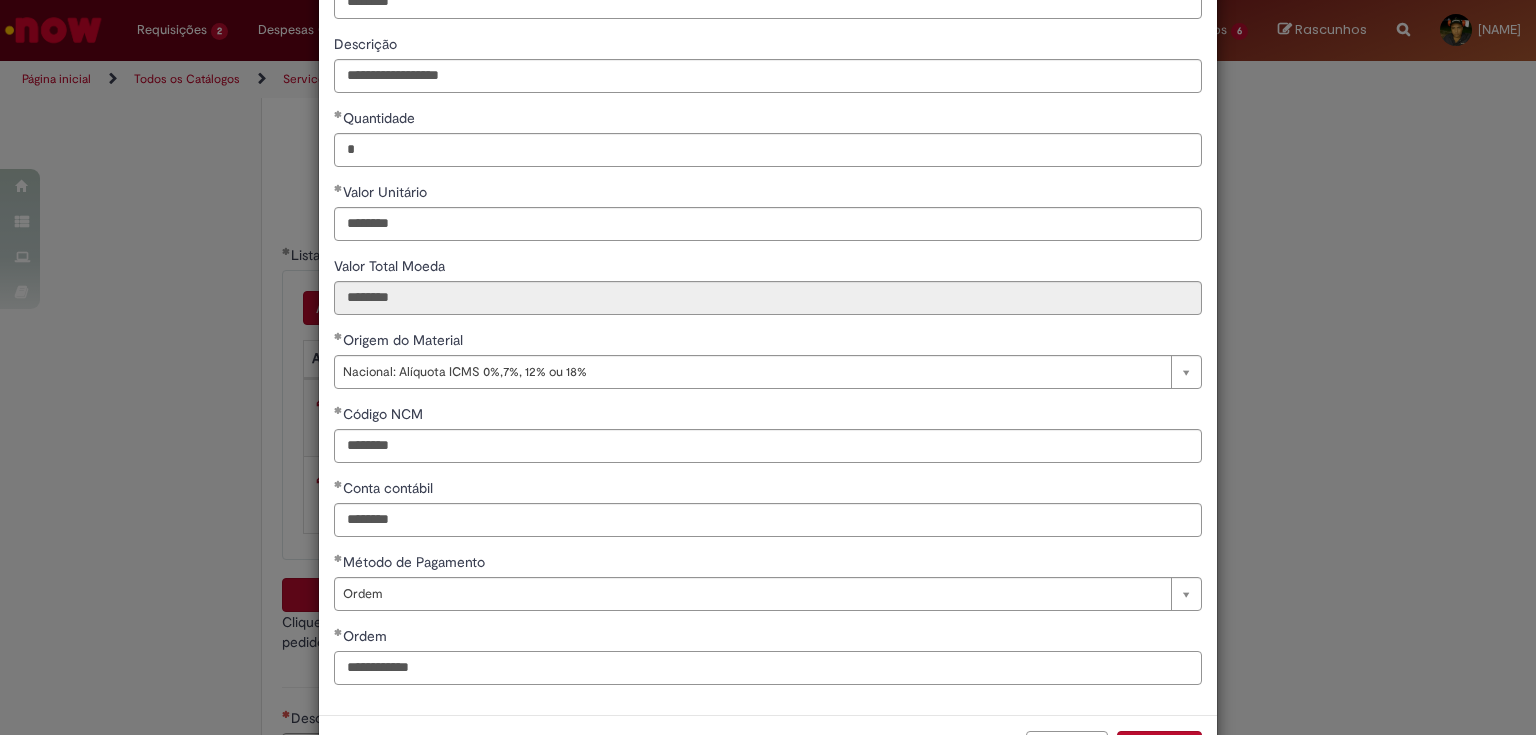 scroll, scrollTop: 217, scrollLeft: 0, axis: vertical 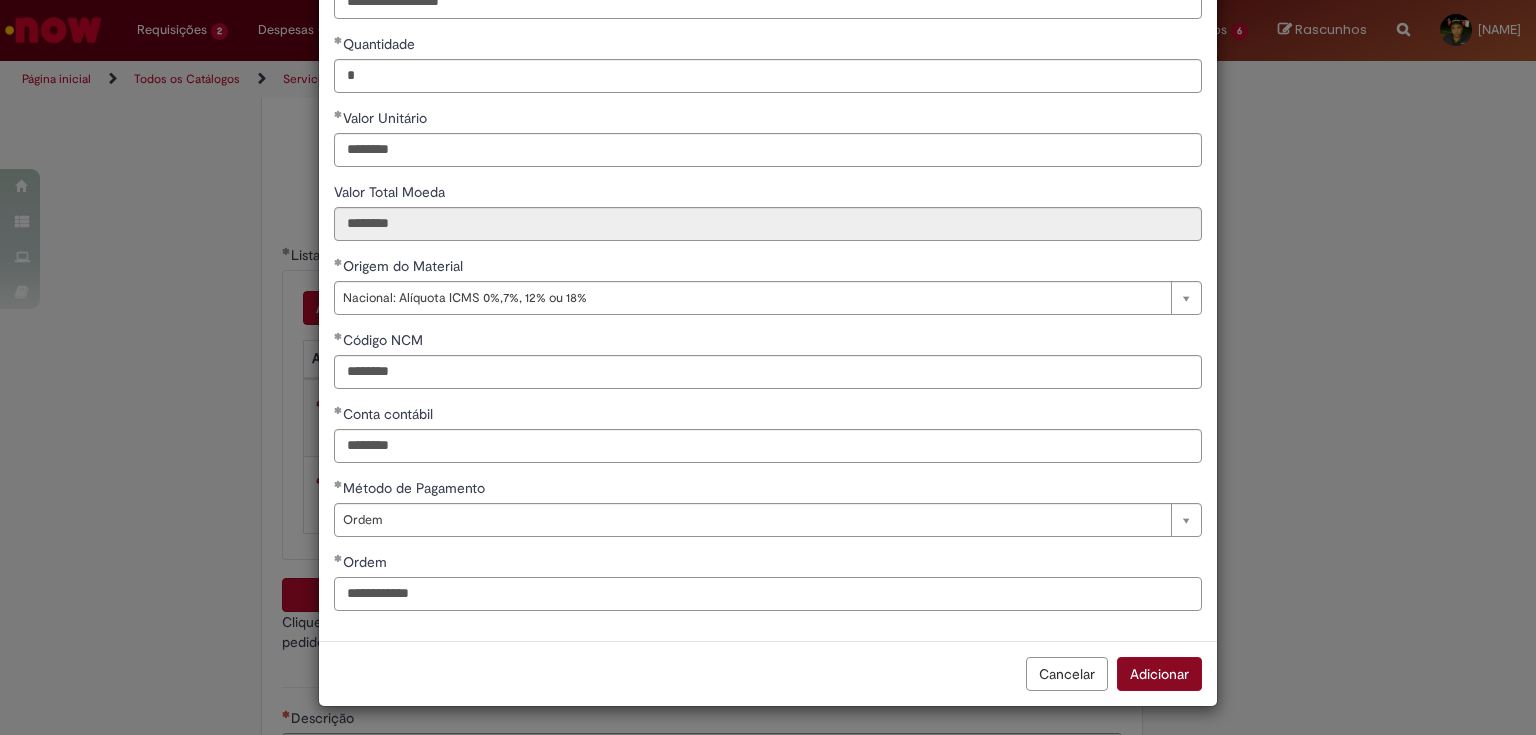 type on "**********" 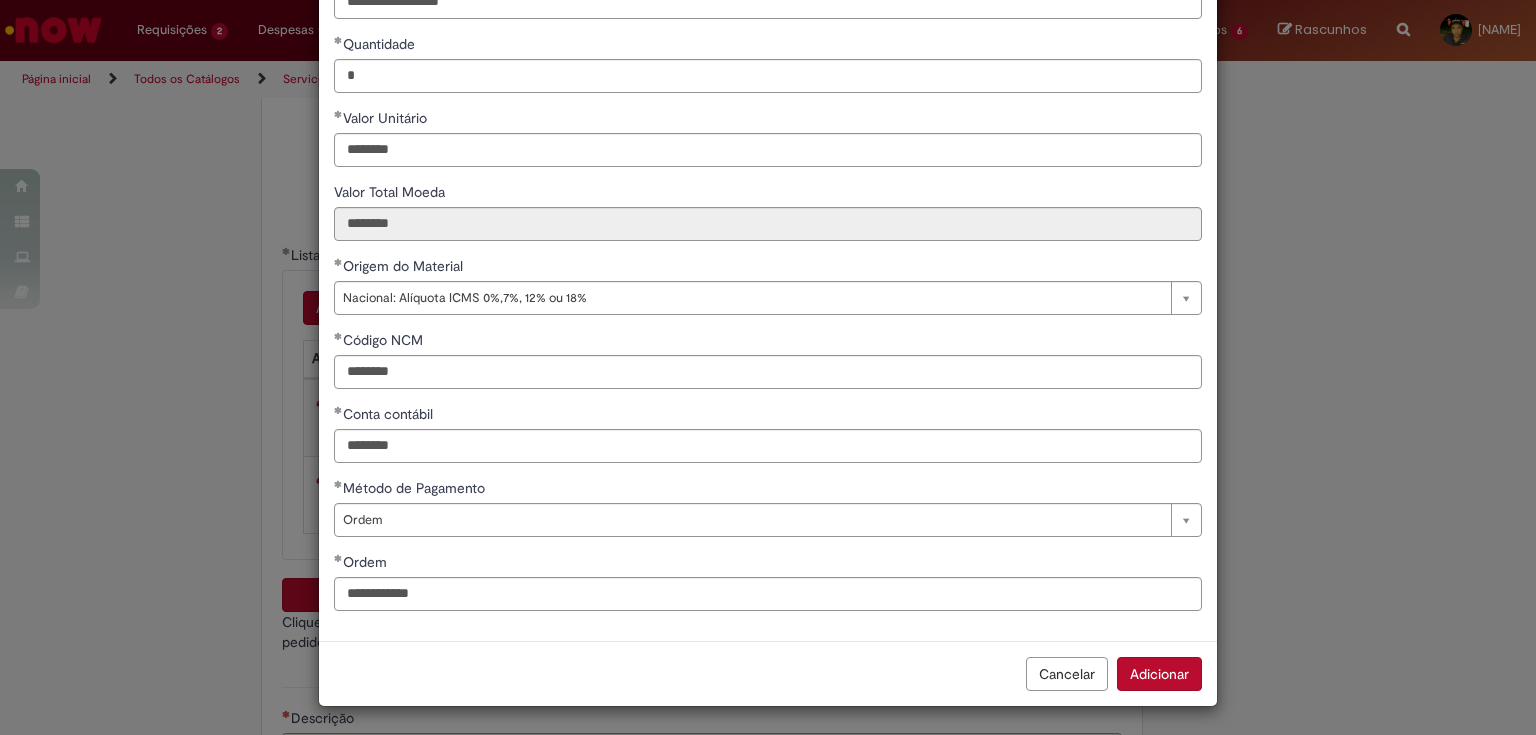 click on "Adicionar" at bounding box center (1159, 674) 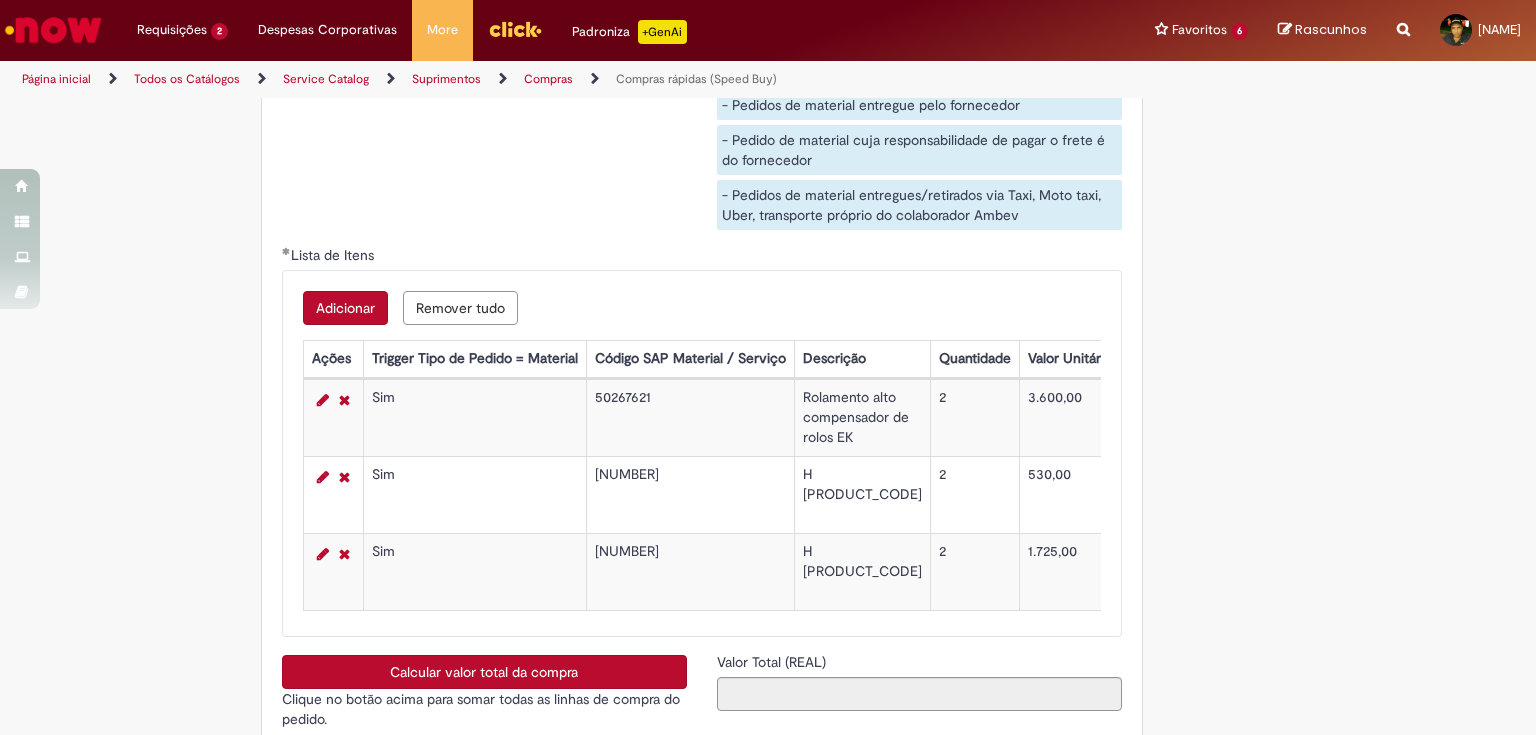 scroll, scrollTop: 3360, scrollLeft: 0, axis: vertical 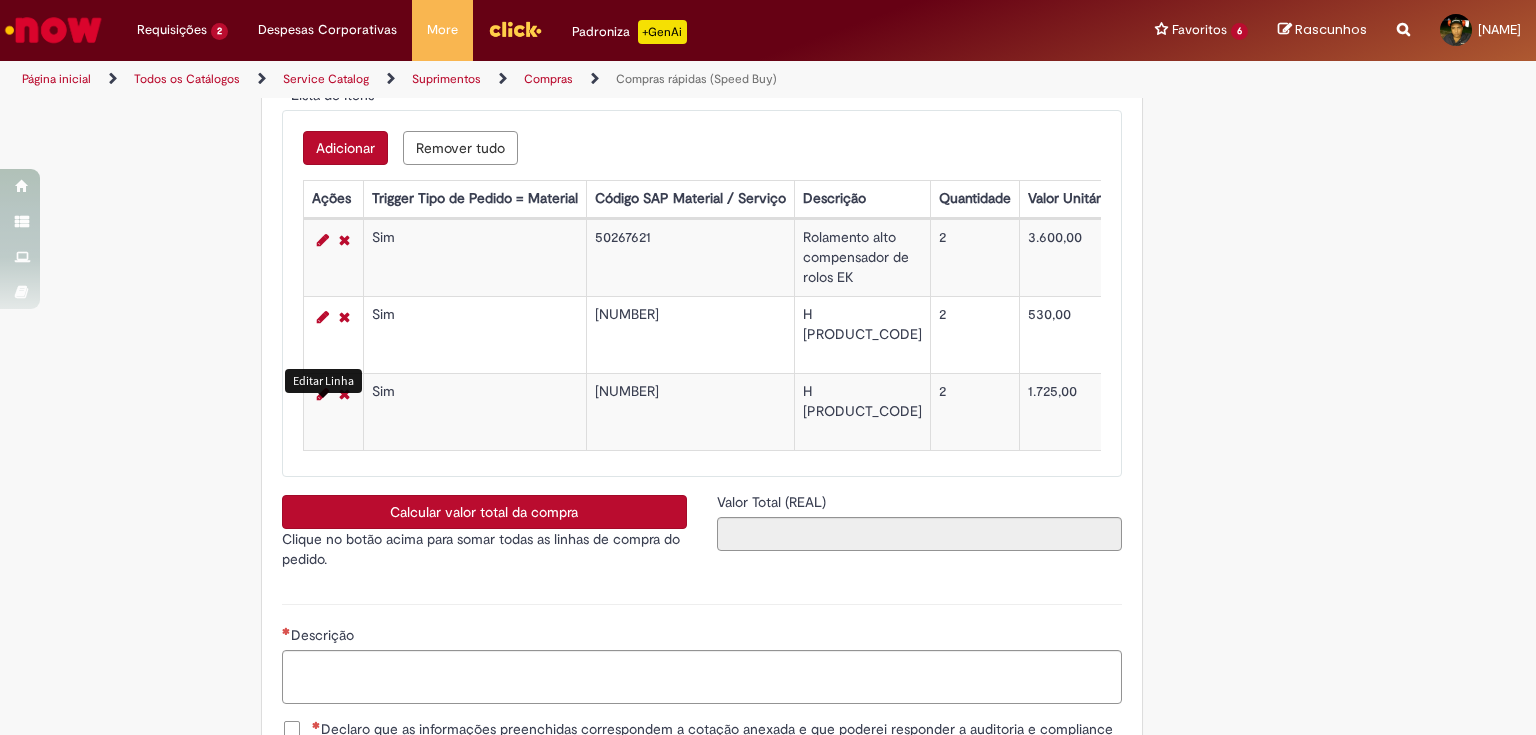click at bounding box center (323, 394) 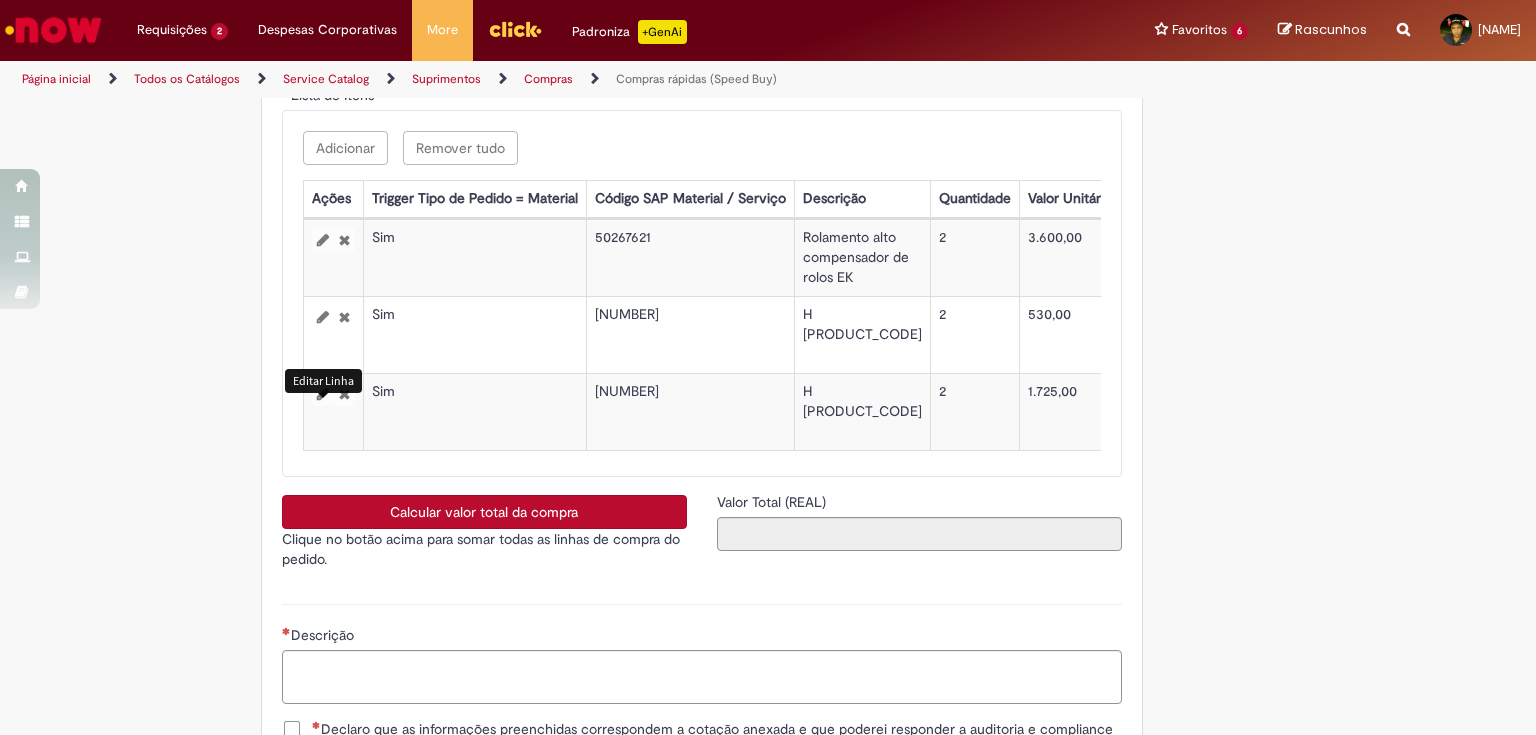select on "*" 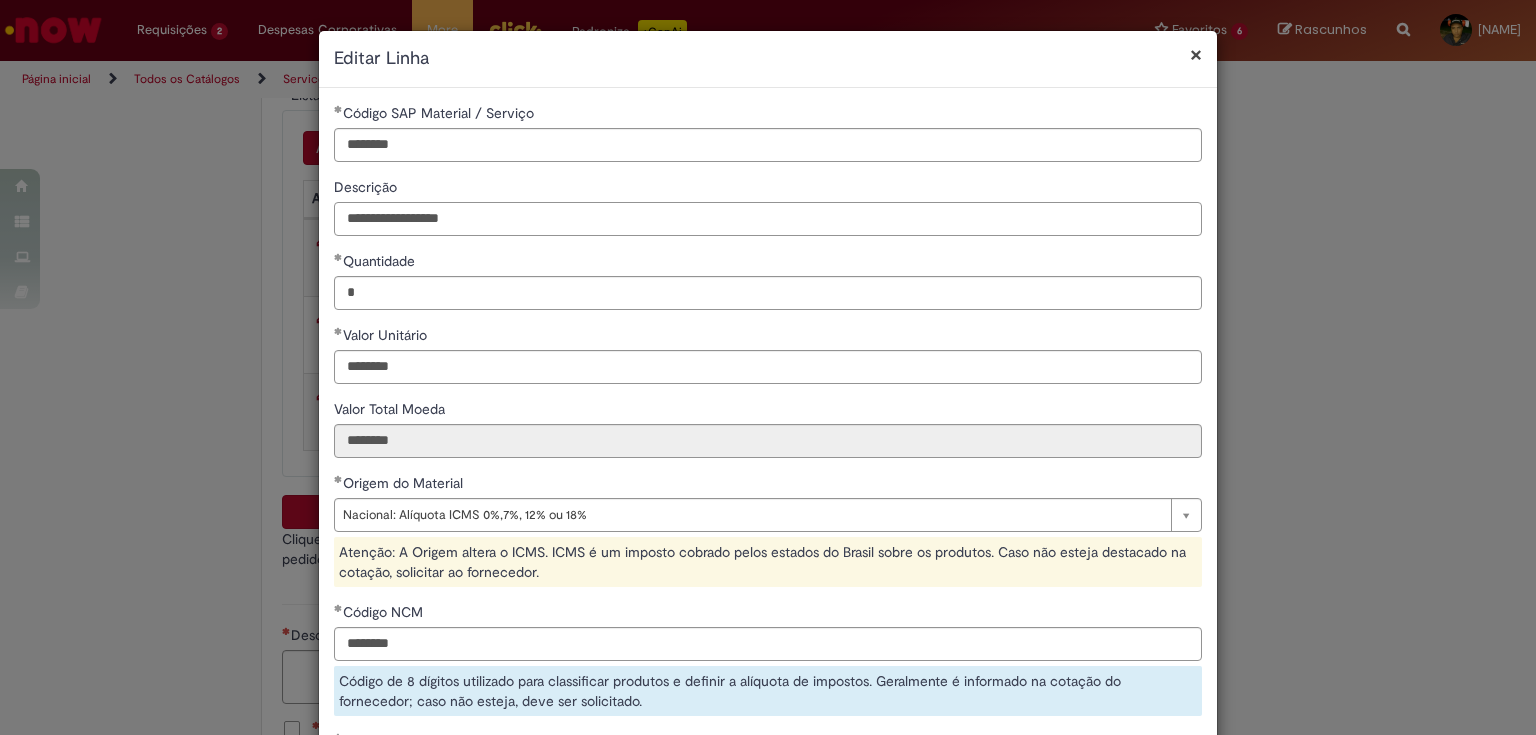 drag, startPoint x: 494, startPoint y: 214, endPoint x: 233, endPoint y: 229, distance: 261.43066 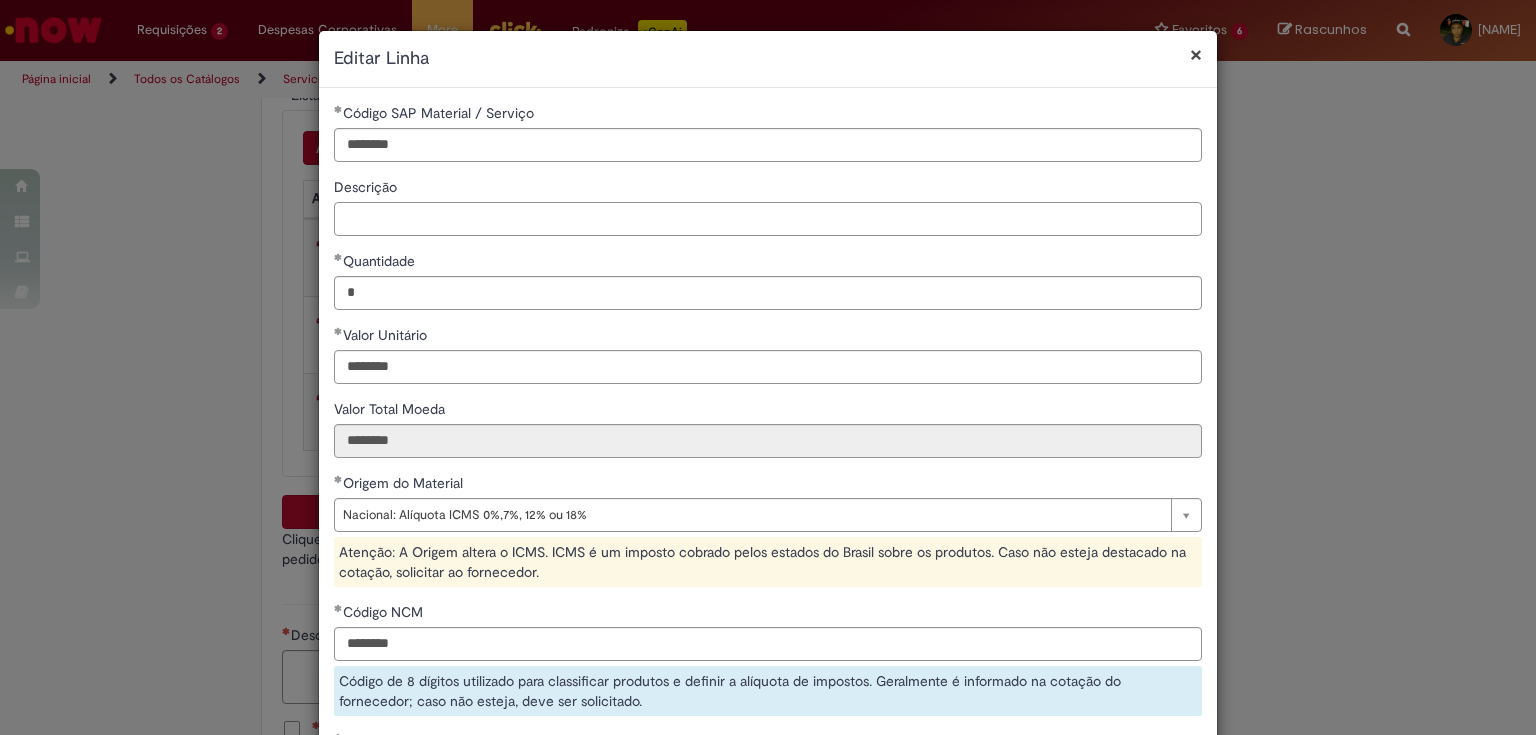paste on "**********" 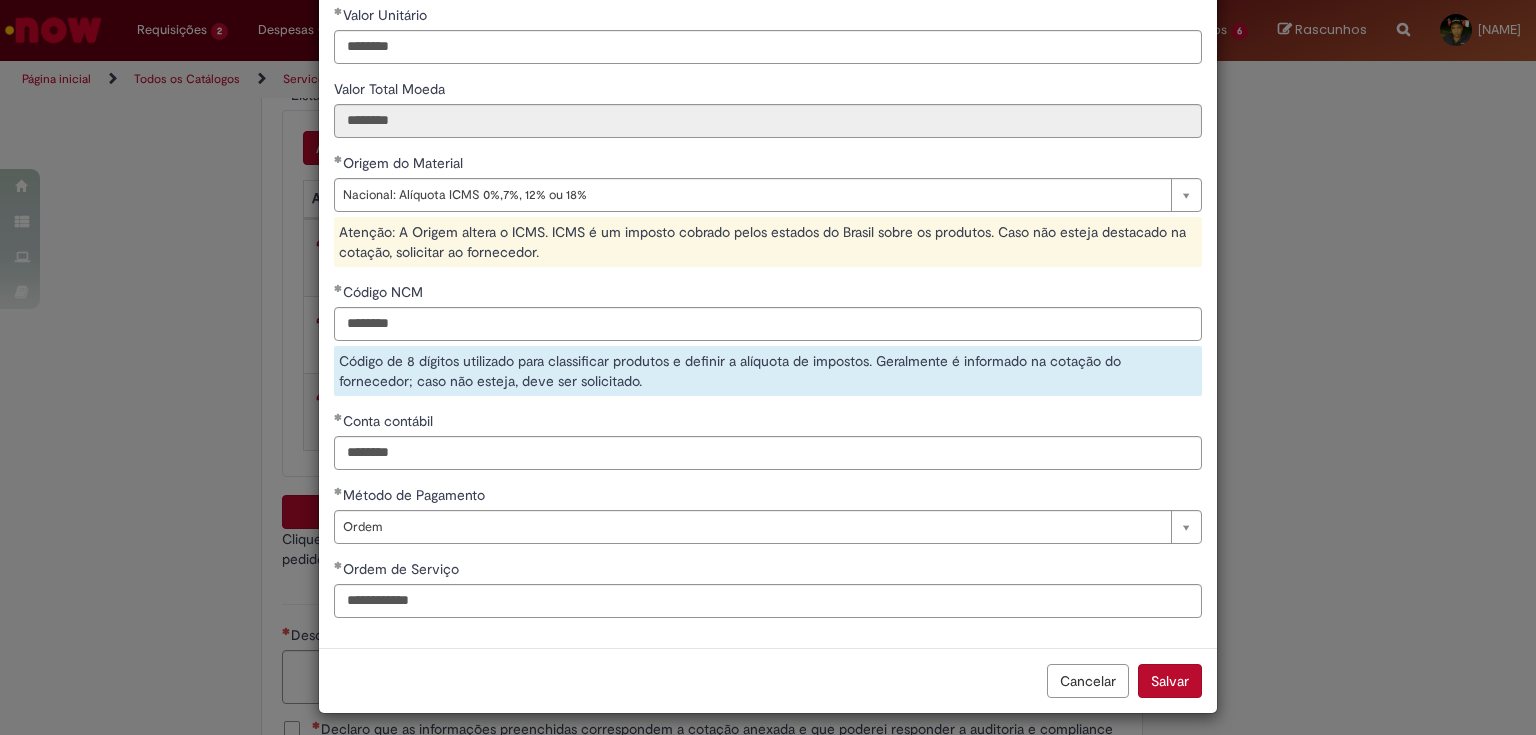 scroll, scrollTop: 327, scrollLeft: 0, axis: vertical 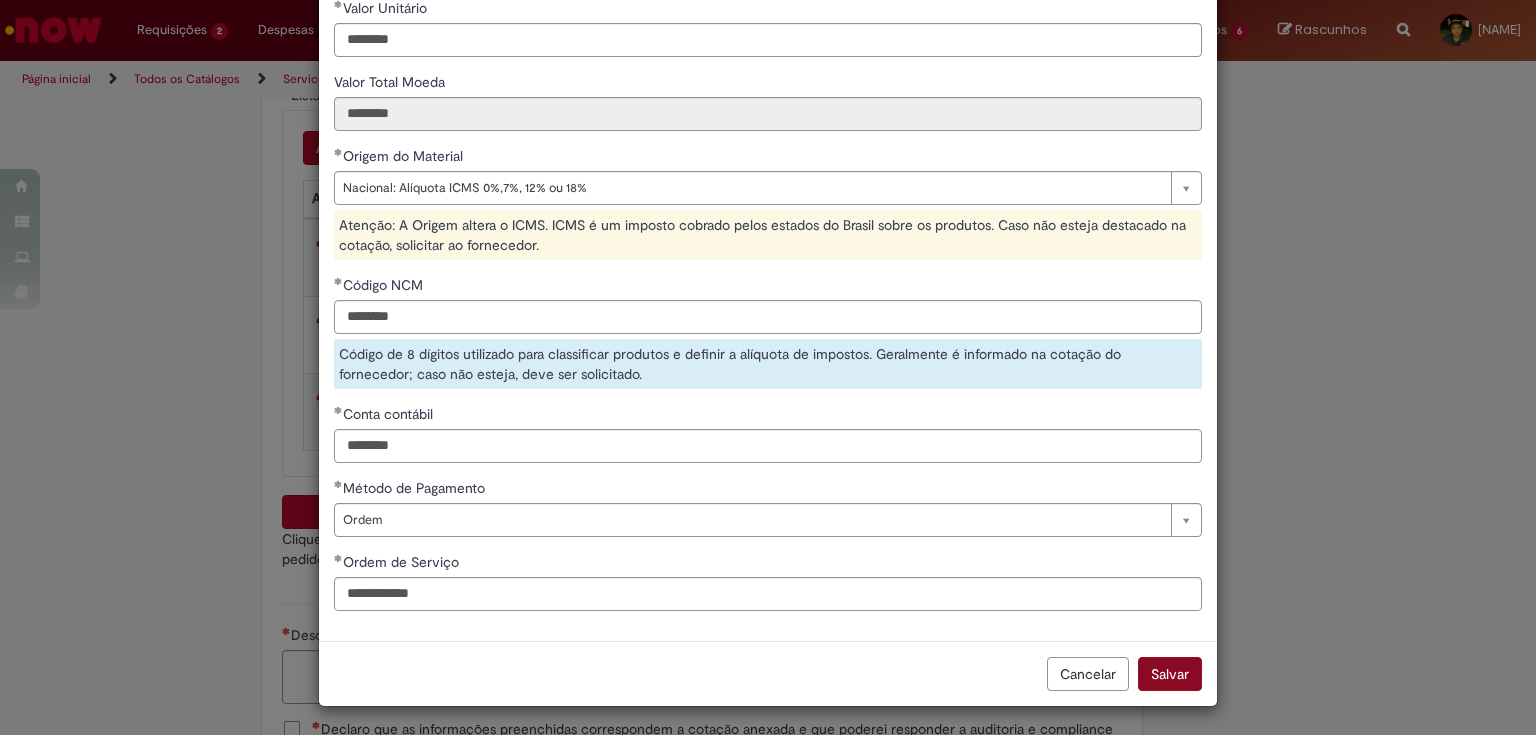 type on "**********" 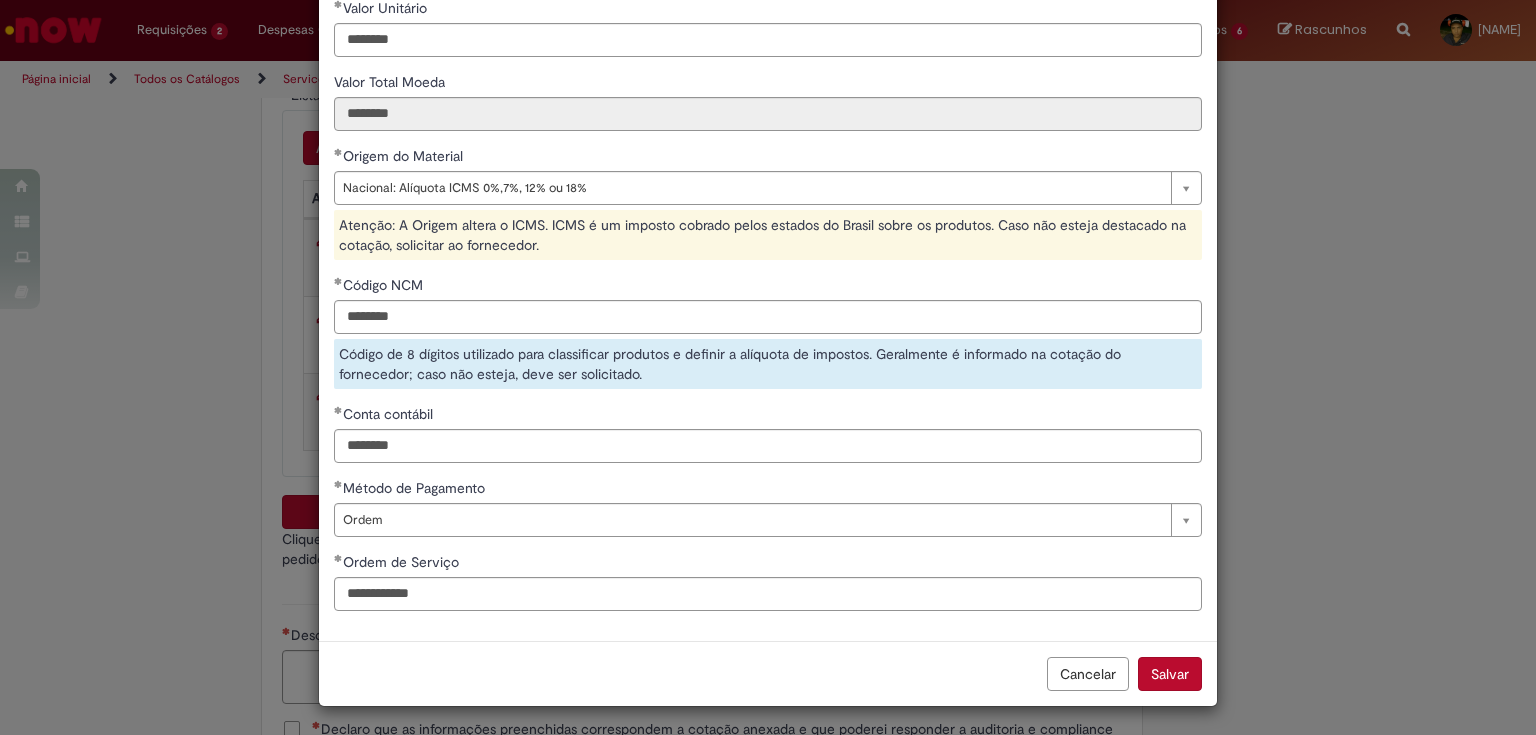 click on "Salvar" at bounding box center [1170, 674] 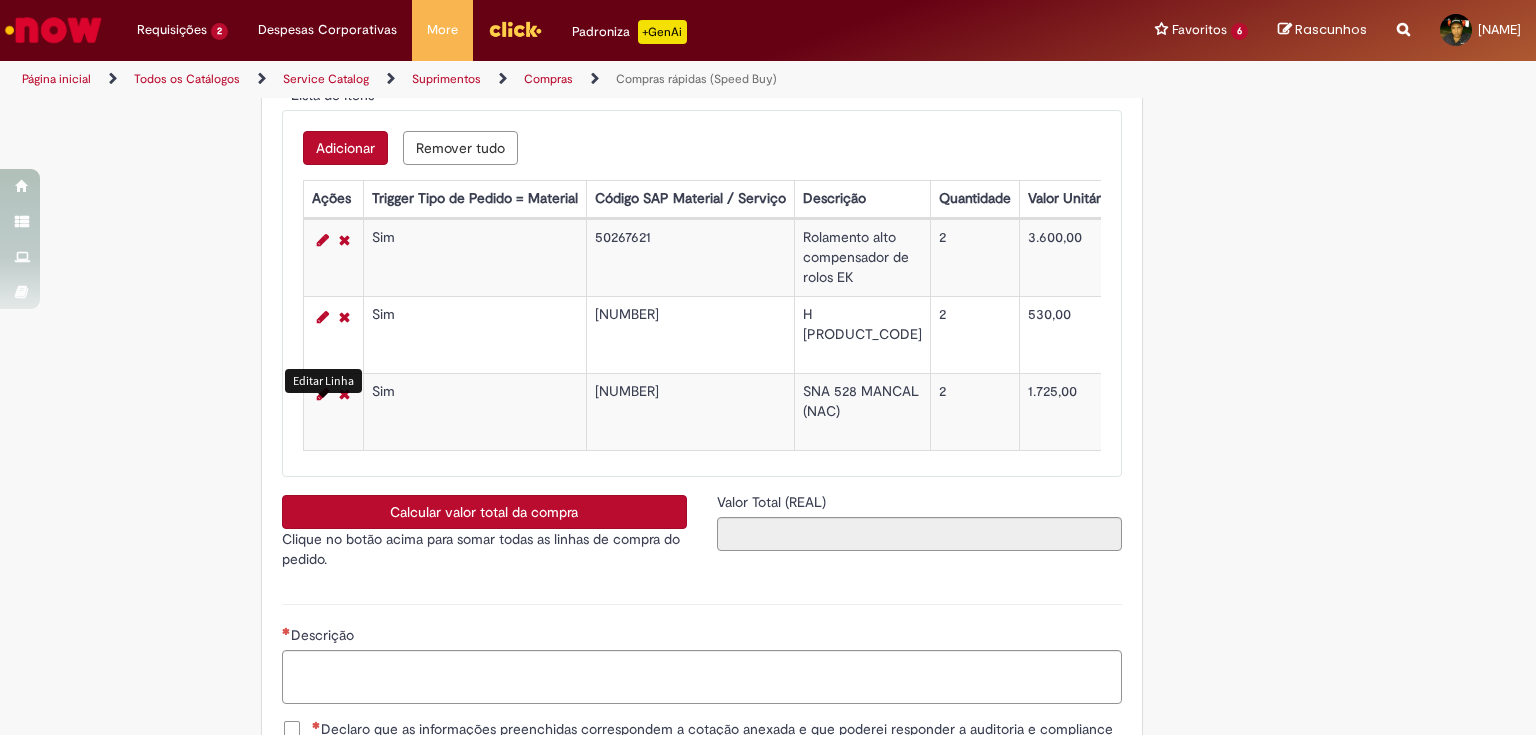 click on "Calcular valor total da compra" at bounding box center (484, 512) 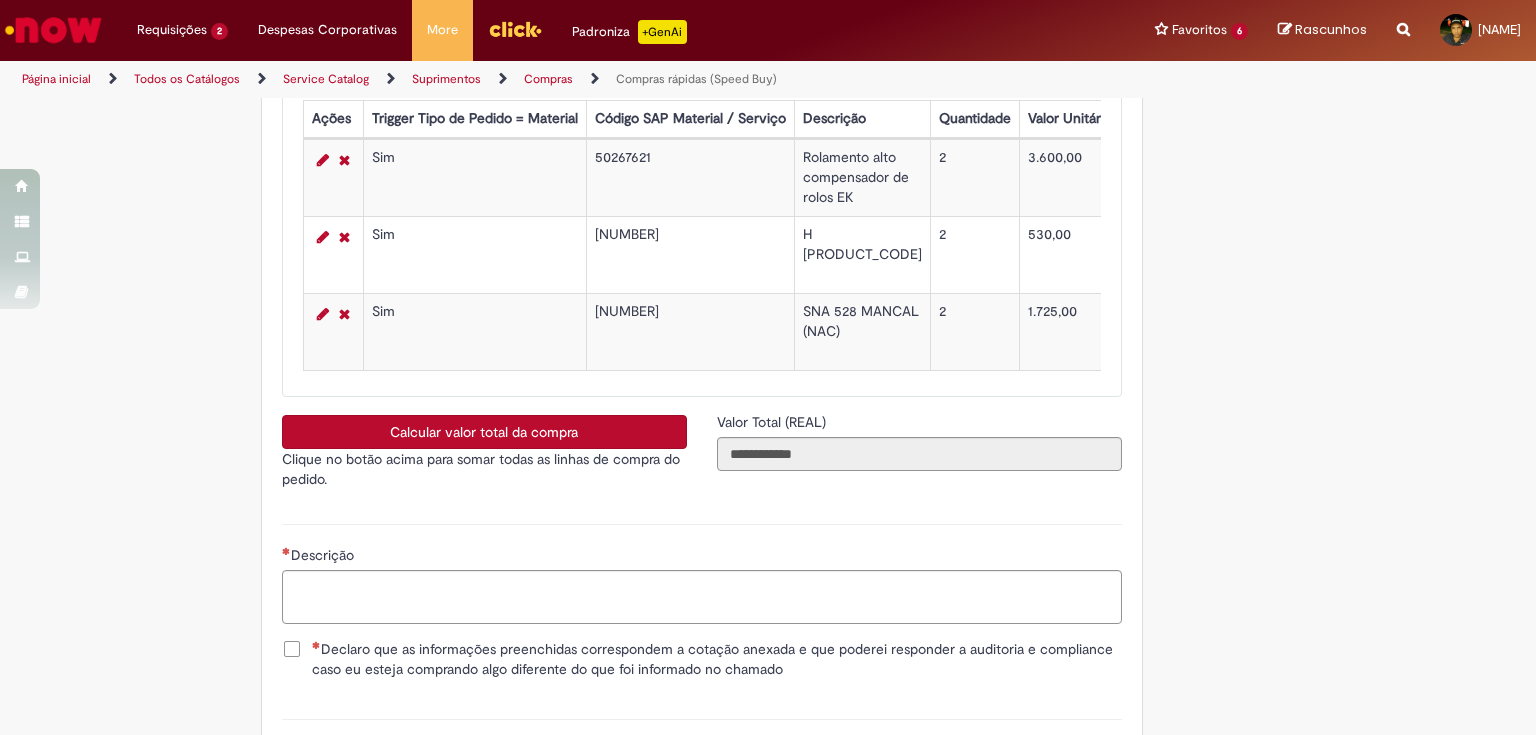 scroll, scrollTop: 3600, scrollLeft: 0, axis: vertical 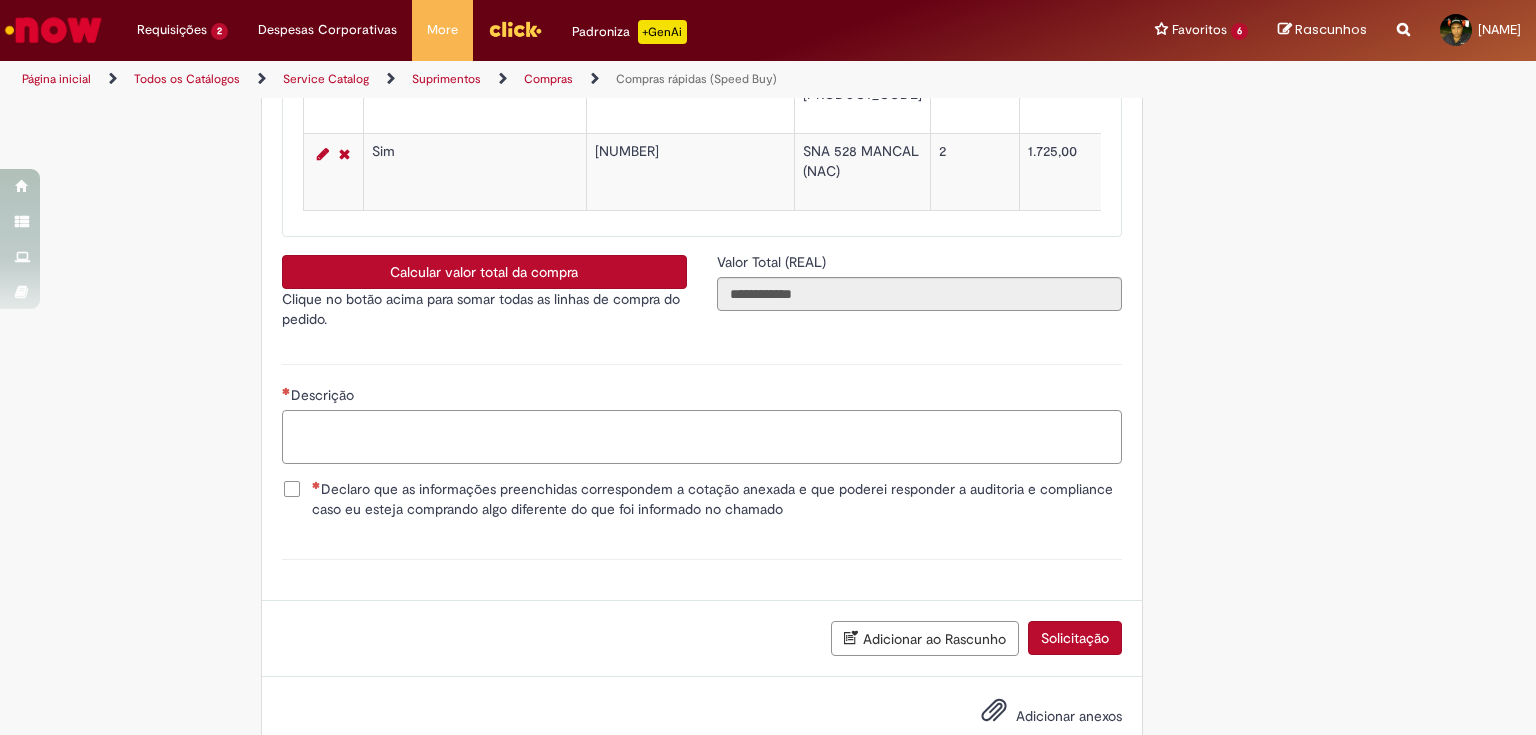 click on "Descrição" at bounding box center [702, 437] 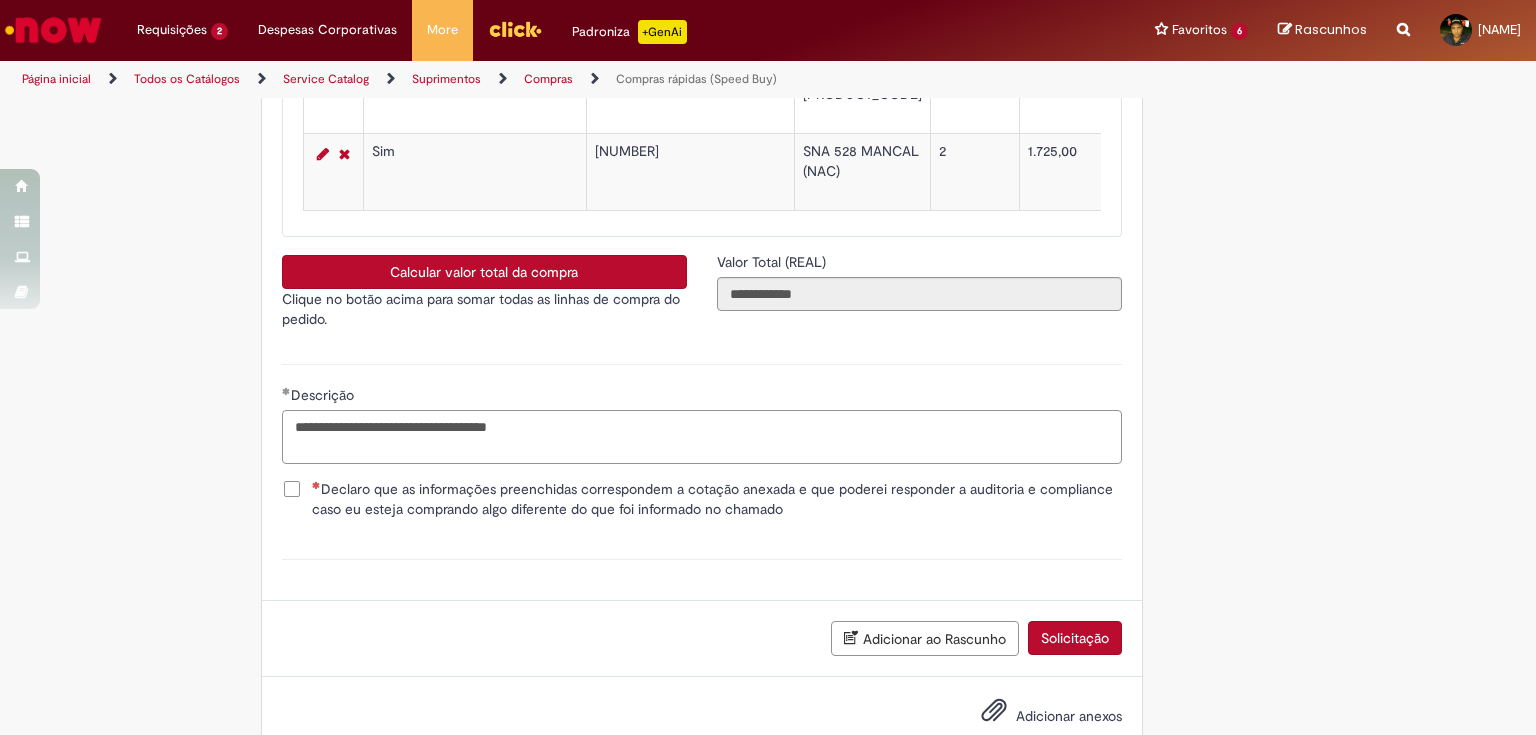 type on "**********" 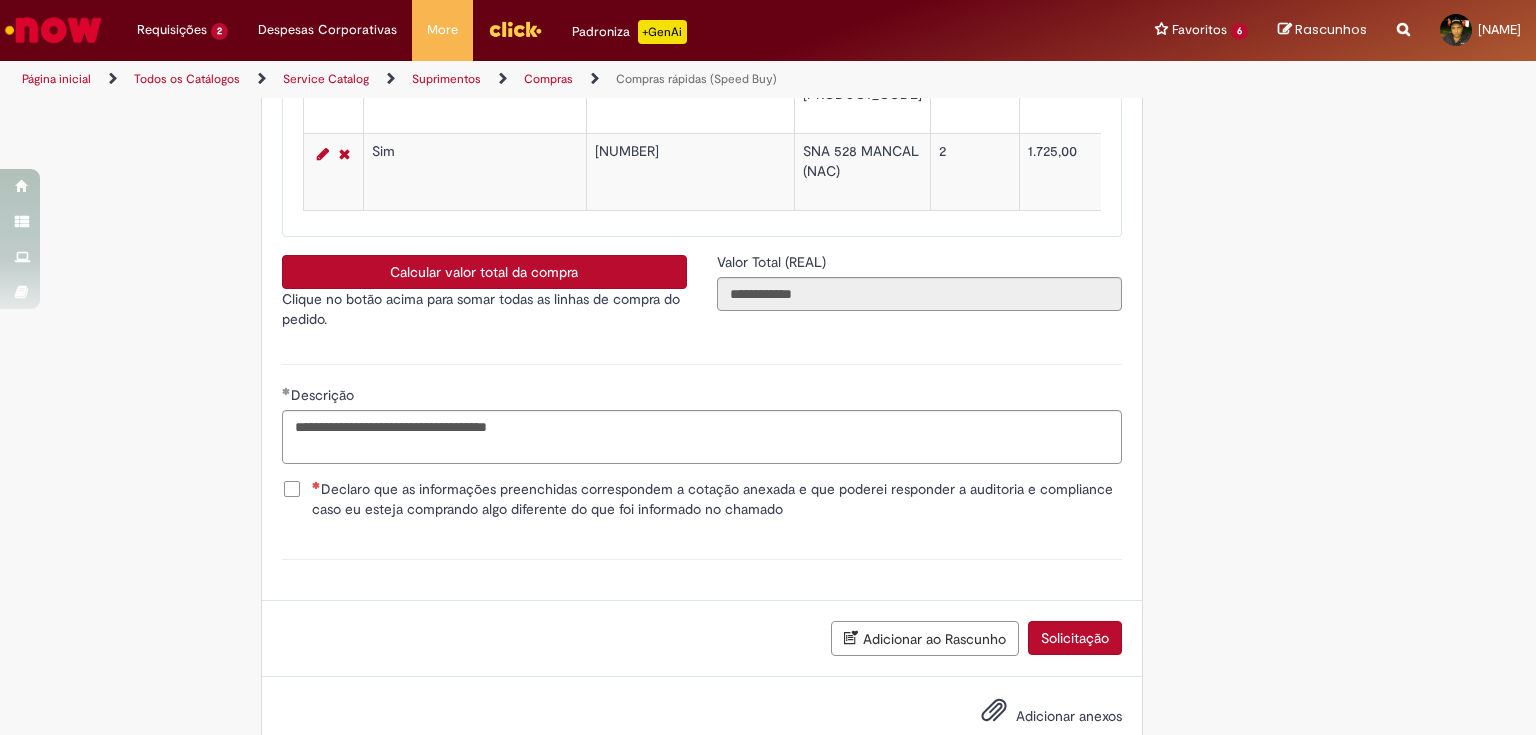 click on "Declaro que as informações preenchidas correspondem a cotação anexada e que poderei responder a auditoria e compliance caso eu esteja comprando algo diferente do que foi informado no chamado" at bounding box center [717, 499] 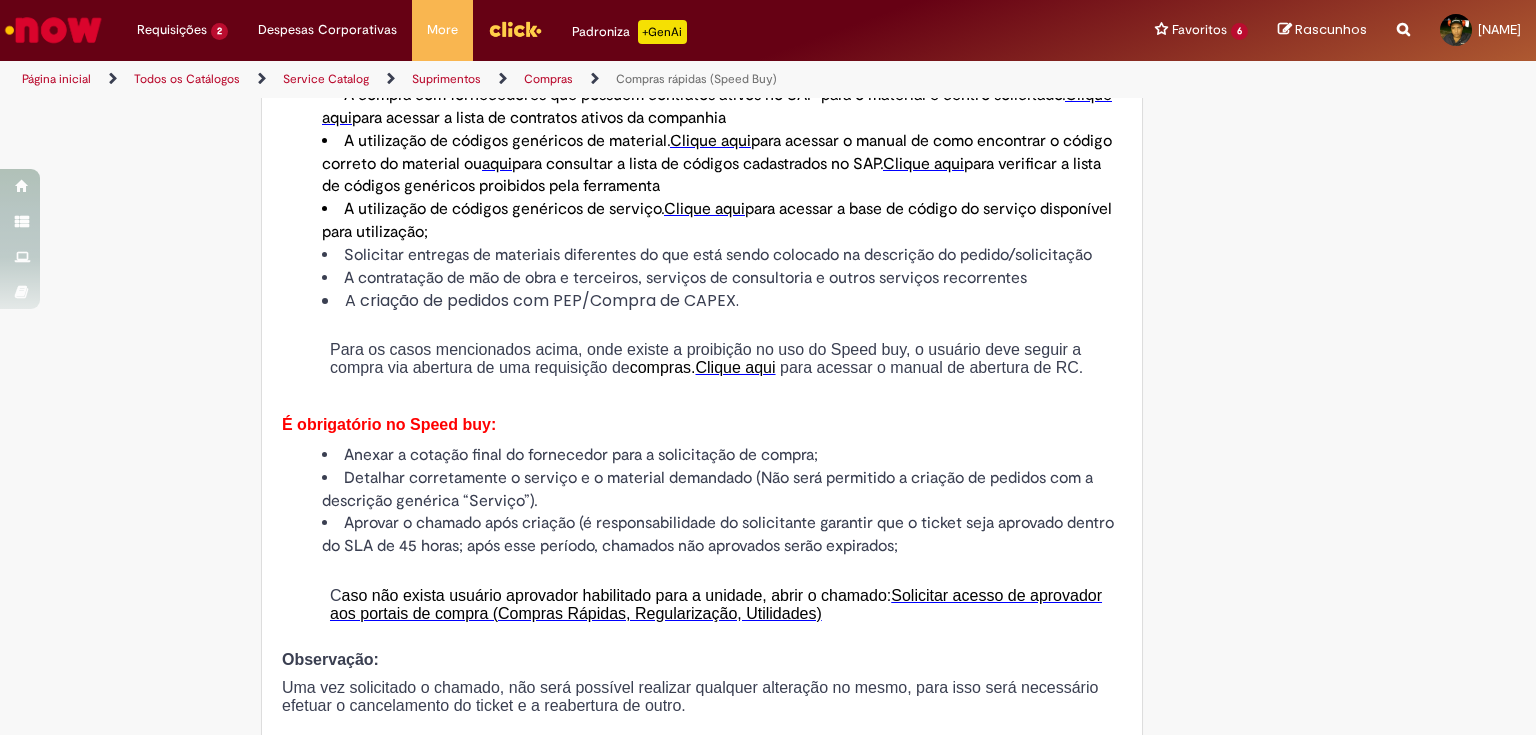 scroll, scrollTop: 1040, scrollLeft: 0, axis: vertical 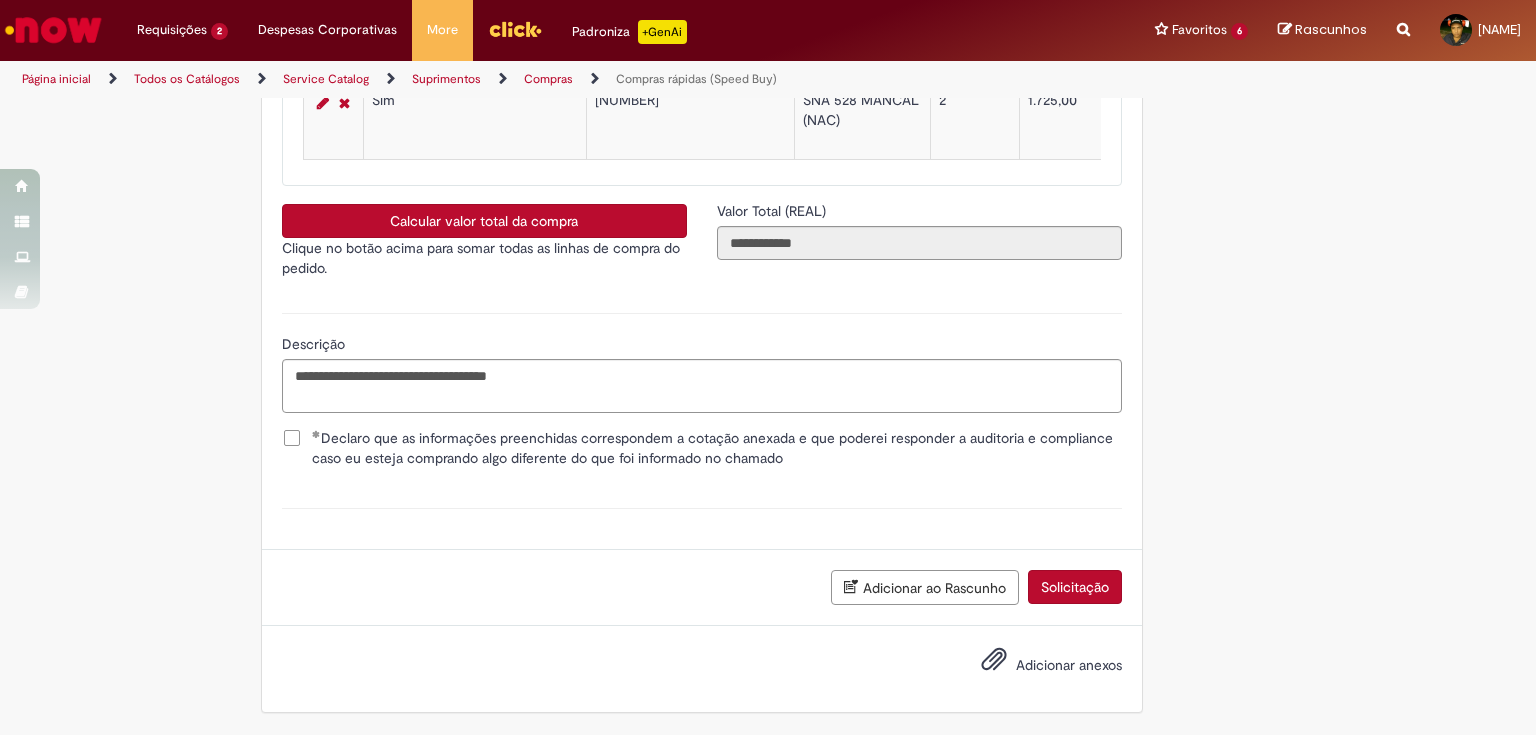 click on "Adicionar anexos" at bounding box center [1069, 665] 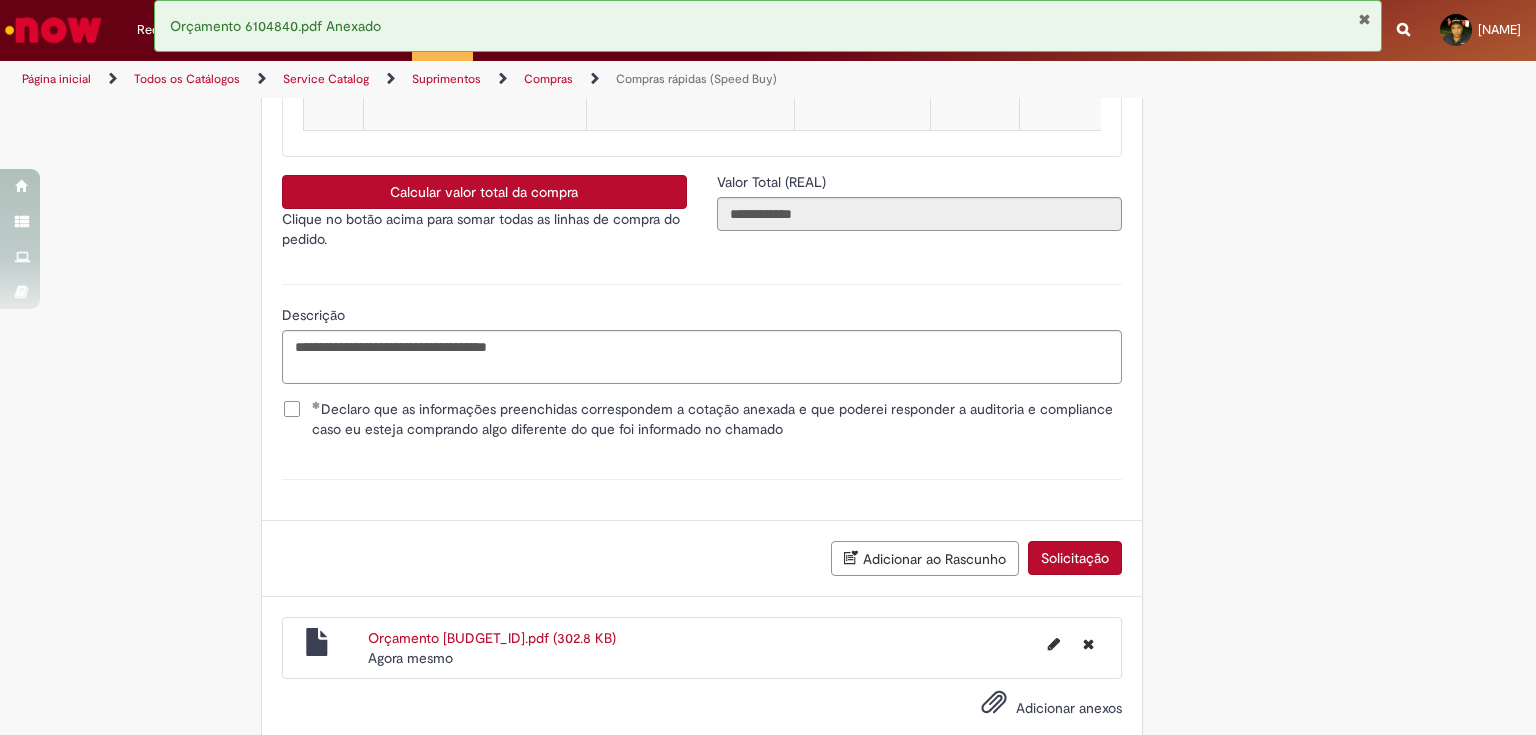 click on "Obrigatório um anexo.
Adicionar a Favoritos
Compras rápidas (Speed Buy)
Chamado destinado para a geração de pedido de compra de indiretos.
O Speed buy é a ferramenta oficial para a geração de pedidos de compra que atenda aos seguintes requisitos:
Compras de material e serviço indiretos
Compras inferiores a R$13.000 *
Compras com fornecedores nacionais
Compras de material sem contrato ativo no SAP para o centro solicitado
* Essa cota é referente ao tipo de solicitação padrão de Speed buy. Os chamados com cotas especiais podem possuir valores divergentes.
Regras de Utilização
No campo “Tipo de Solicitação” selecionar a opção correspondente a sua unidade de negócio.
Solicitação Padrão de Speed buy:
Fábricas, centros de Excelência e de Distribuição:  habilitado para todos usuários ambev
Ativos   de TI:" at bounding box center [768, -1402] 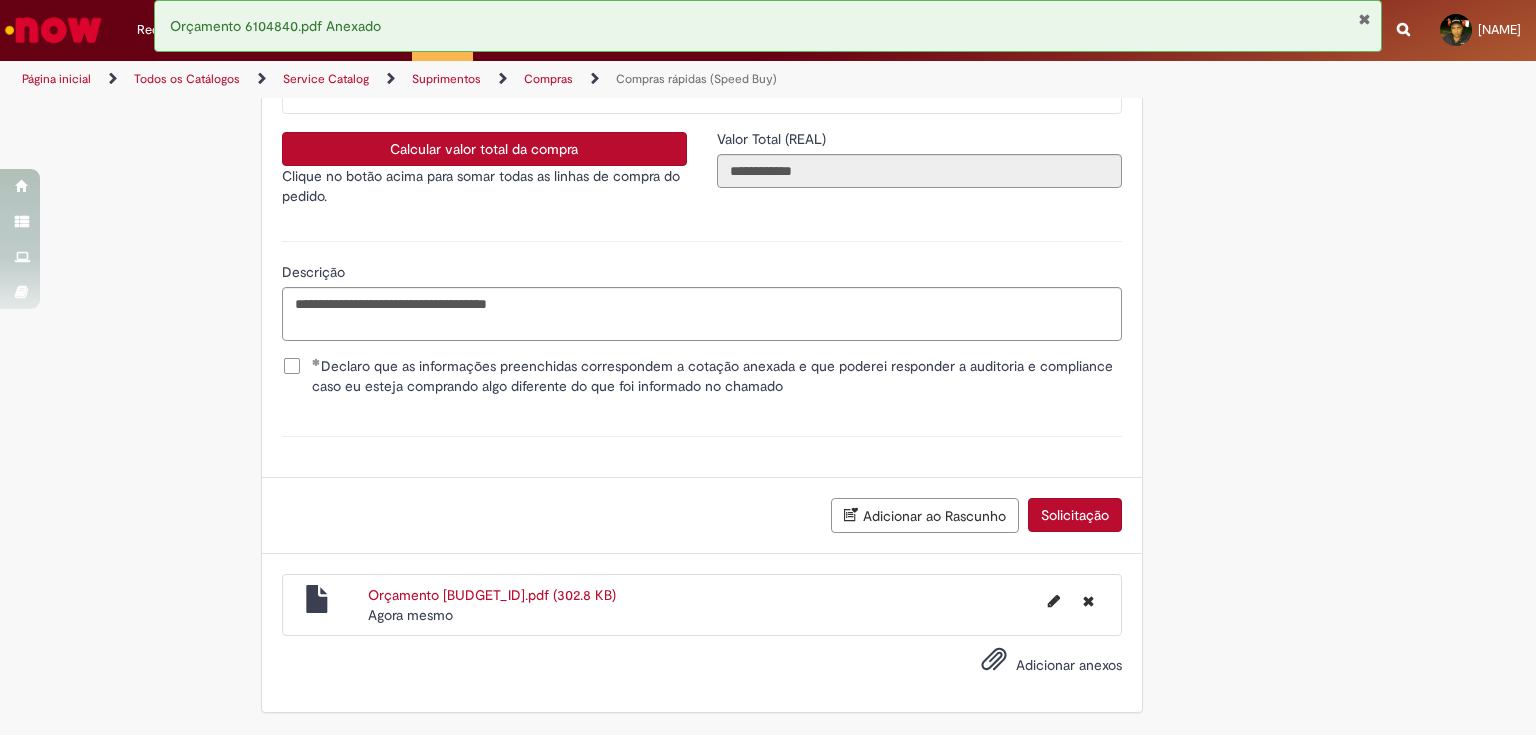 click on "Orçamento [BUDGET_ID].pdf (302.8 KB)" at bounding box center [492, 595] 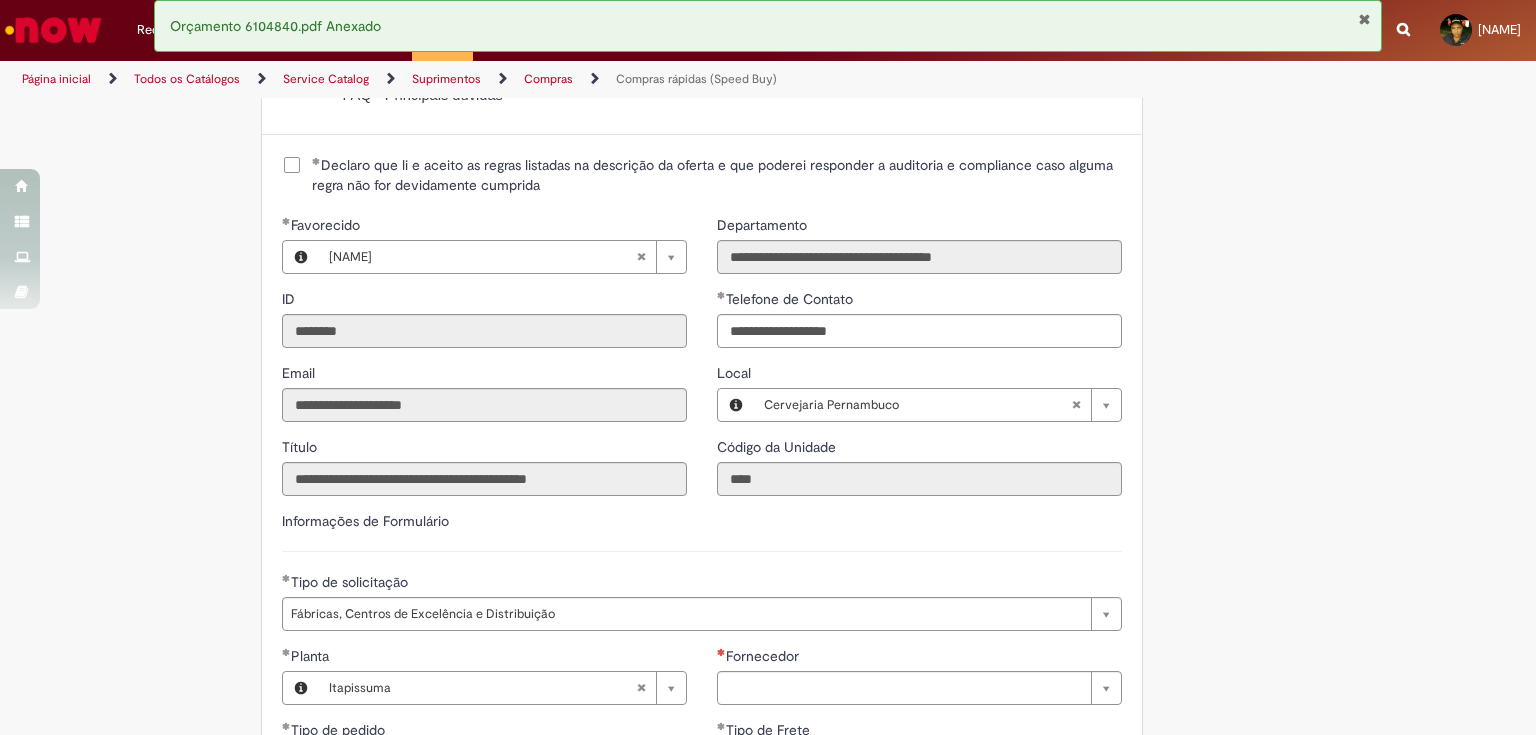 scroll, scrollTop: 2711, scrollLeft: 0, axis: vertical 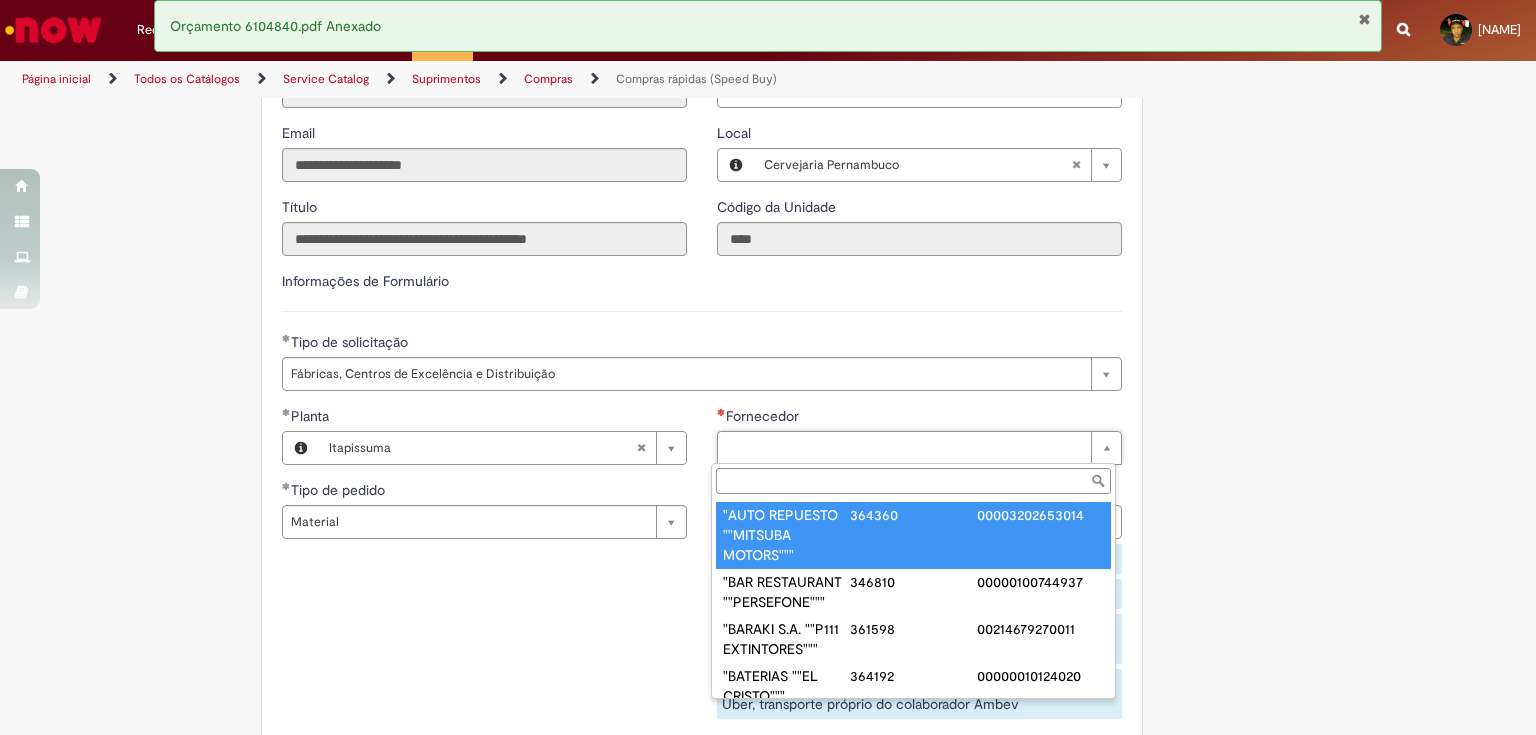 paste on "**********" 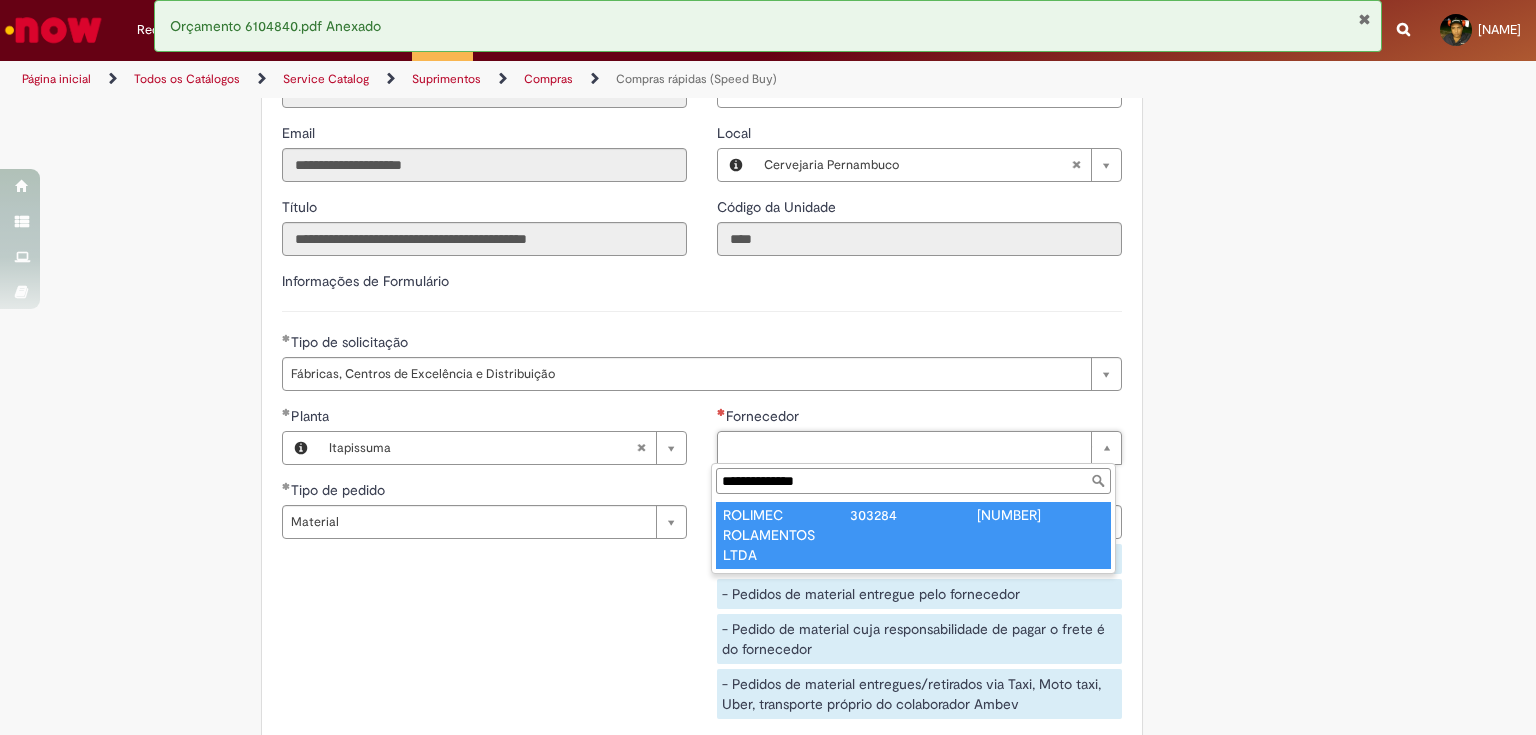 type on "**********" 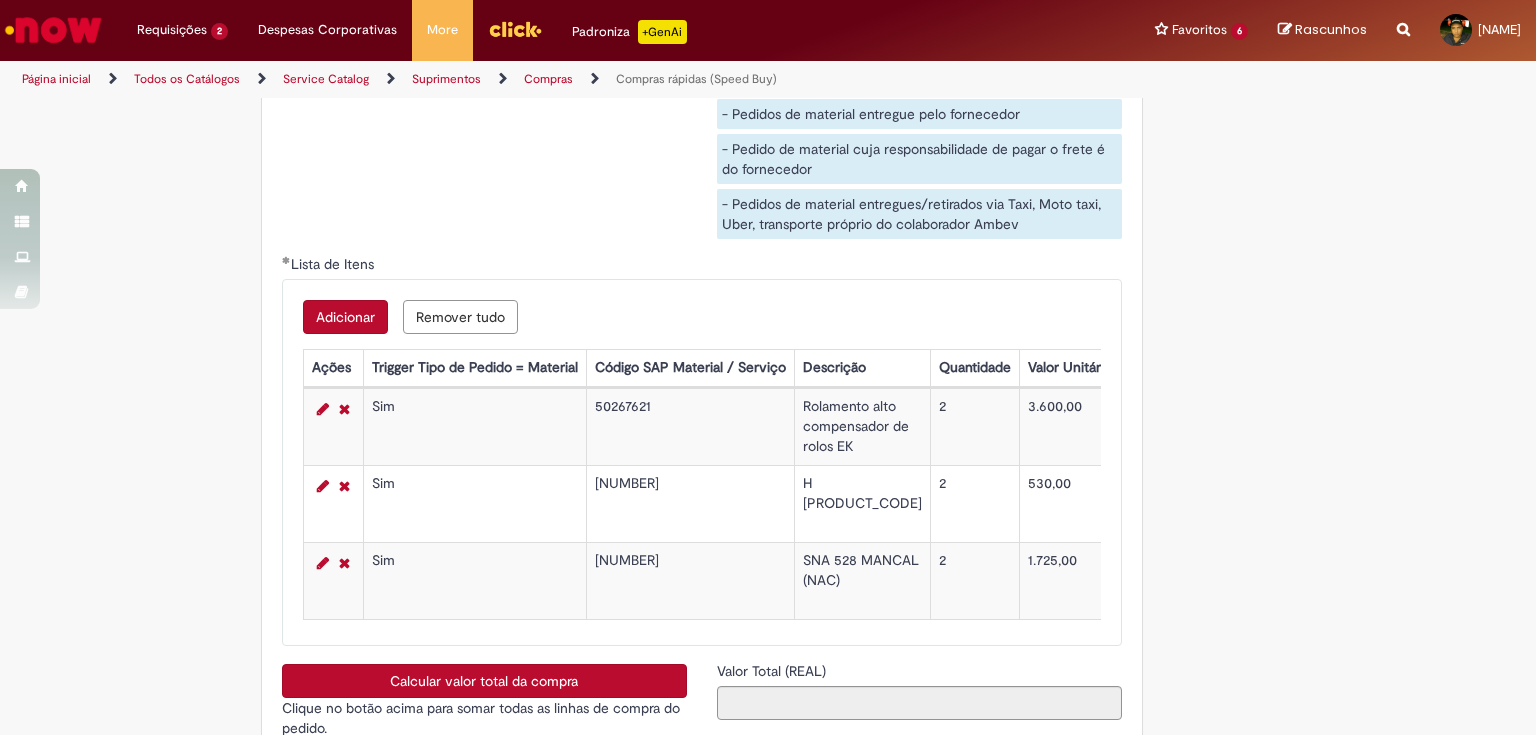 scroll, scrollTop: 3351, scrollLeft: 0, axis: vertical 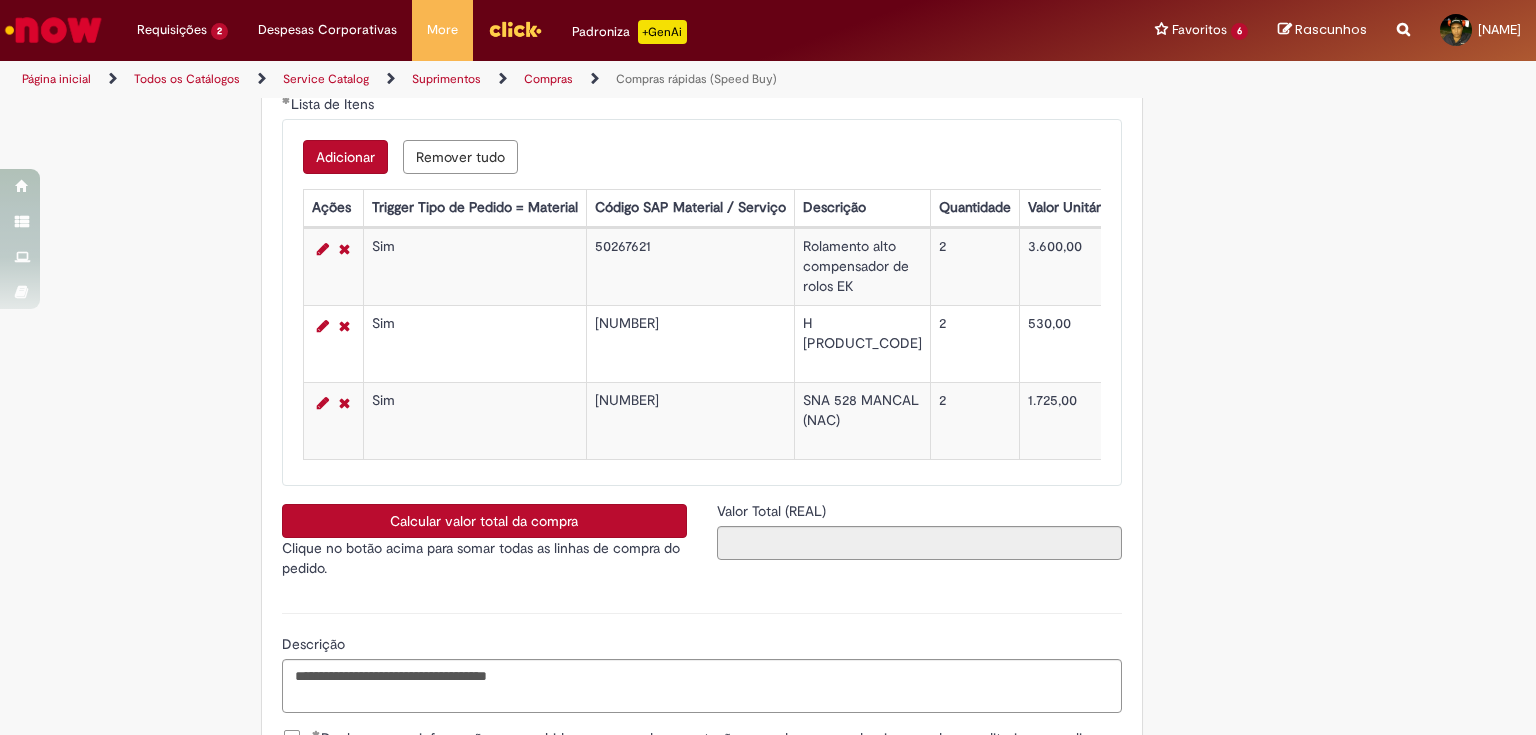 click on "Calcular valor total da compra" at bounding box center (484, 521) 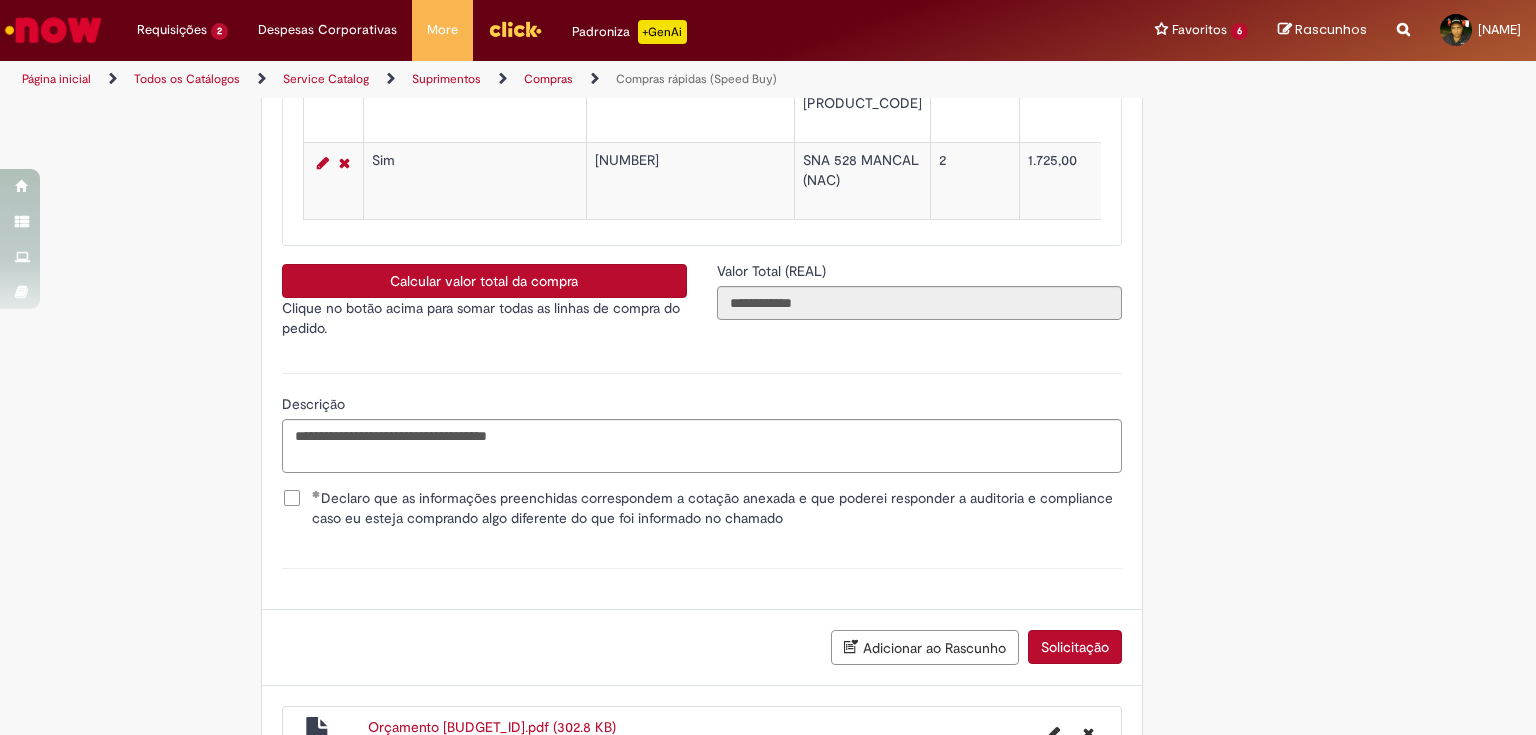 scroll, scrollTop: 3751, scrollLeft: 0, axis: vertical 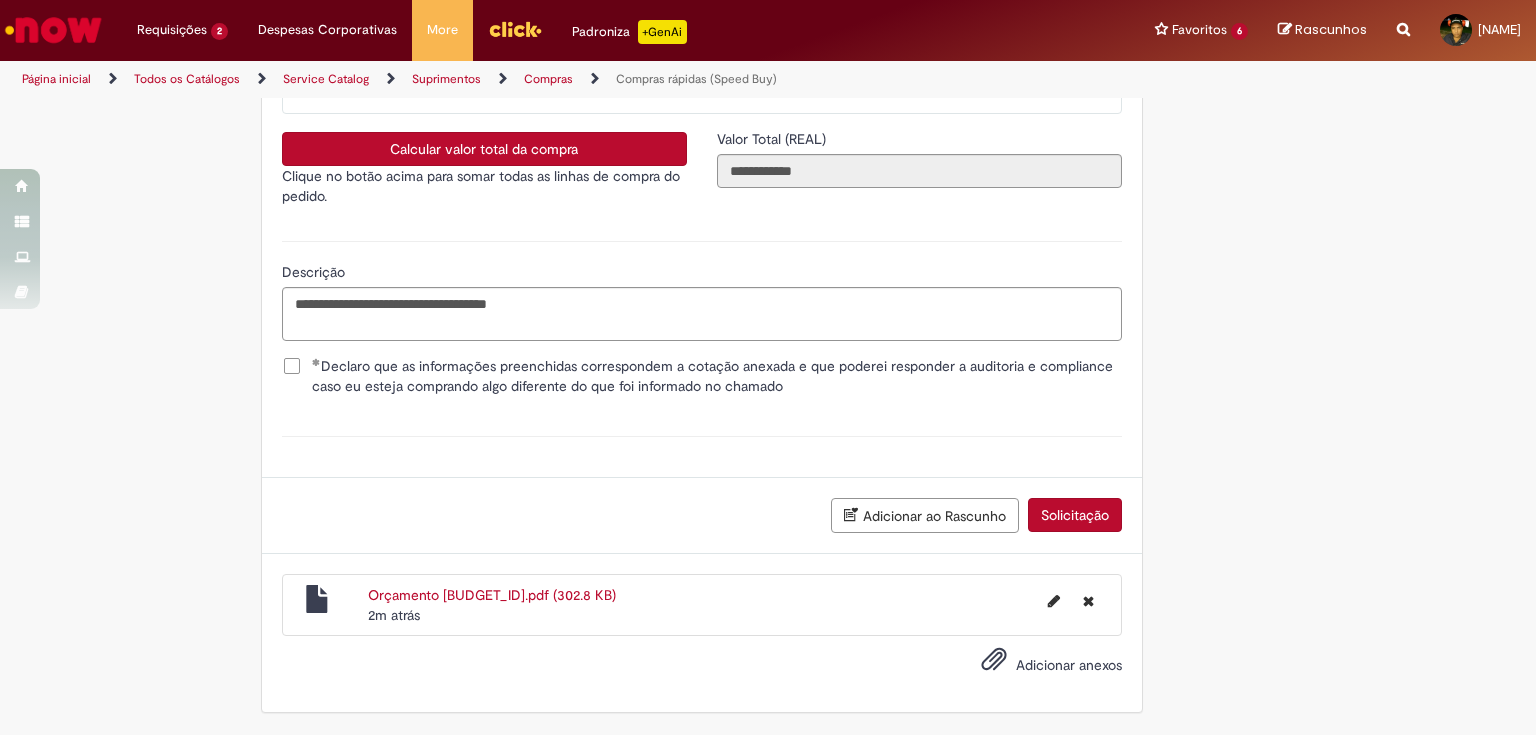 click on "Solicitação" at bounding box center [1075, 515] 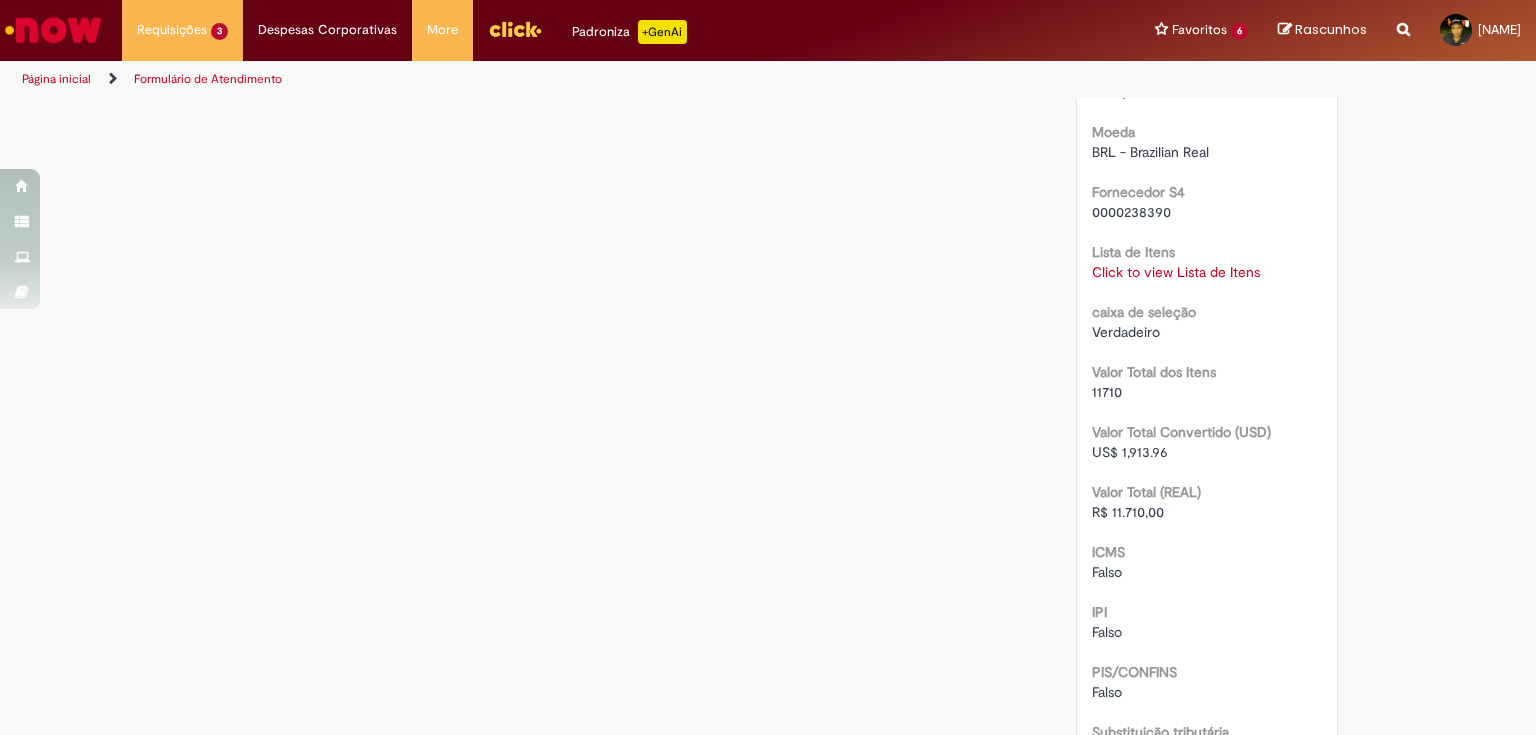 scroll, scrollTop: 2080, scrollLeft: 0, axis: vertical 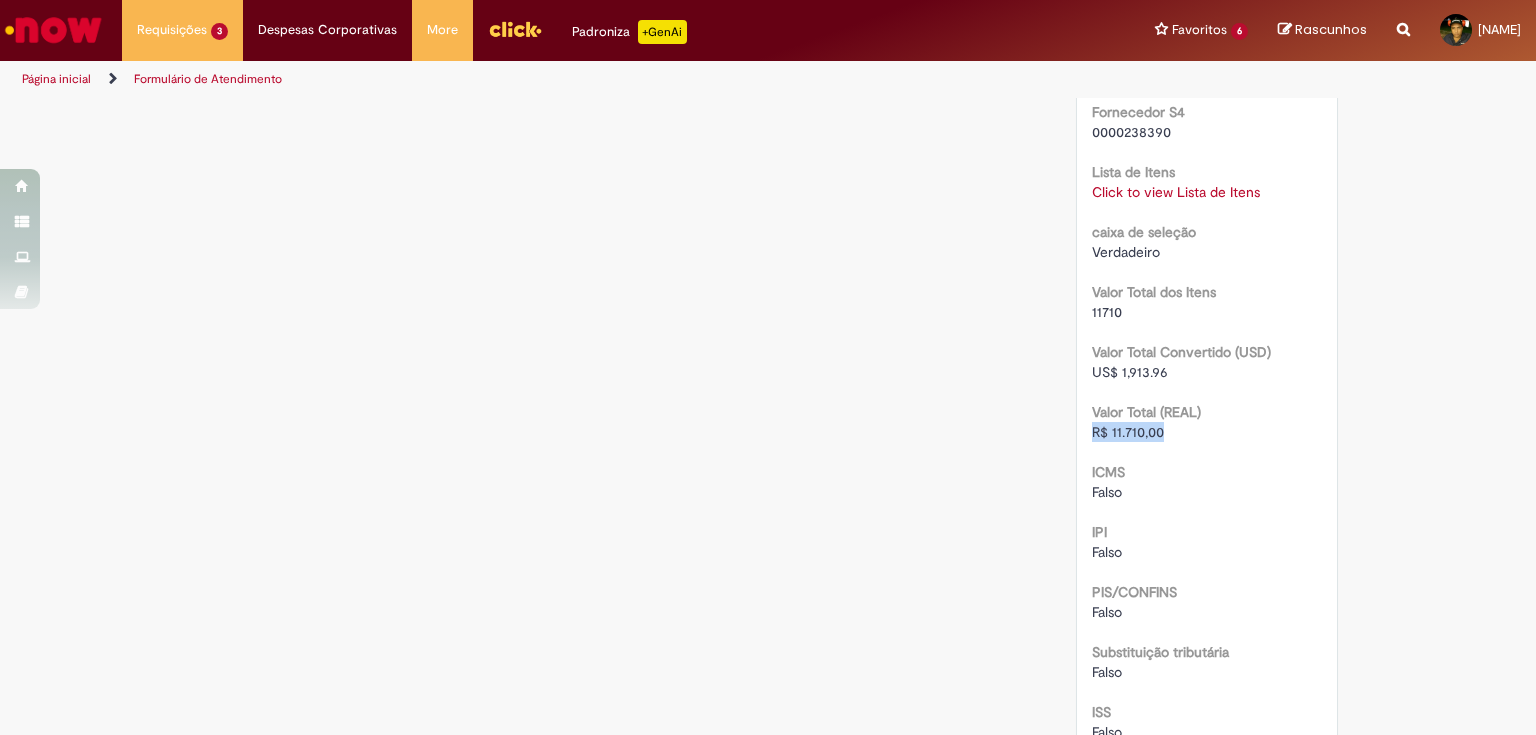 drag, startPoint x: 1084, startPoint y: 632, endPoint x: 1158, endPoint y: 635, distance: 74.06078 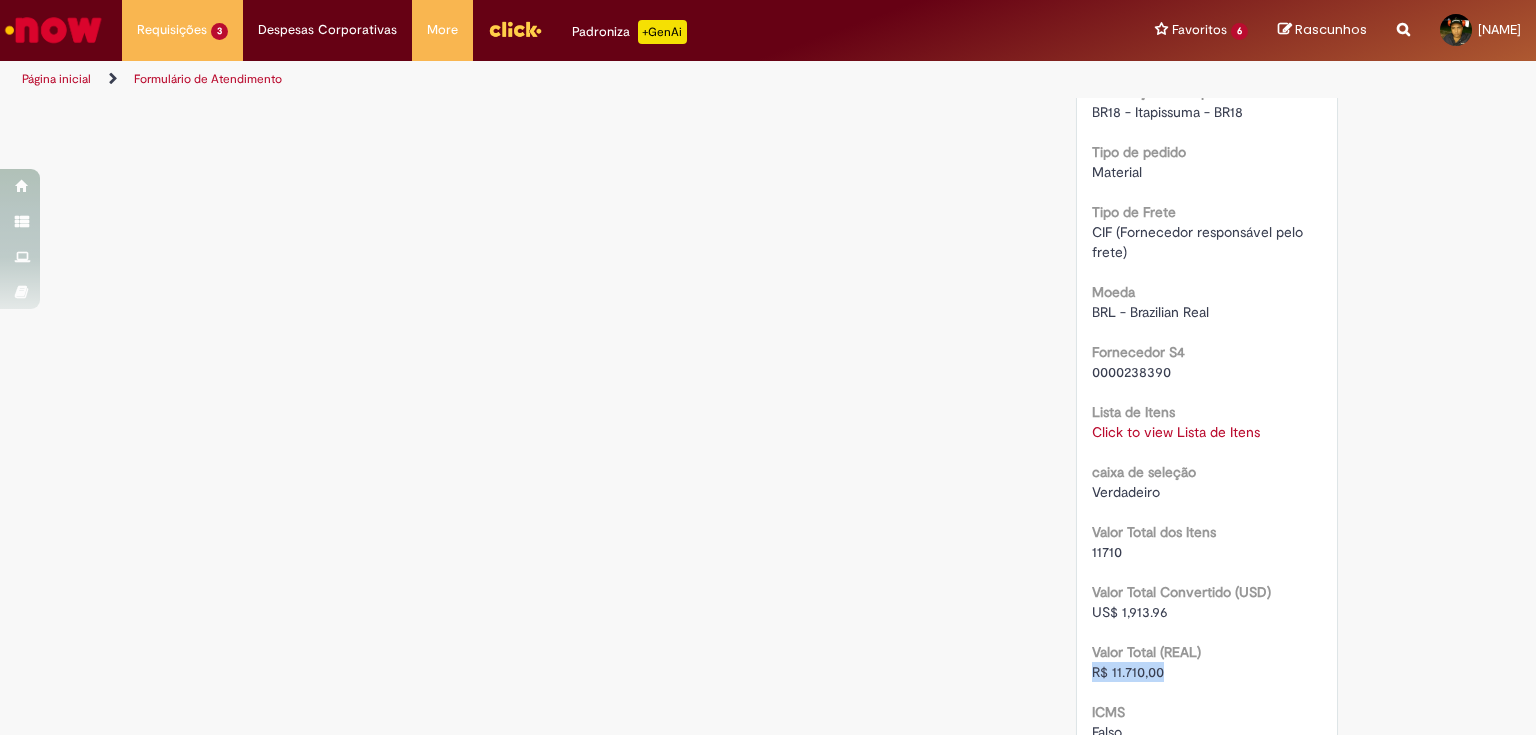 scroll, scrollTop: 1760, scrollLeft: 0, axis: vertical 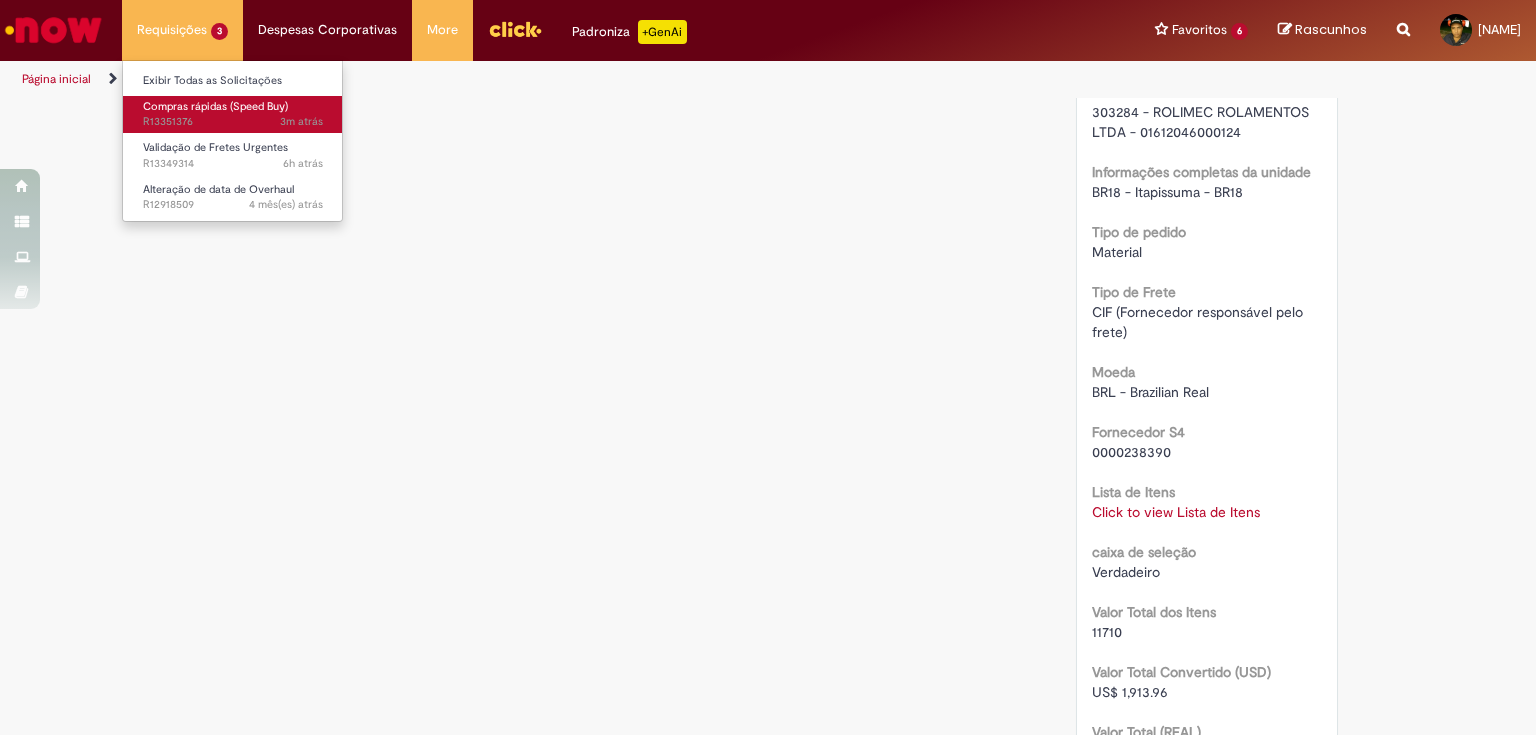 click on "3m atrás 3 minutos atrás  R13351376" at bounding box center [233, 122] 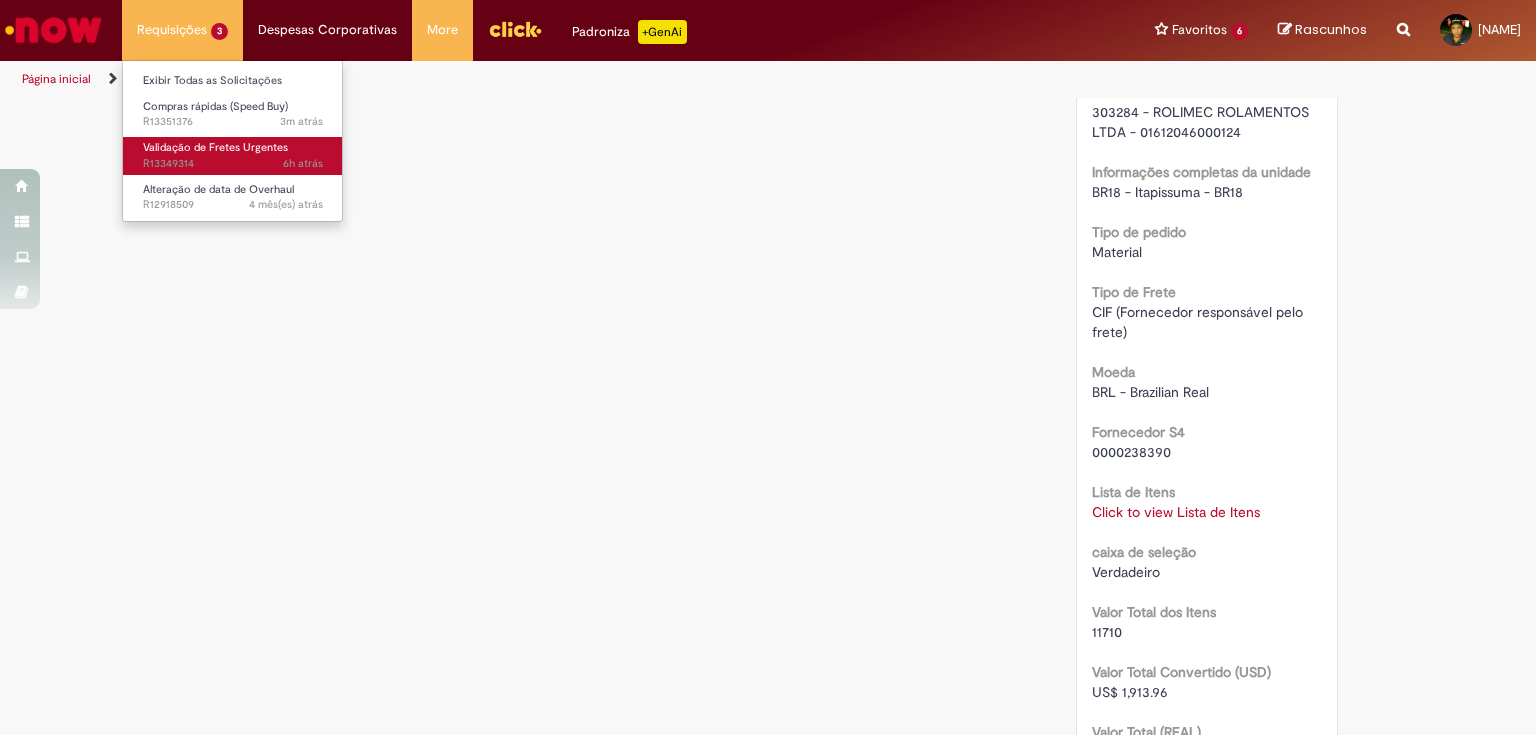 click on "6h atrás 6 horas atrás  R13349314" at bounding box center (233, 164) 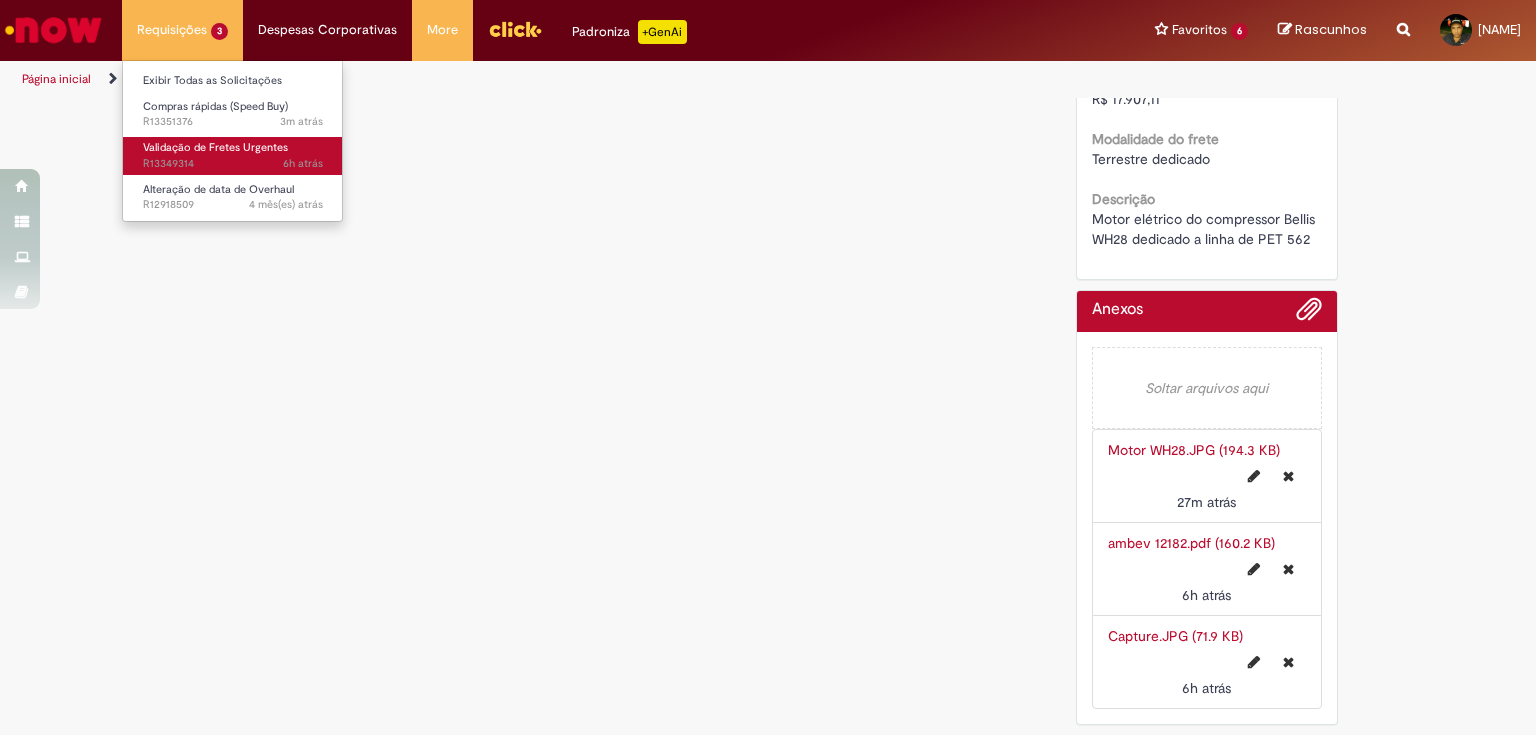 scroll, scrollTop: 0, scrollLeft: 0, axis: both 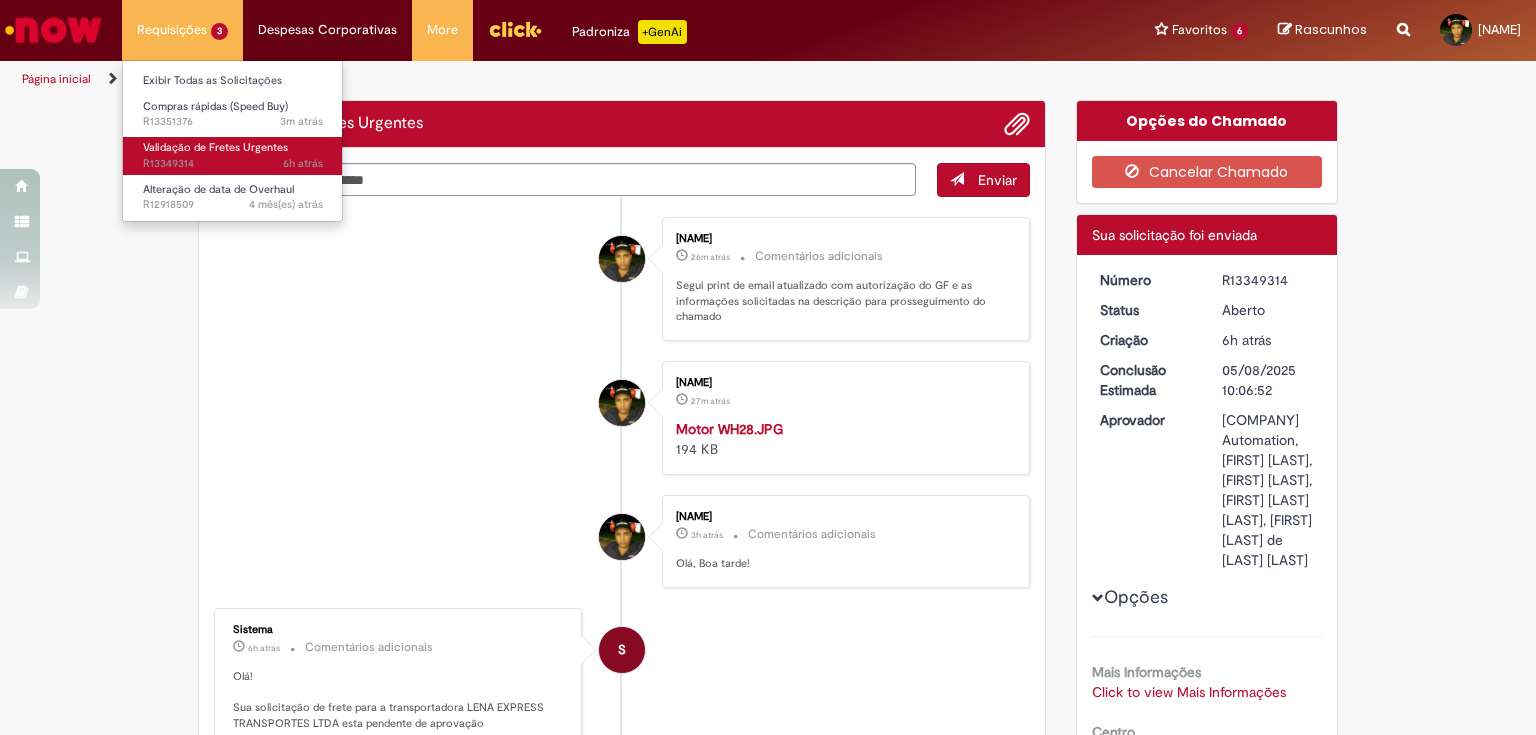 click on "Validação de Fretes Urgentes" at bounding box center [215, 147] 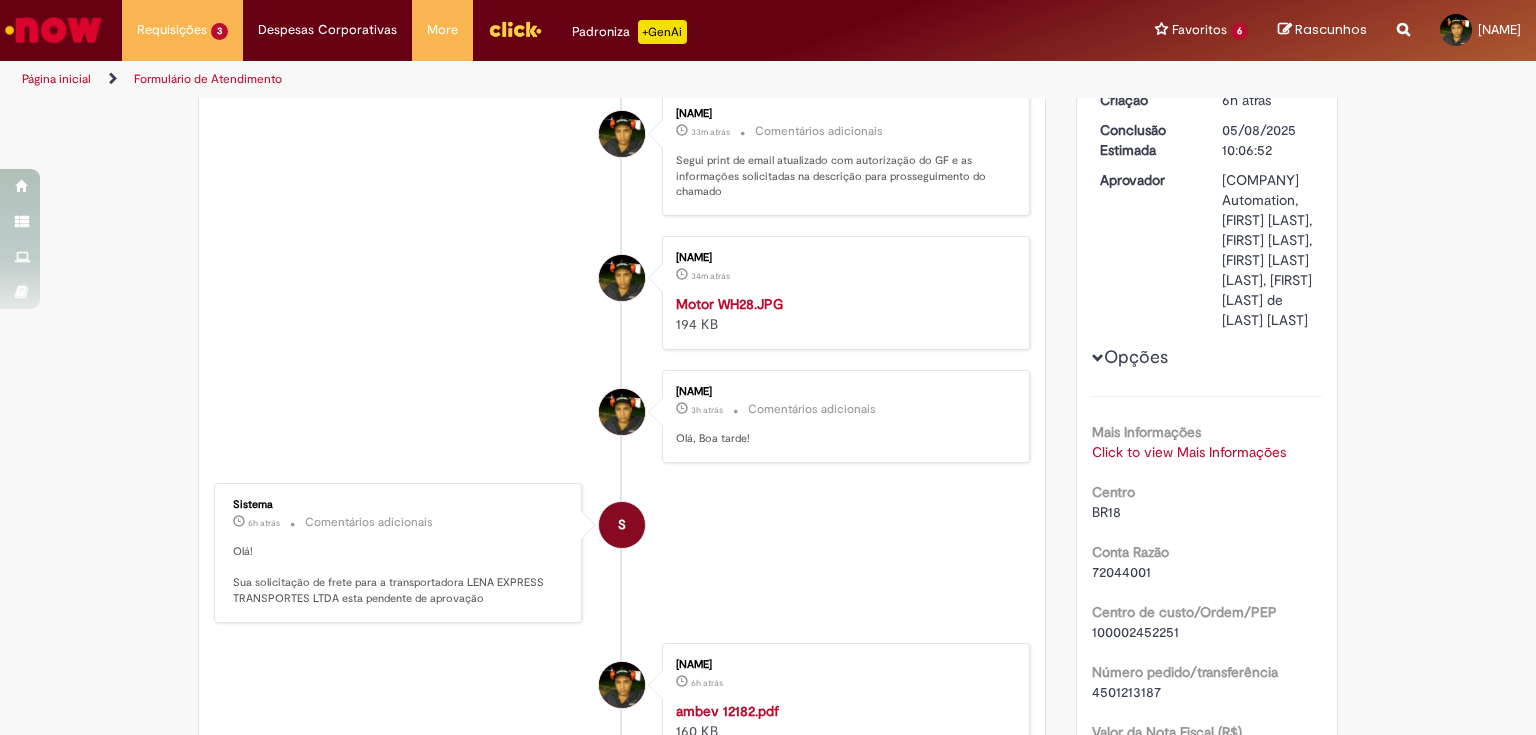 scroll, scrollTop: 0, scrollLeft: 0, axis: both 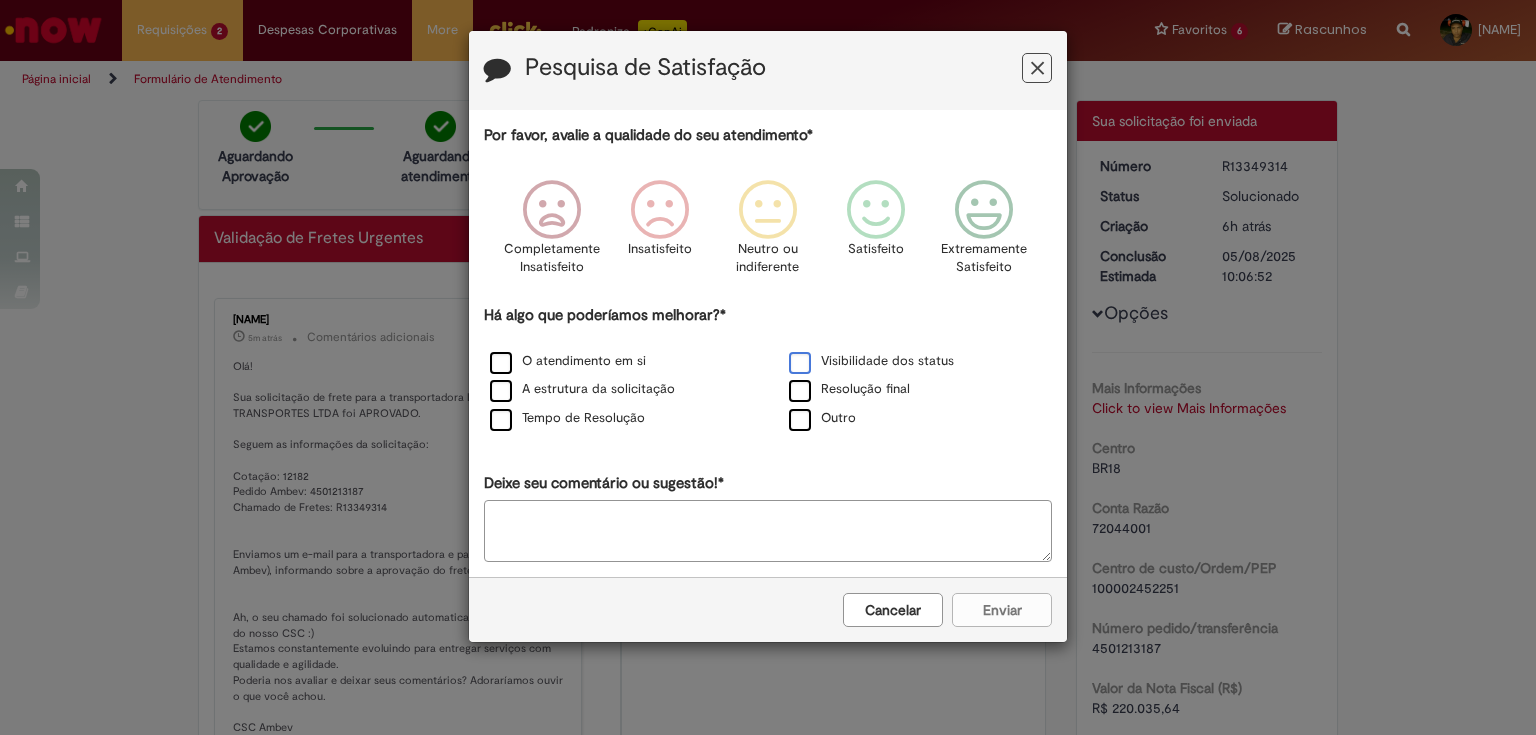 click on "Visibilidade dos status" at bounding box center [871, 361] 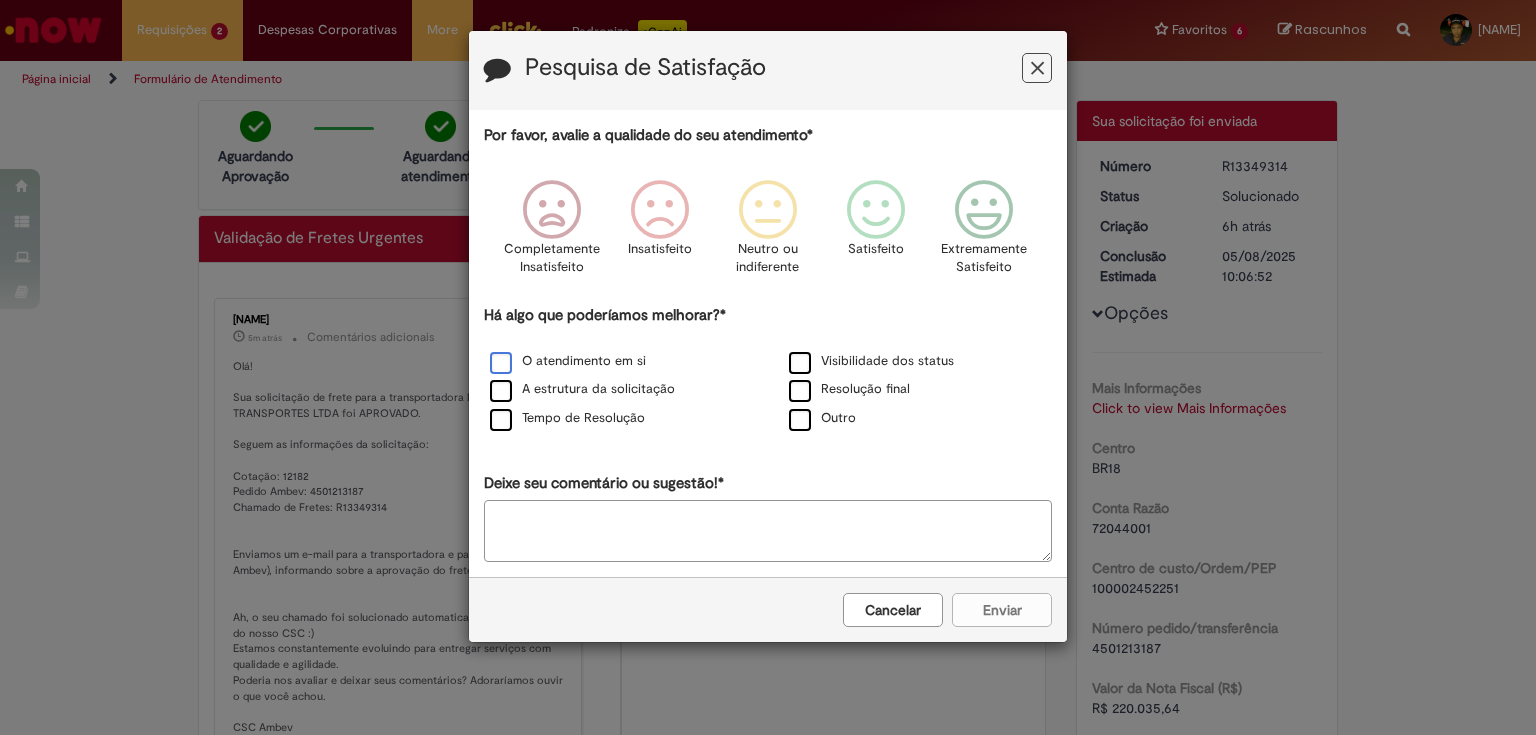 click on "O atendimento em si" at bounding box center (568, 361) 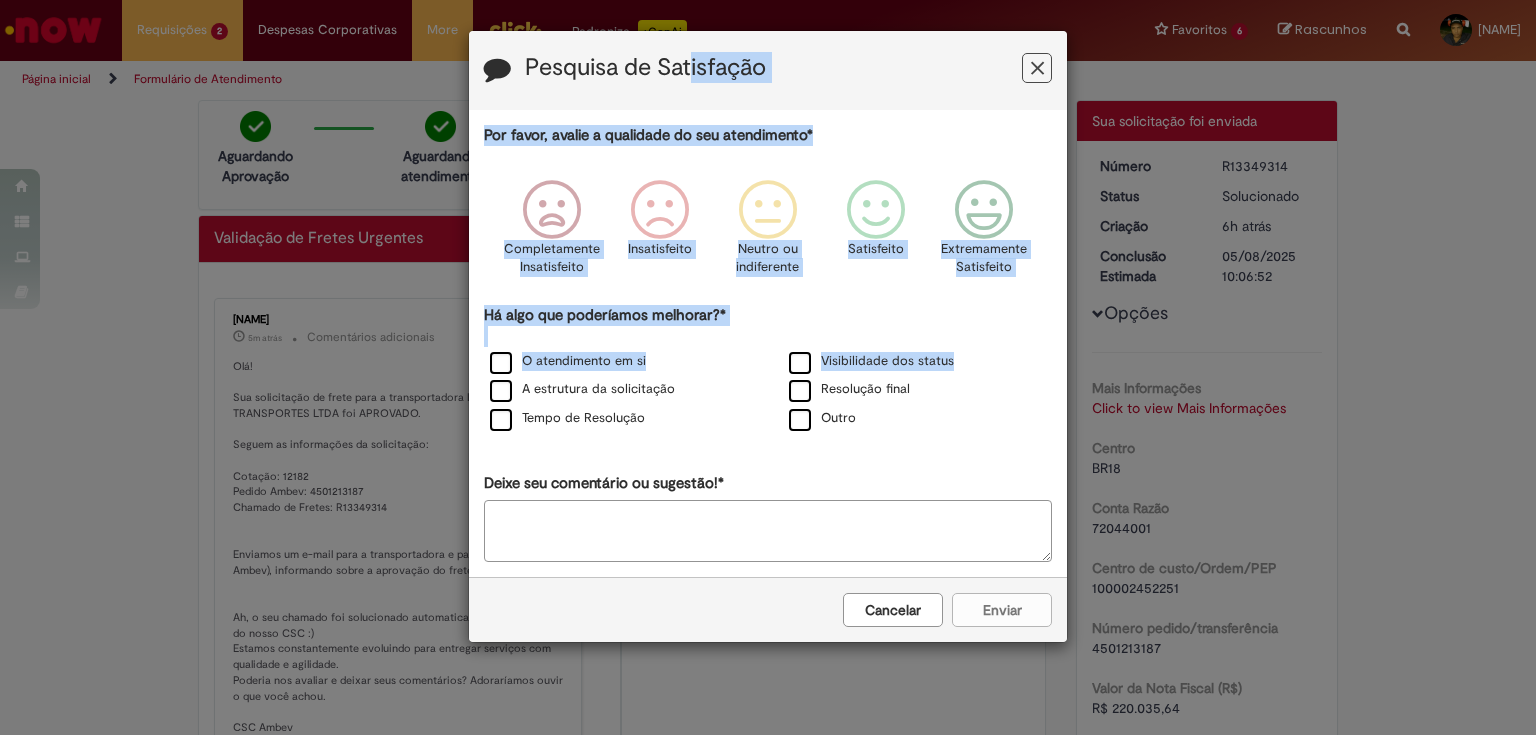 drag, startPoint x: 695, startPoint y: 73, endPoint x: 1125, endPoint y: 373, distance: 524.3091 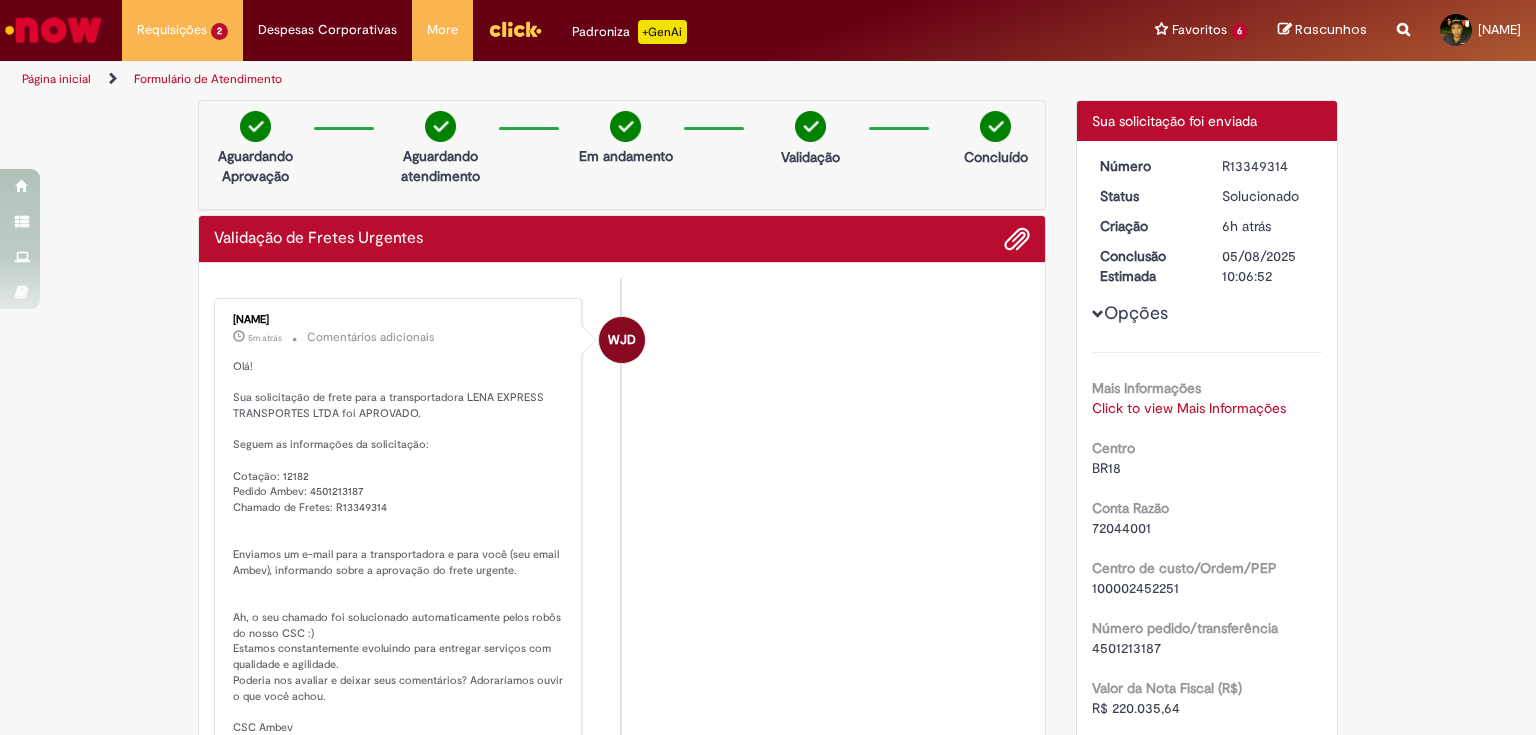 click on "WJD
[FIRST] [LAST] de [LAST] [LAST]
5m atrás 5 minutos atrás     Comentários adicionais" at bounding box center (622, 556) 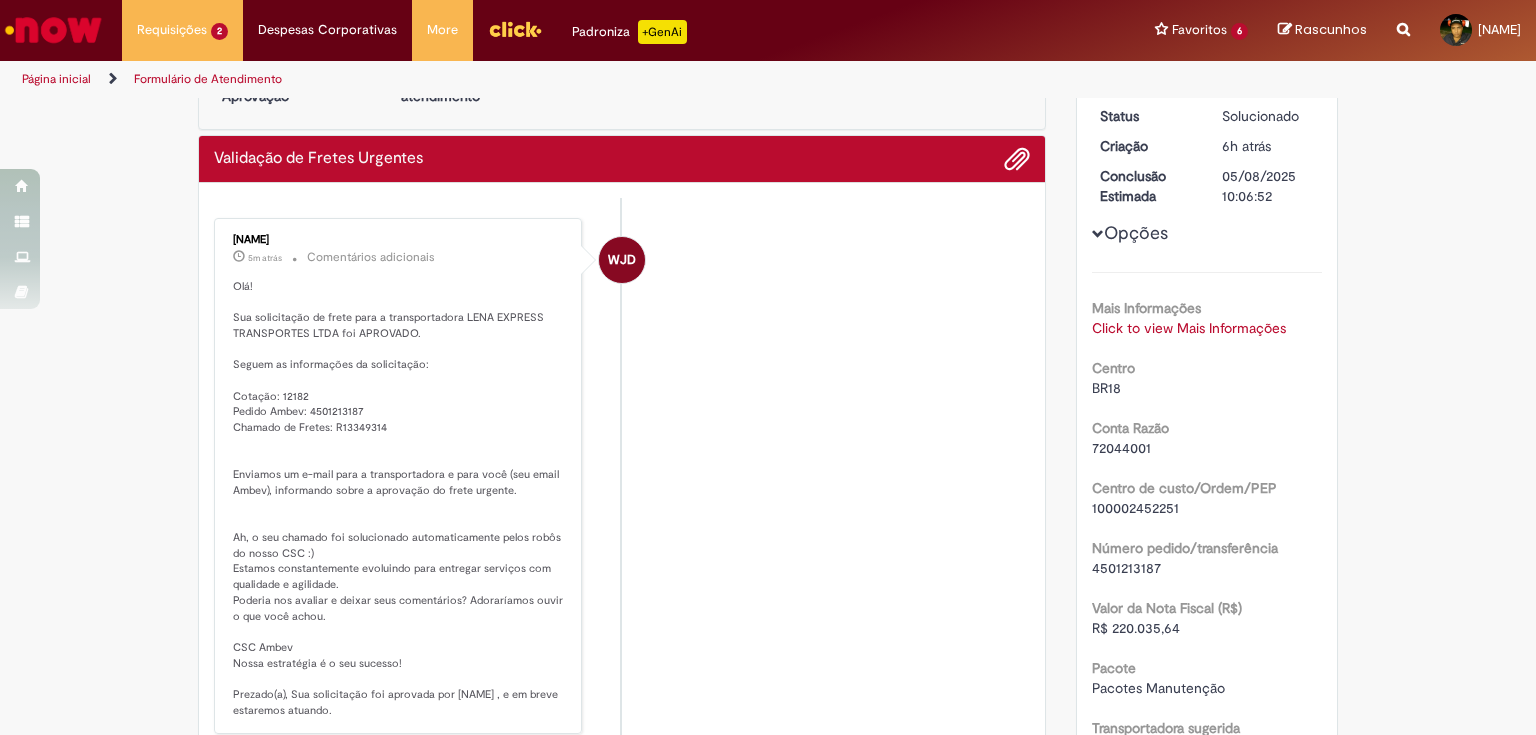scroll, scrollTop: 160, scrollLeft: 0, axis: vertical 